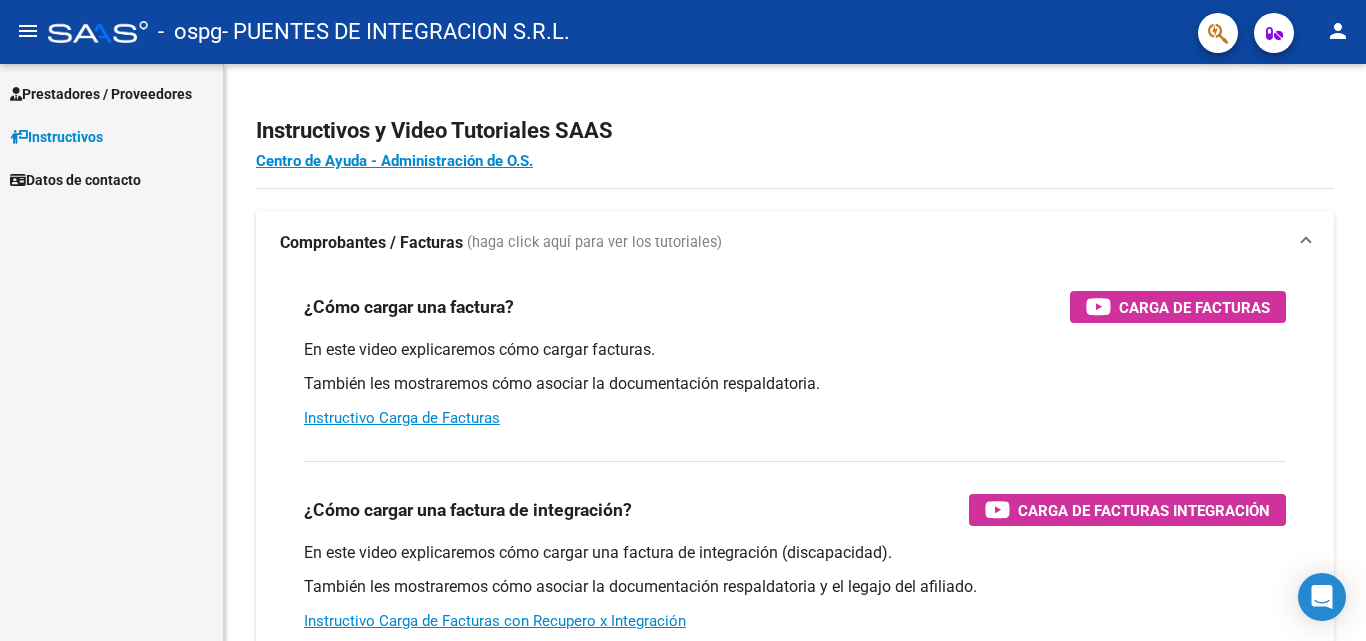 scroll, scrollTop: 0, scrollLeft: 0, axis: both 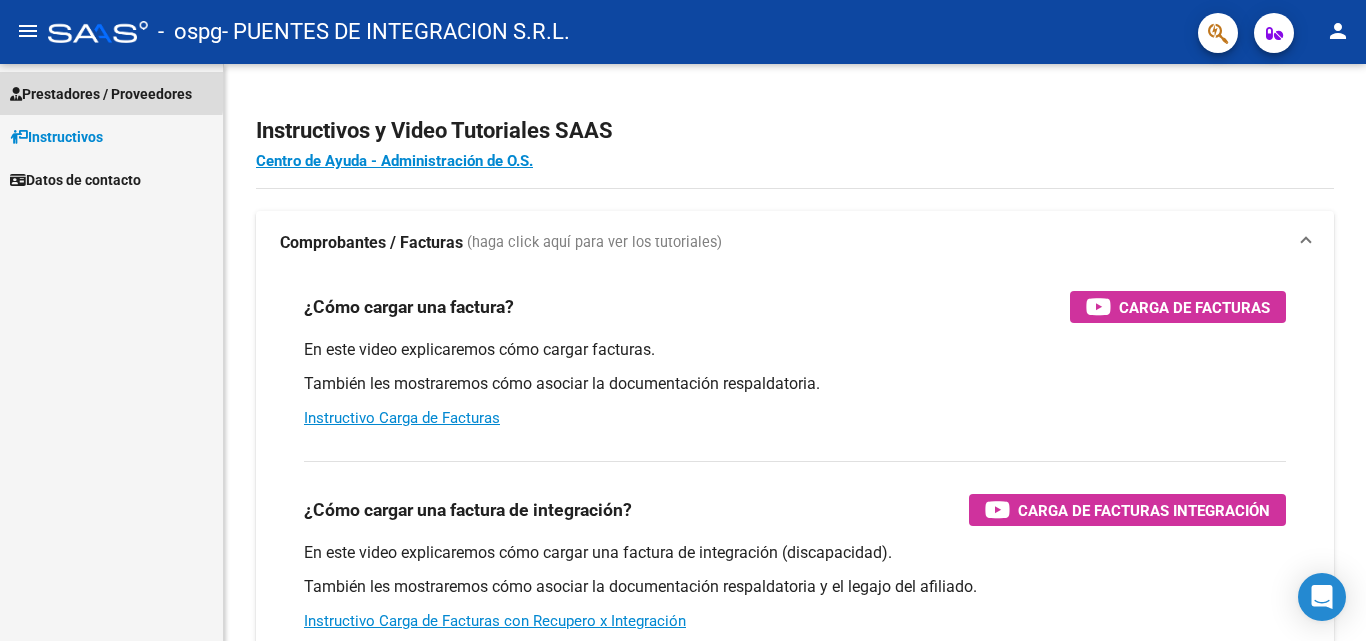 click on "Prestadores / Proveedores" at bounding box center (101, 94) 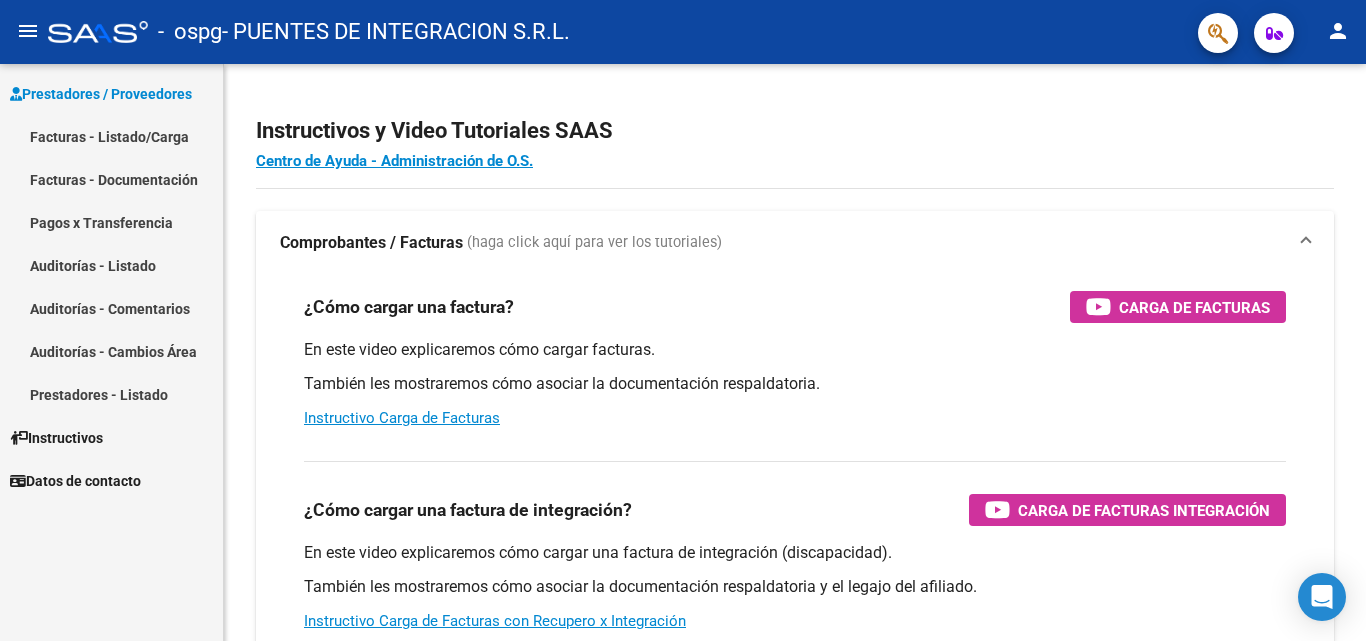click on "Facturas - Listado/Carga" at bounding box center [111, 136] 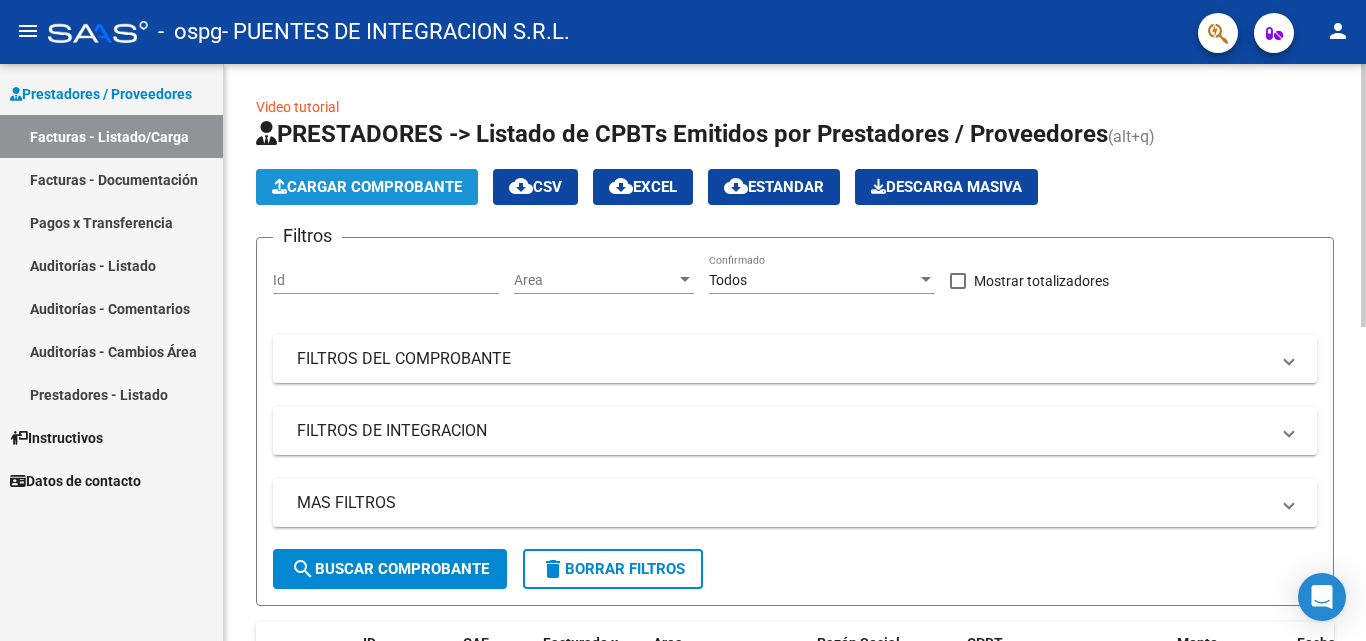 click on "Cargar Comprobante" 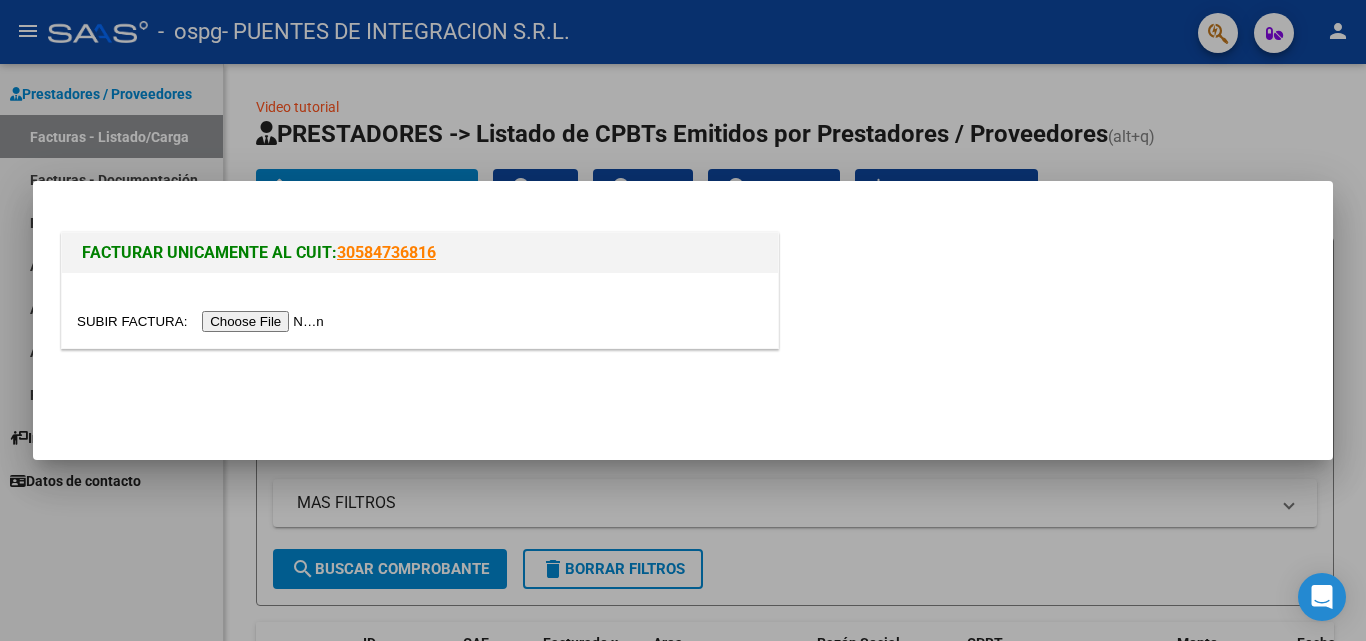 click at bounding box center (203, 321) 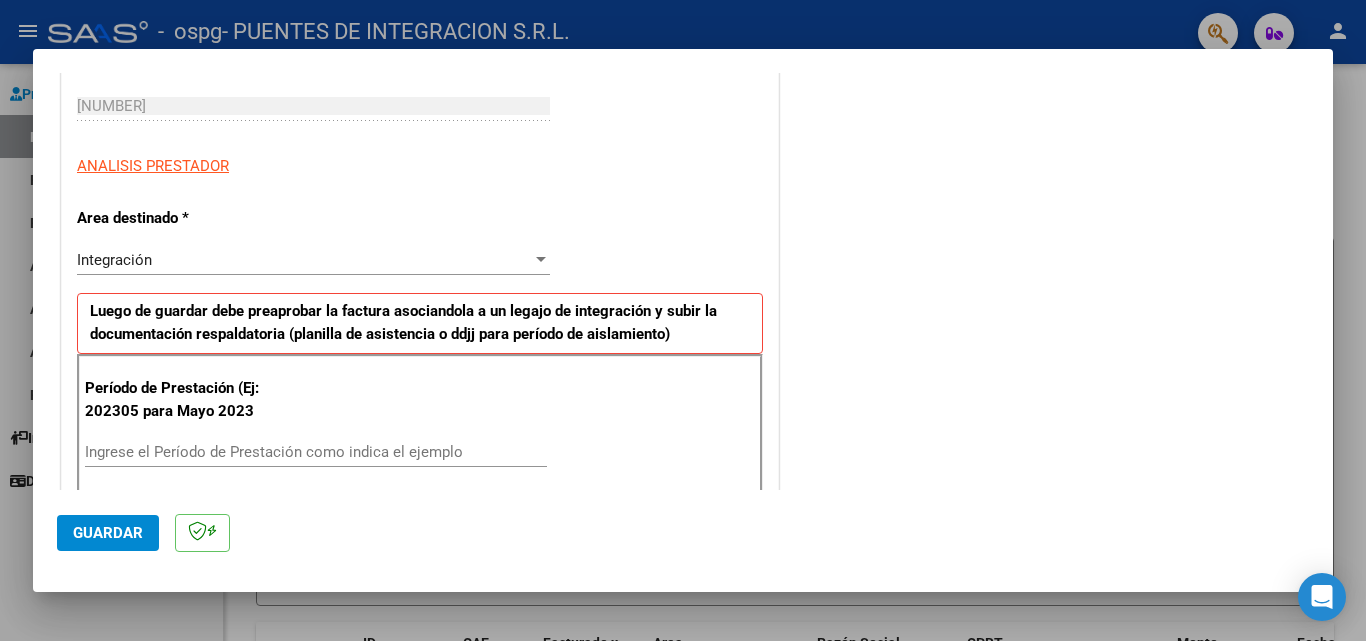 scroll, scrollTop: 400, scrollLeft: 0, axis: vertical 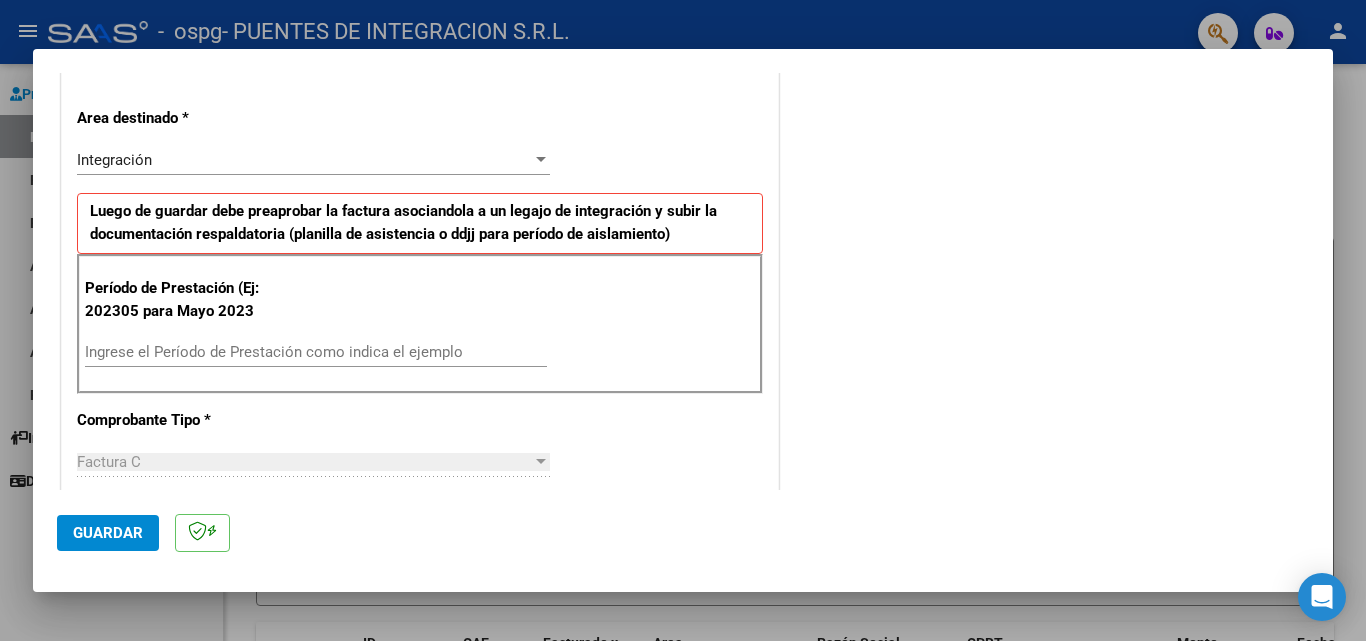 click on "Ingrese el Período de Prestación como indica el ejemplo" at bounding box center [316, 352] 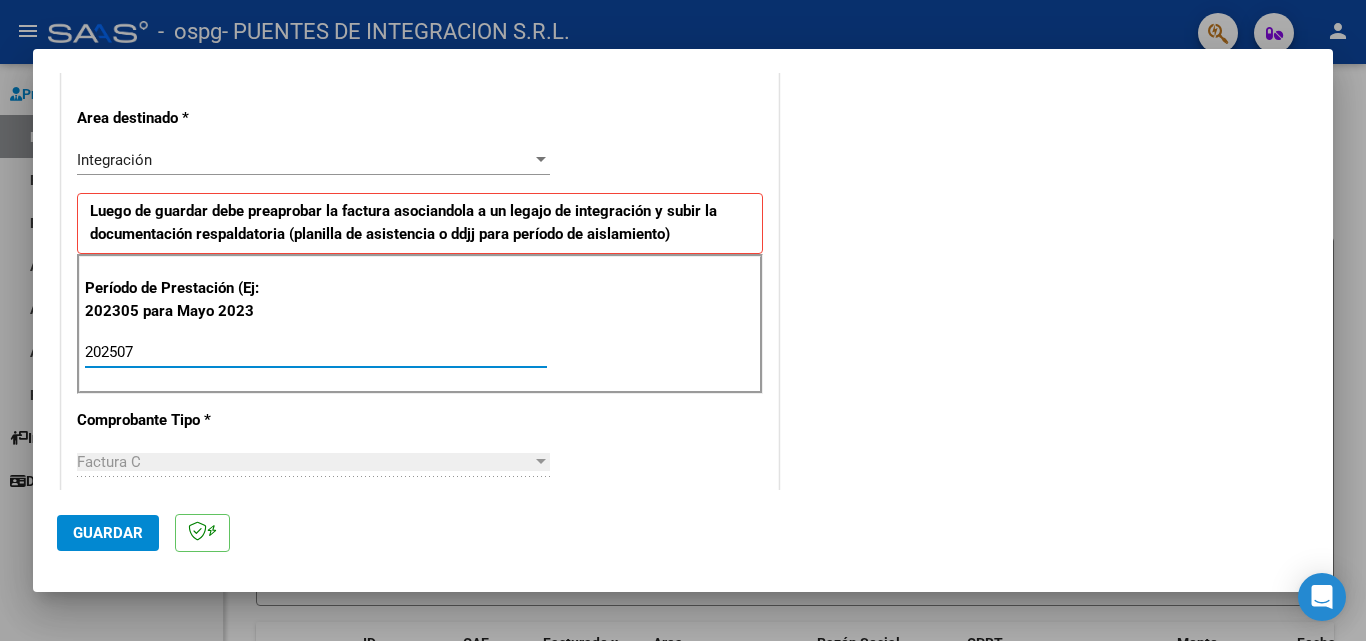 type on "202507" 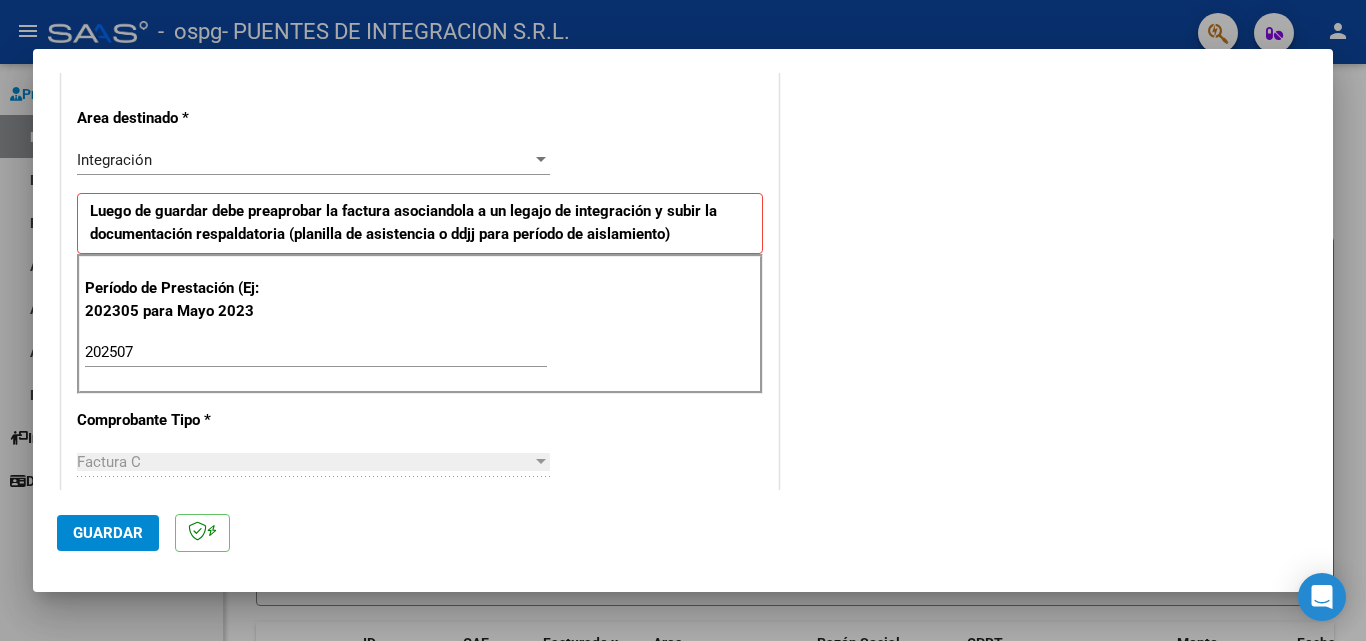 scroll, scrollTop: 600, scrollLeft: 0, axis: vertical 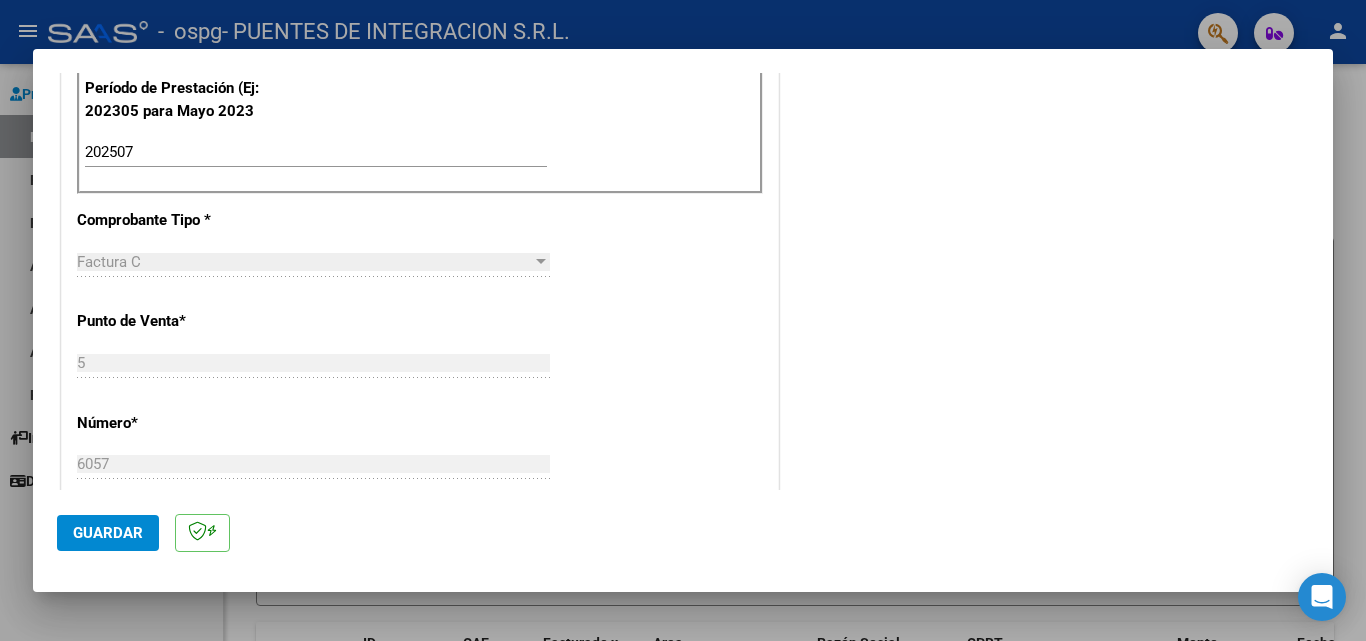 click on "Guardar" 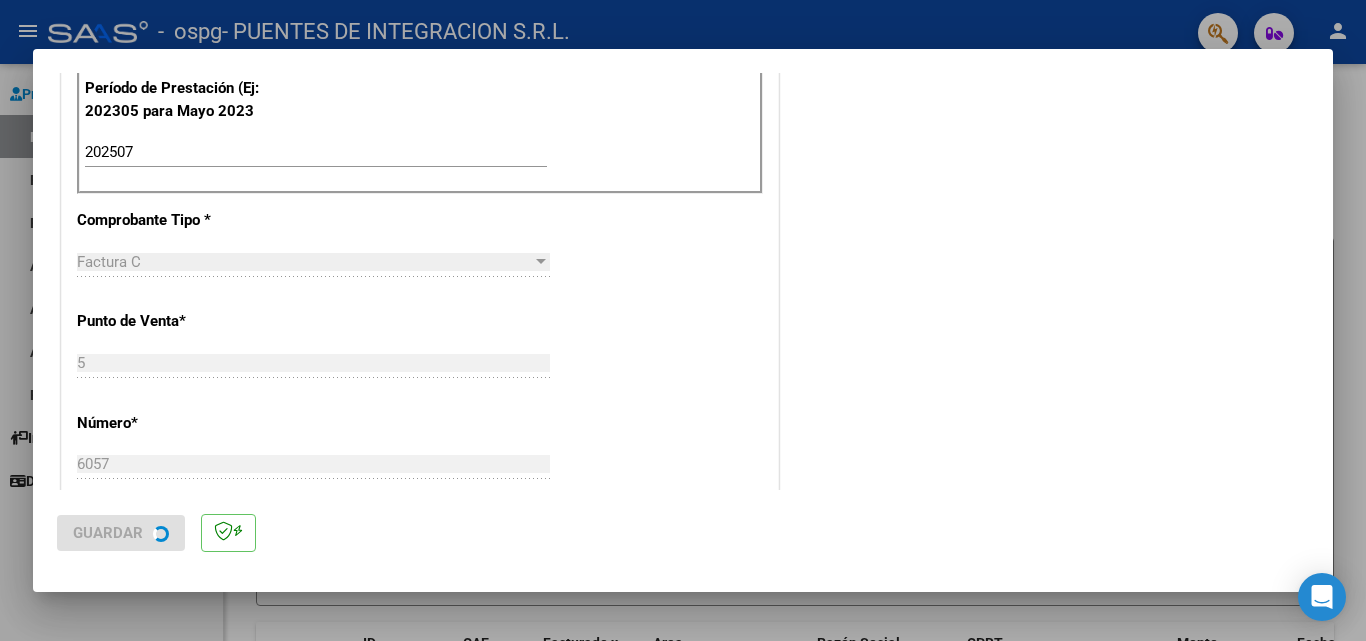 scroll, scrollTop: 0, scrollLeft: 0, axis: both 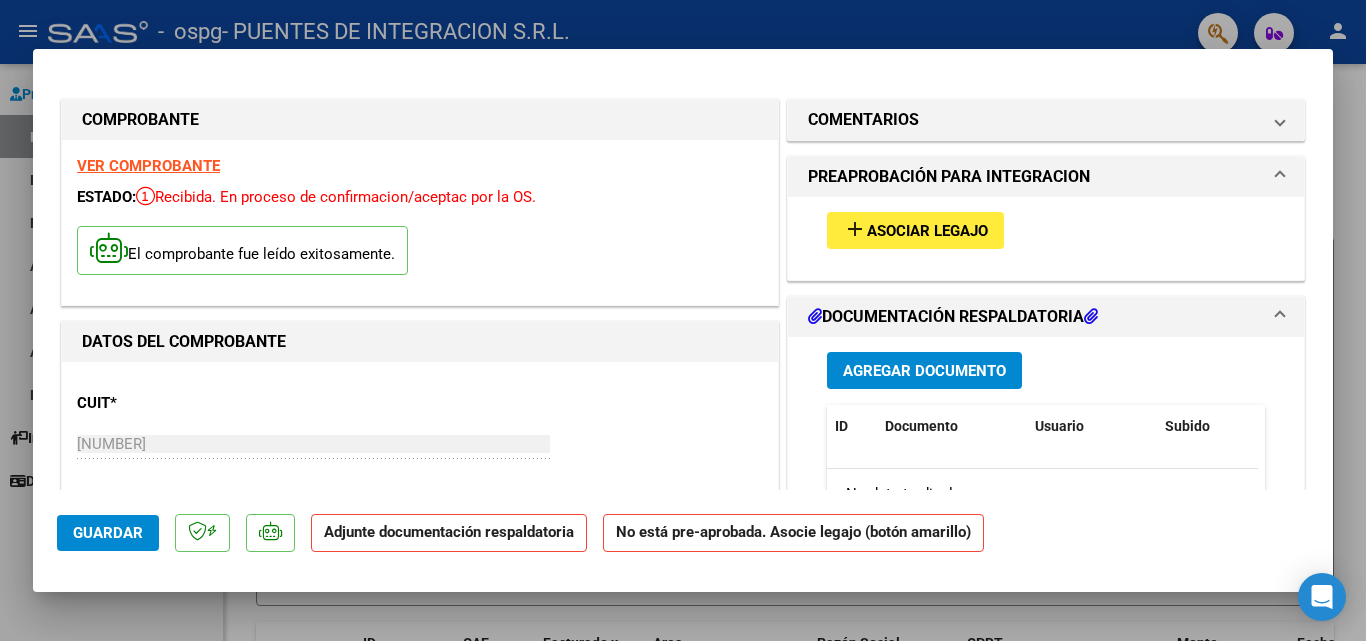 click on "add Asociar Legajo" at bounding box center [915, 230] 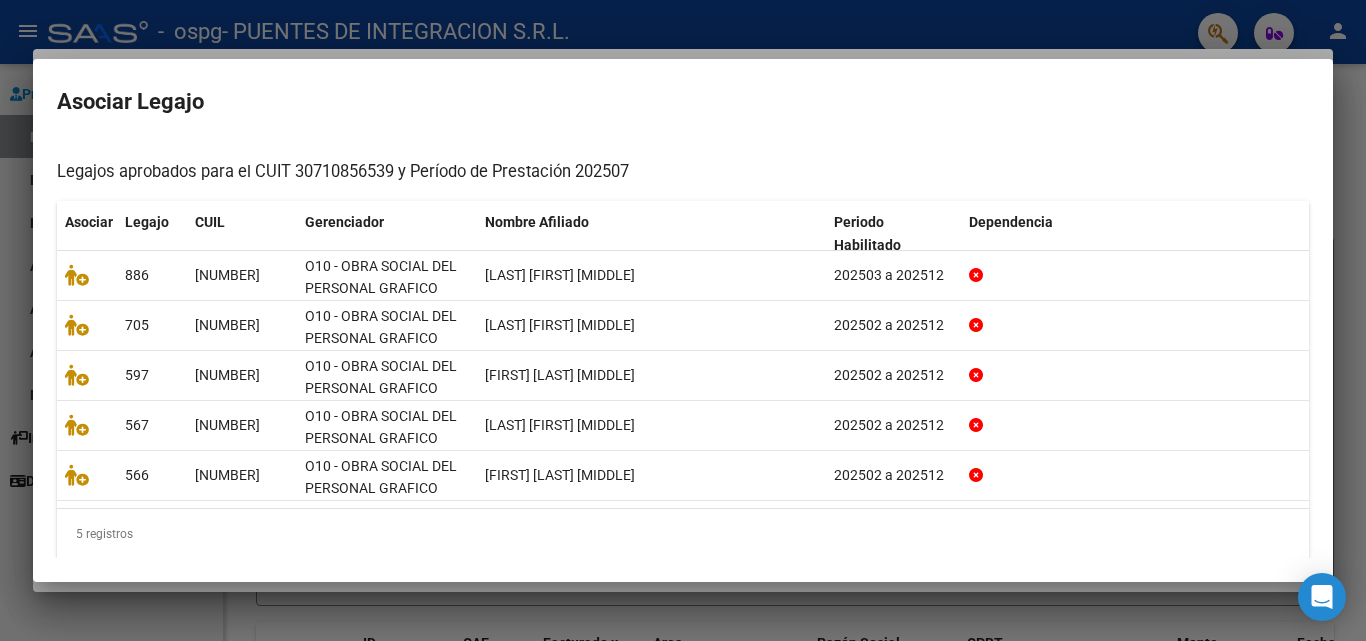 scroll, scrollTop: 193, scrollLeft: 0, axis: vertical 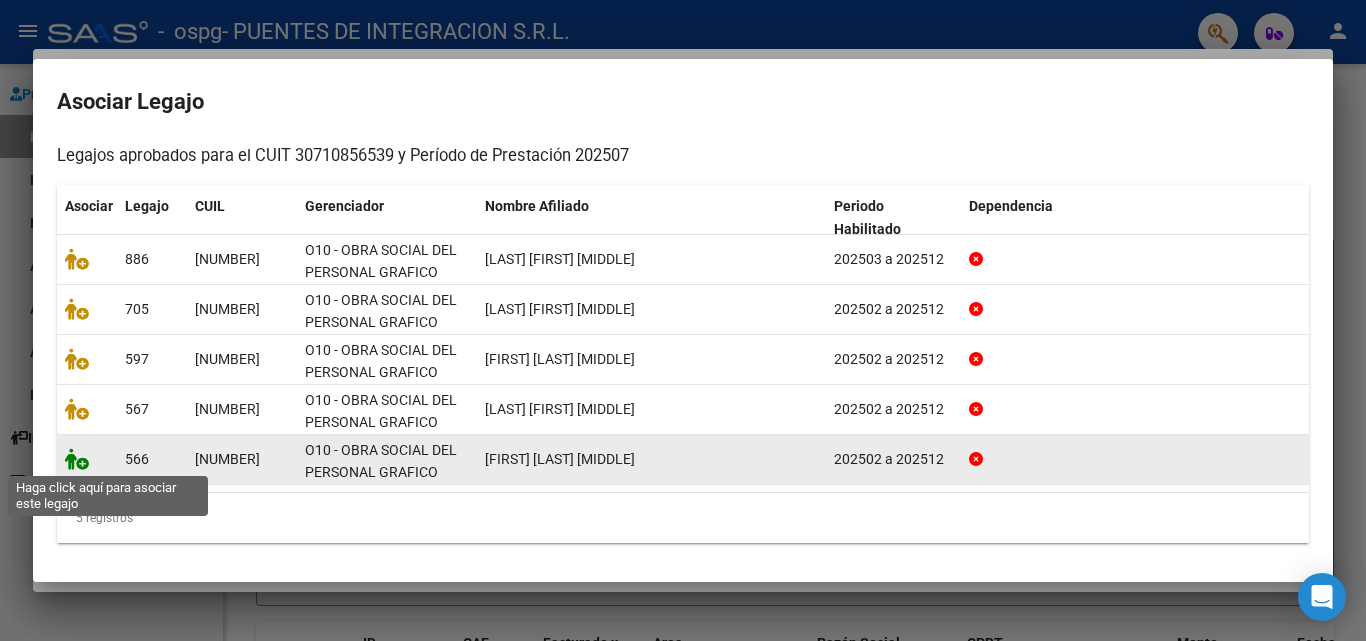 click 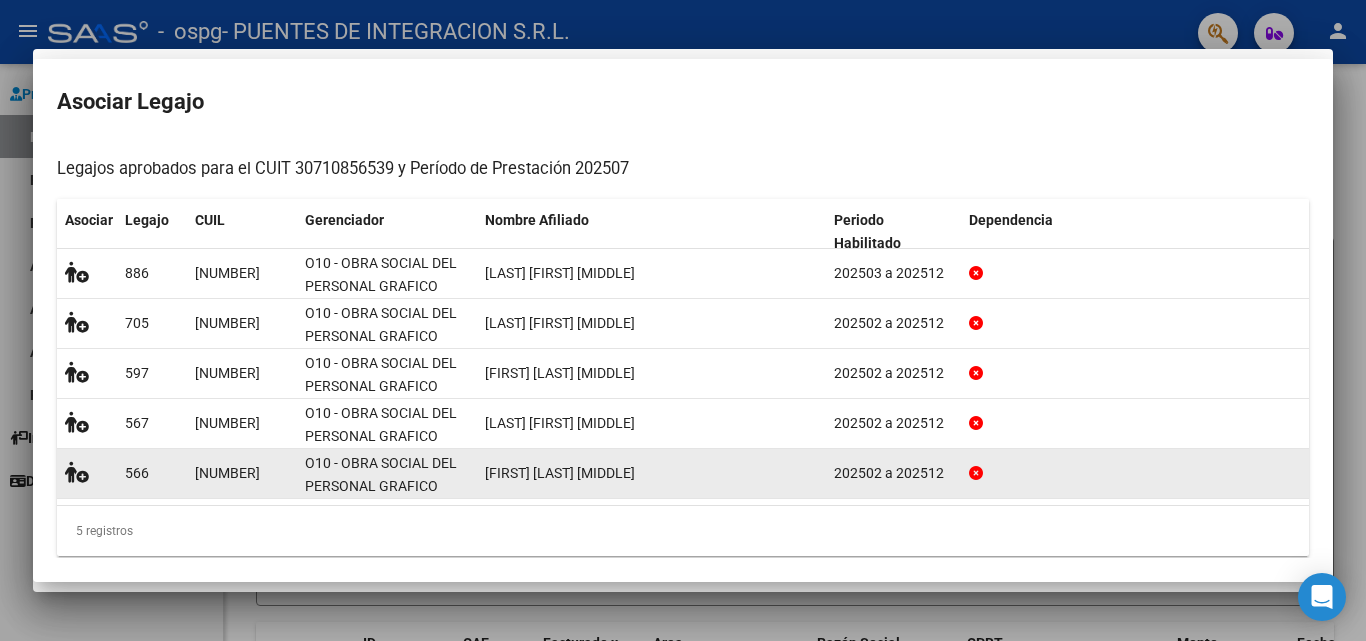 scroll, scrollTop: 206, scrollLeft: 0, axis: vertical 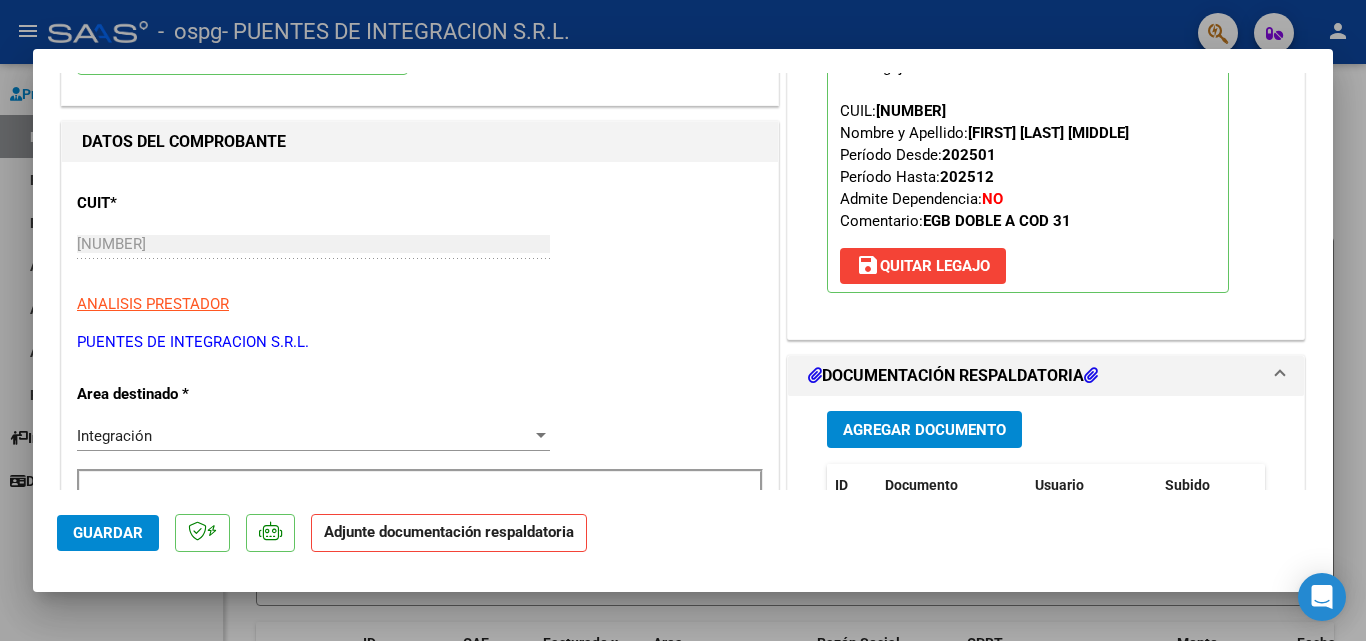 click on "Agregar Documento" at bounding box center [924, 430] 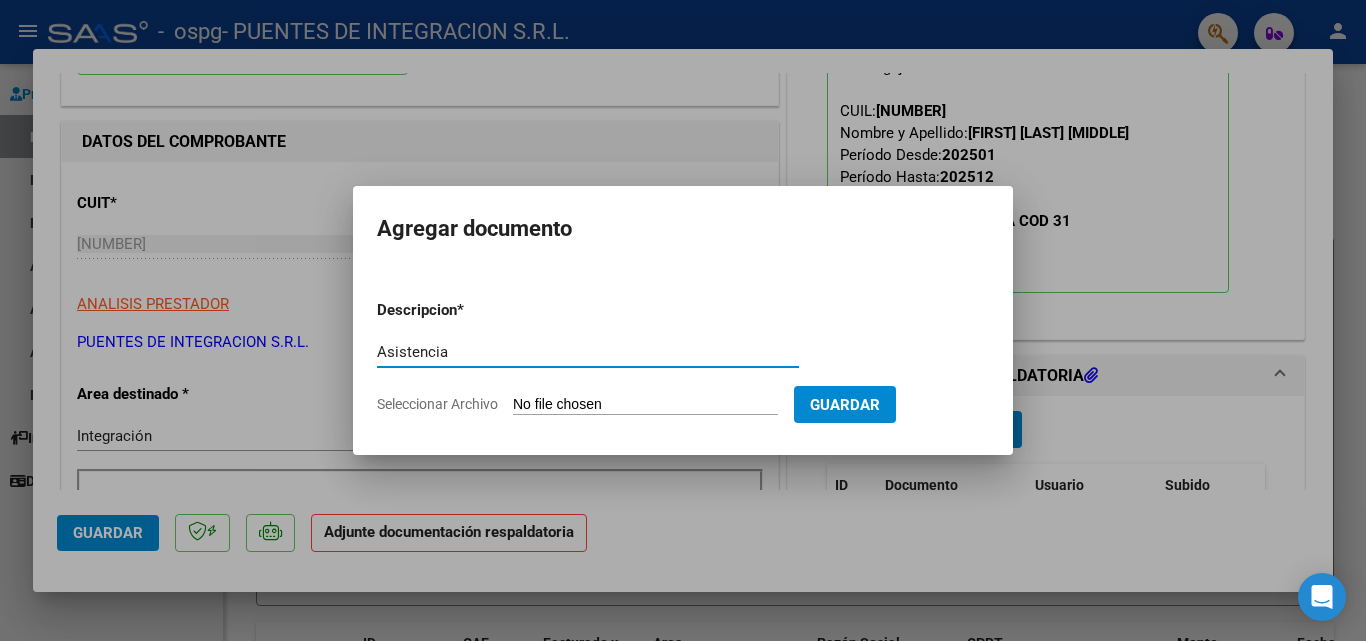 type on "Asistencia" 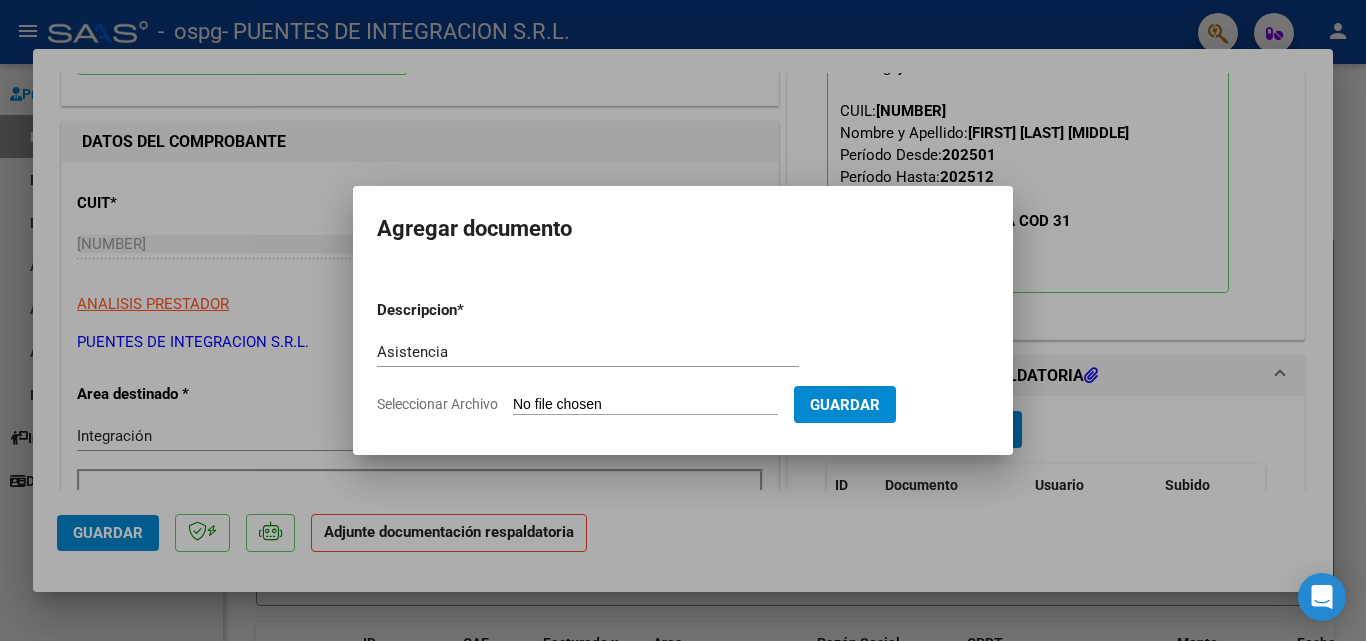 click on "Descripcion  *   Asistencia Escriba aquí una descripcion  Seleccionar Archivo Guardar" at bounding box center (683, 357) 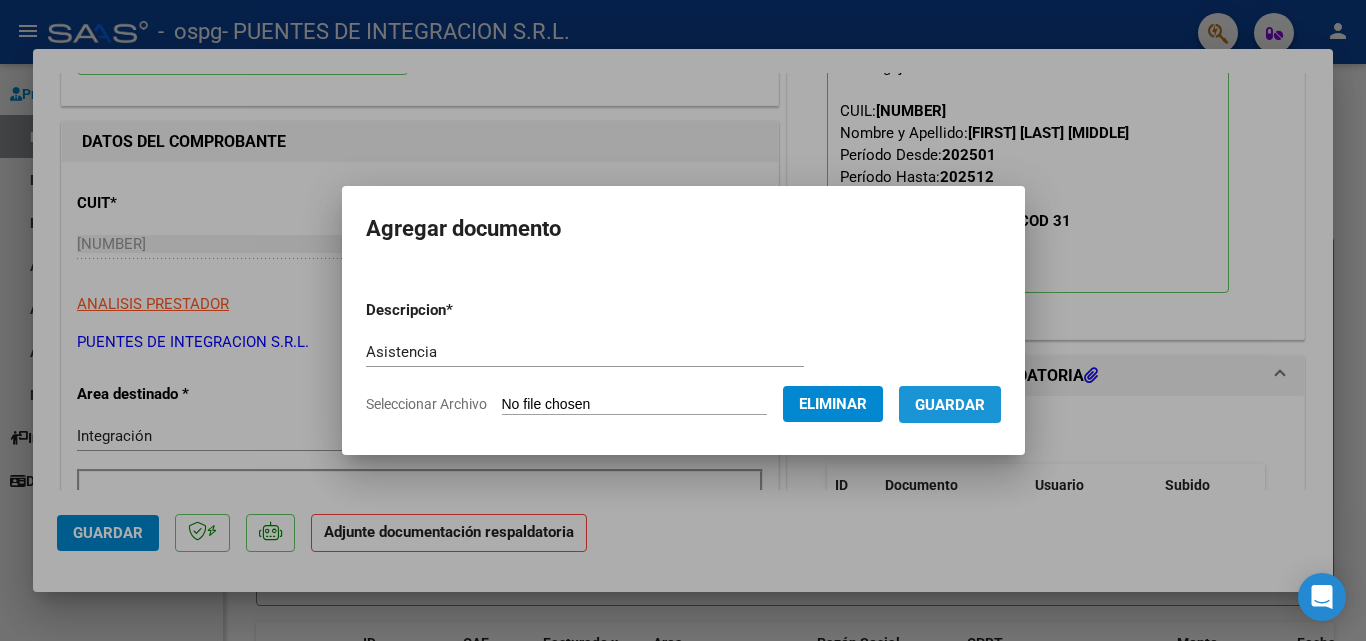 click on "Guardar" at bounding box center [950, 405] 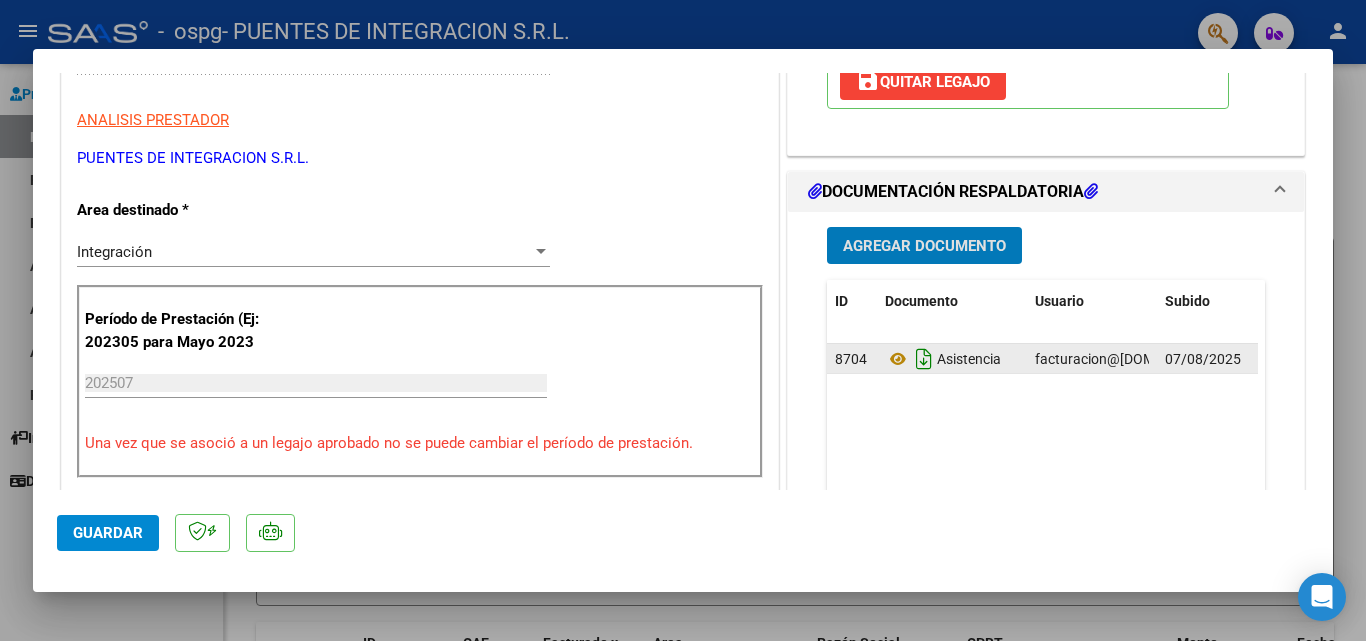 scroll, scrollTop: 400, scrollLeft: 0, axis: vertical 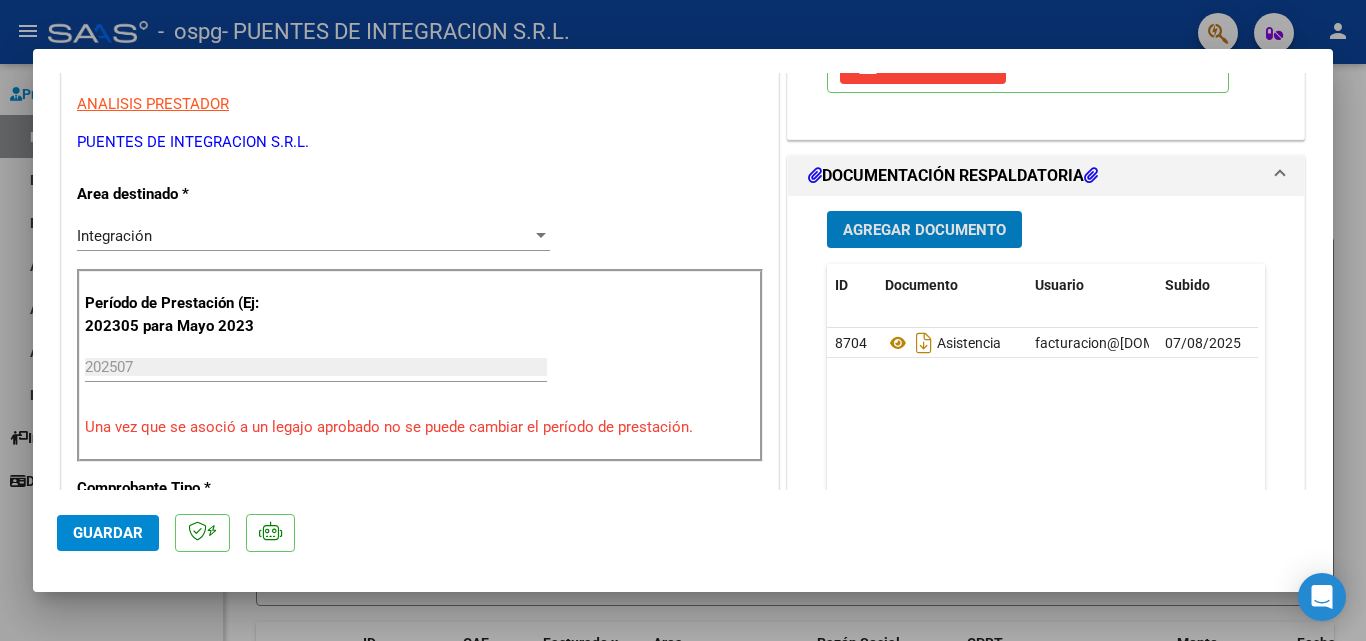 click on "Agregar Documento" at bounding box center (924, 230) 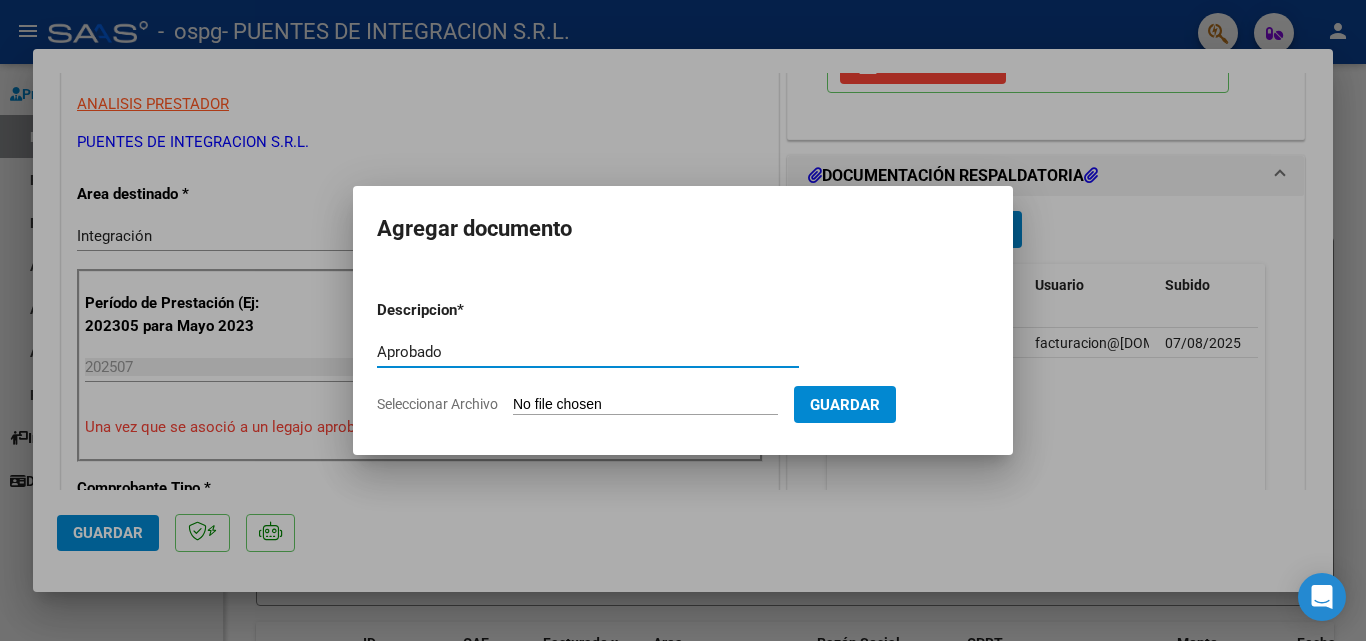 type on "Aprobado" 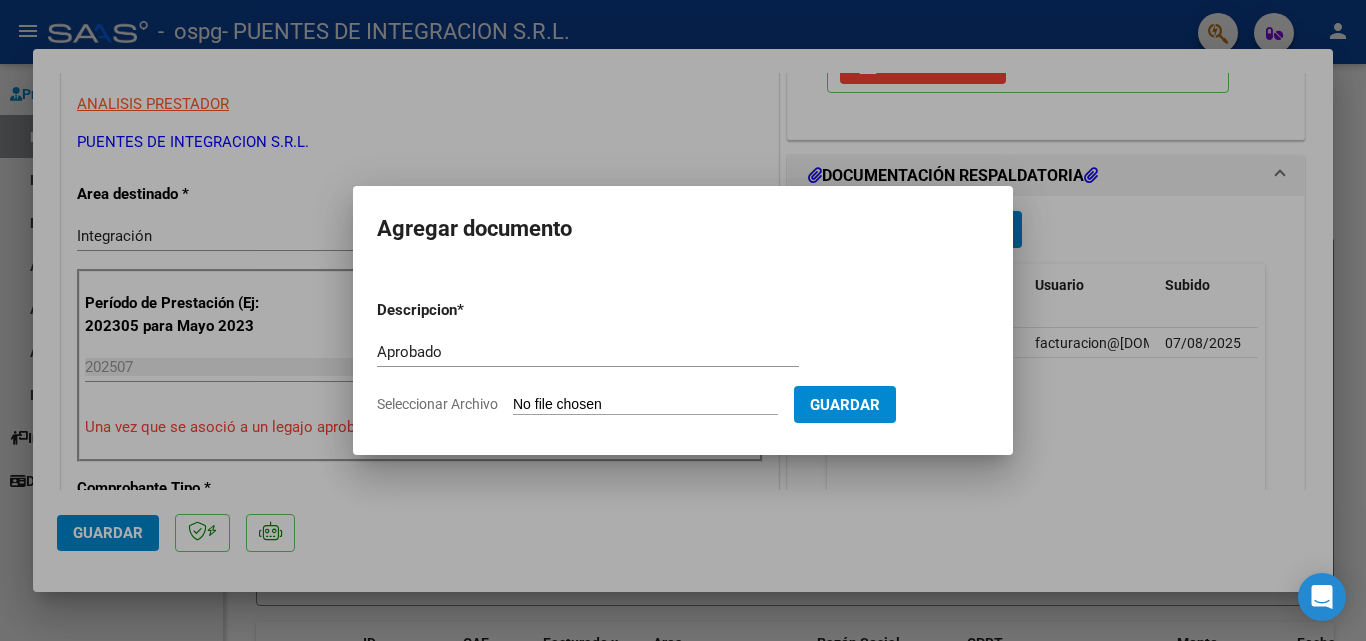 type on "C:\fakepath\[LAST] [FIRST] [INITIAL].pdf" 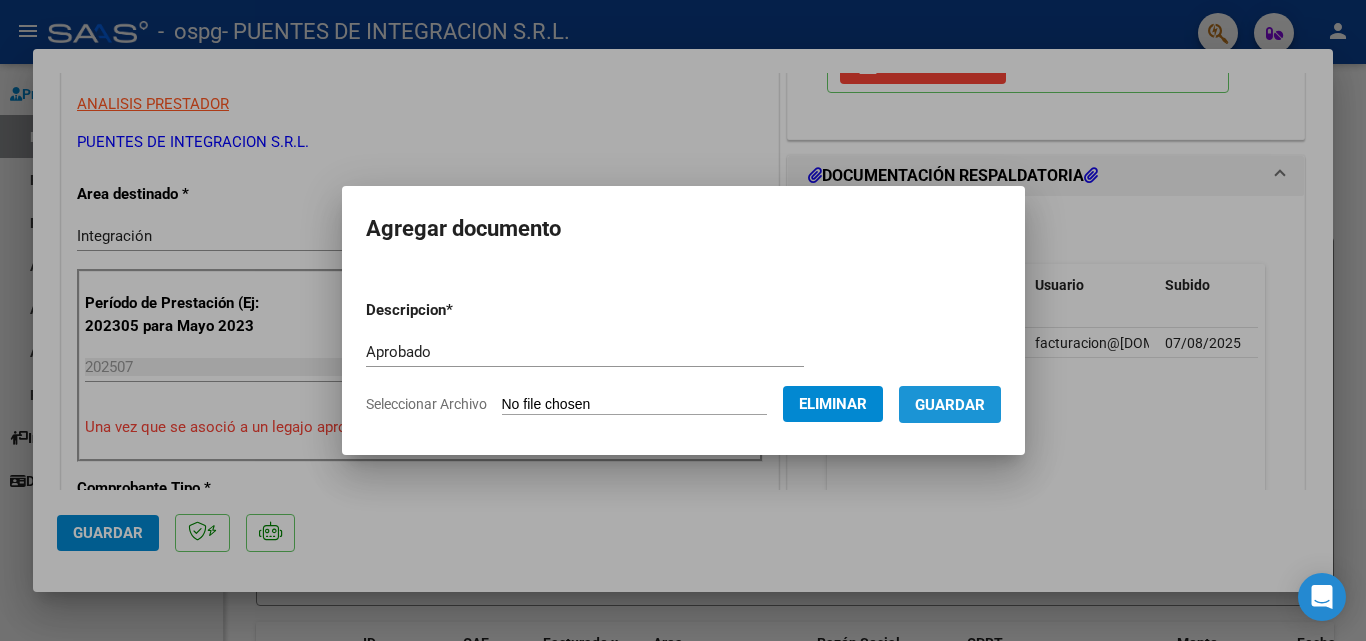 click on "Guardar" at bounding box center (950, 405) 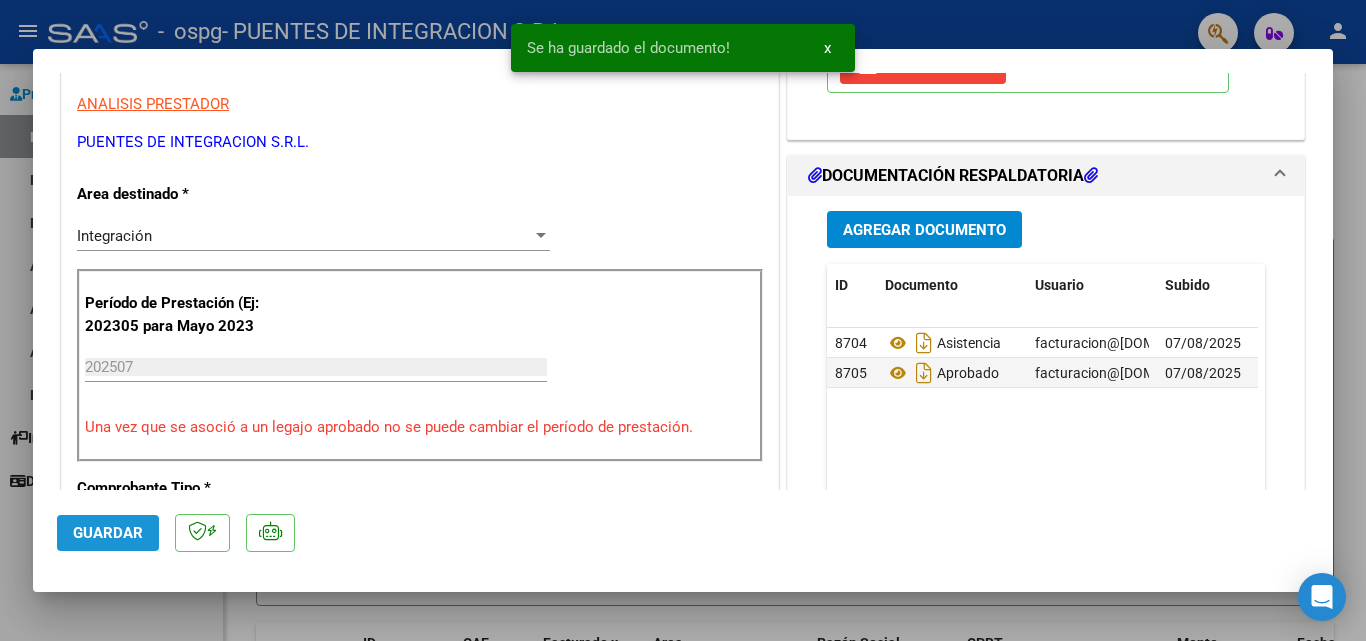 click on "Guardar" 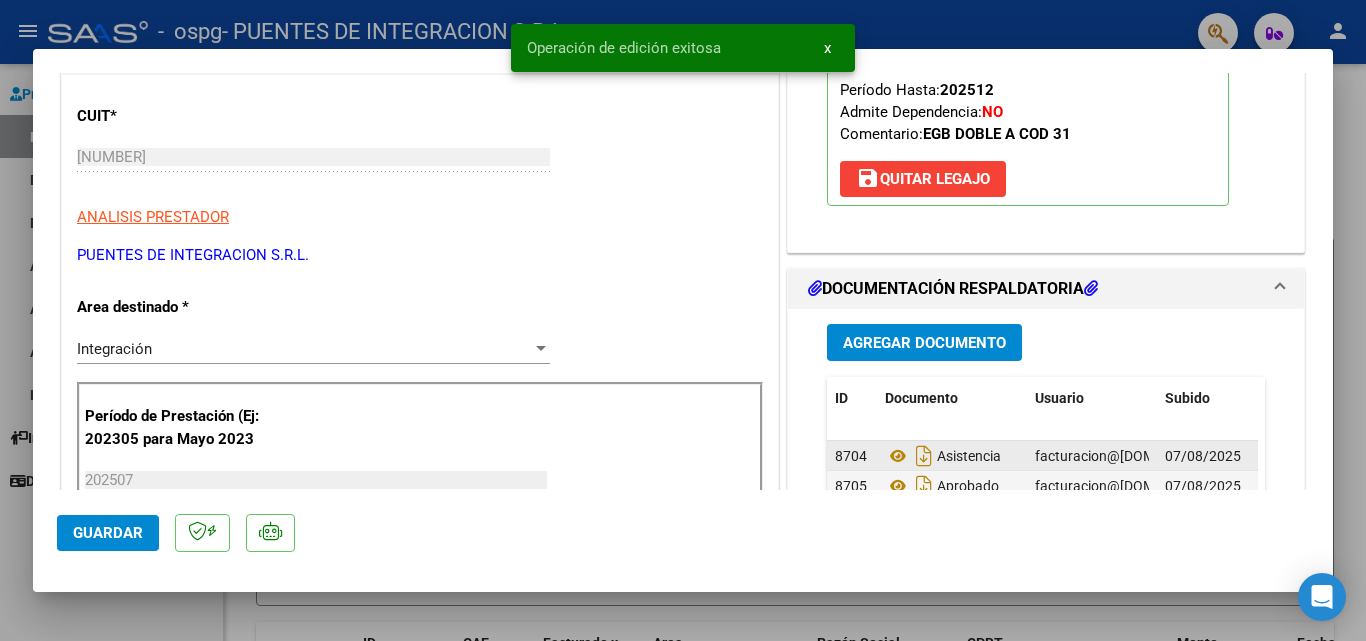 scroll, scrollTop: 0, scrollLeft: 0, axis: both 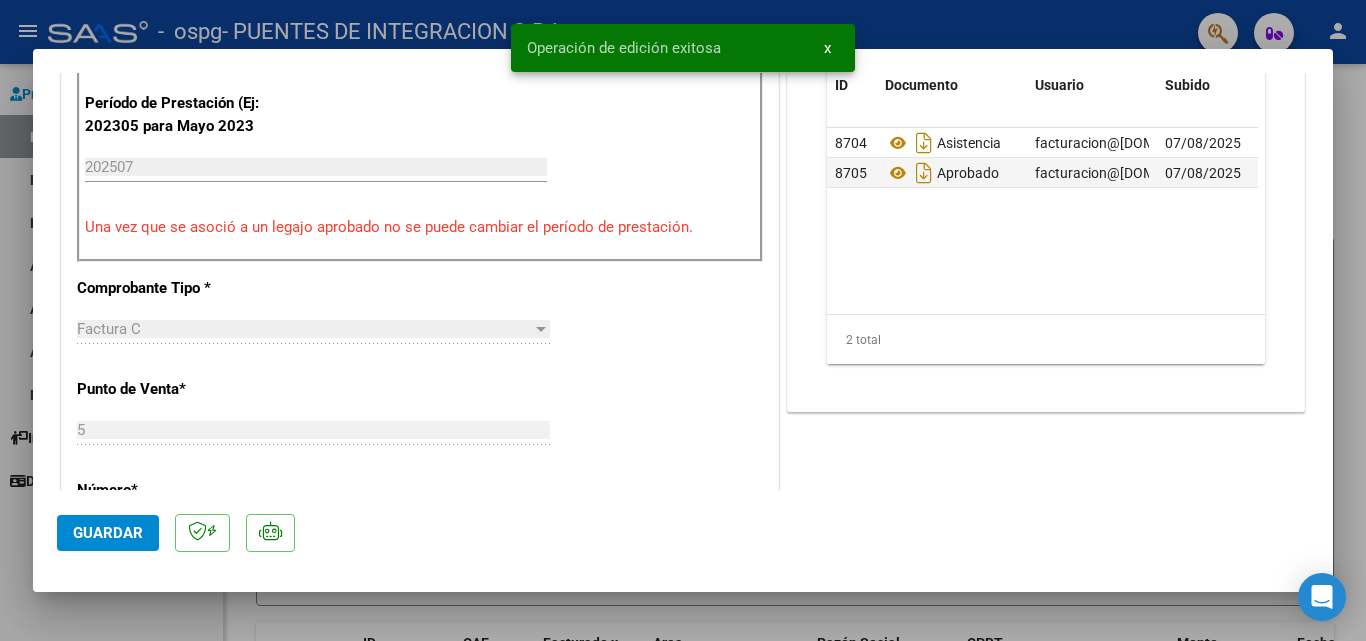 click at bounding box center (683, 320) 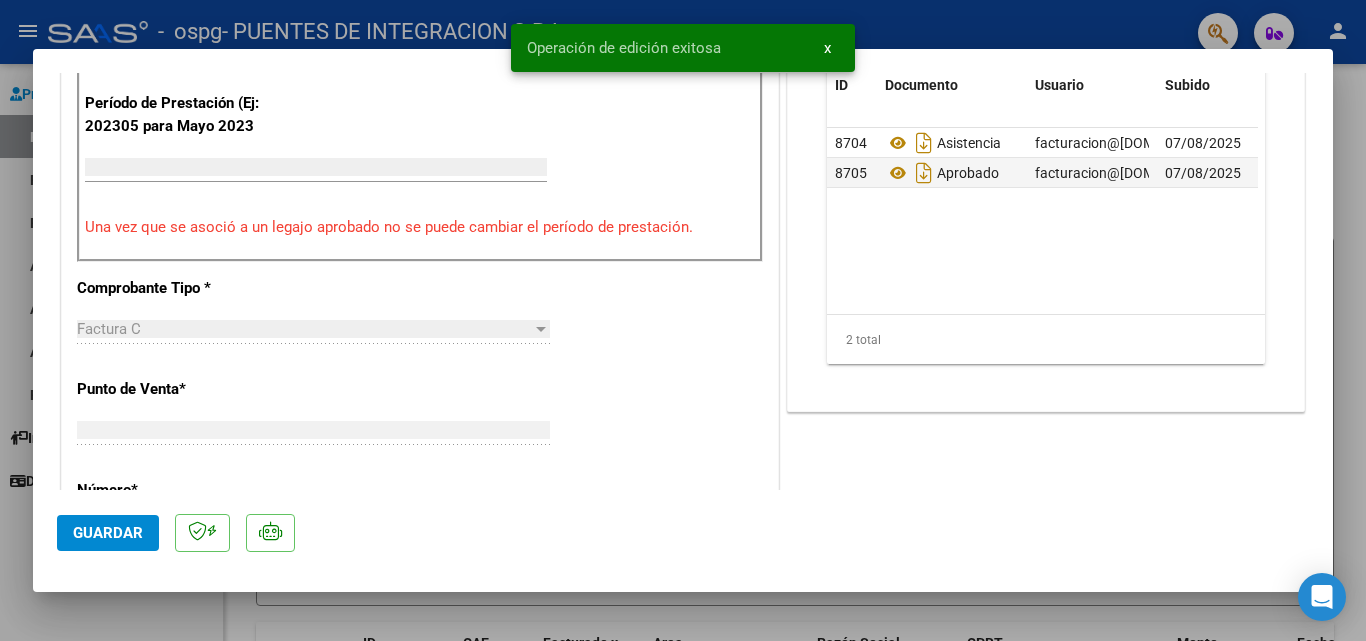 scroll, scrollTop: 559, scrollLeft: 0, axis: vertical 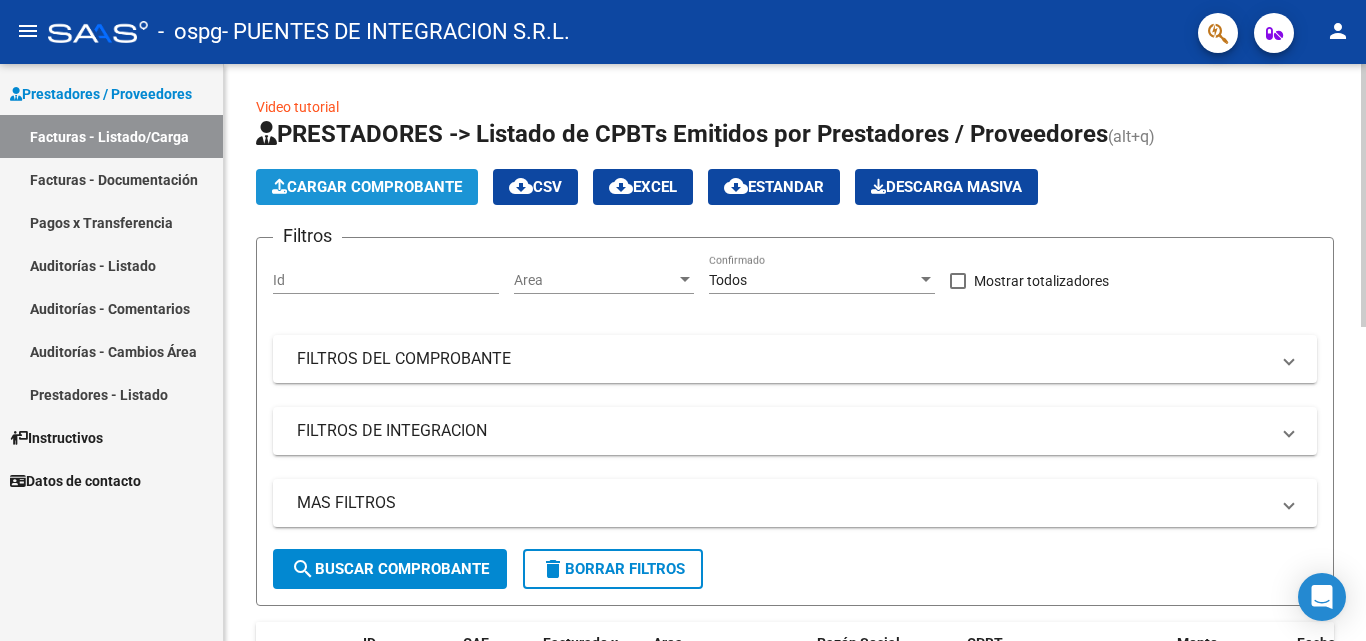click on "Cargar Comprobante" 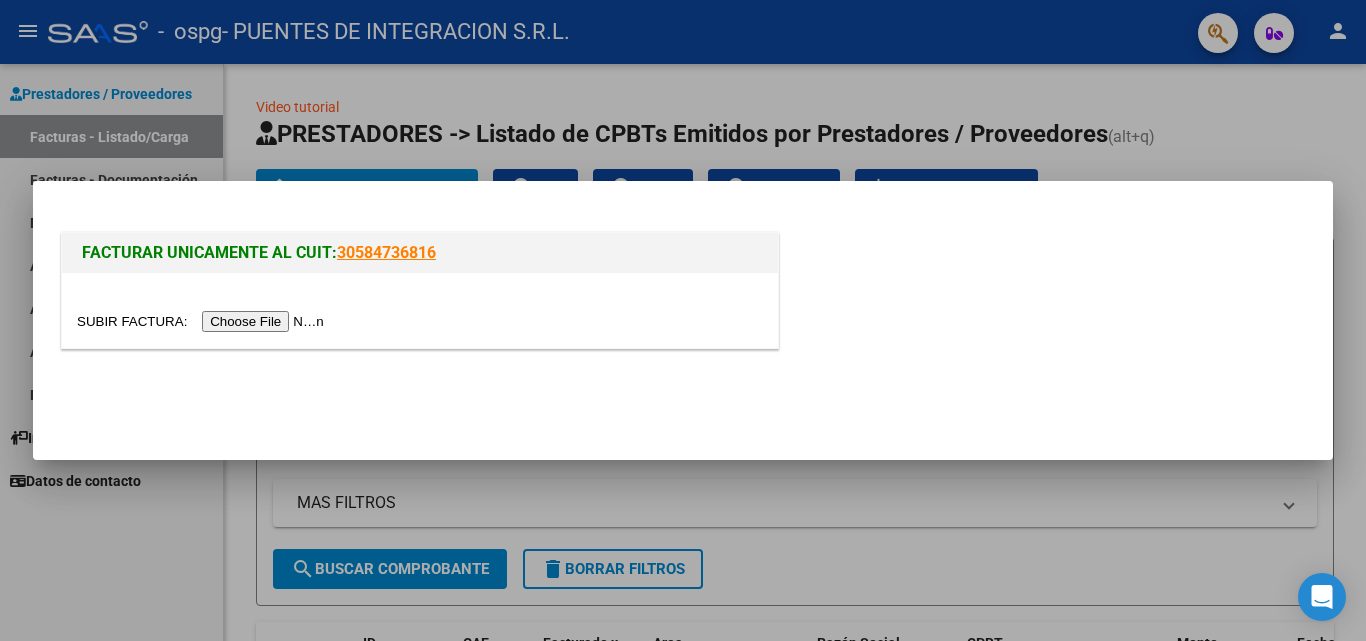 click at bounding box center (203, 321) 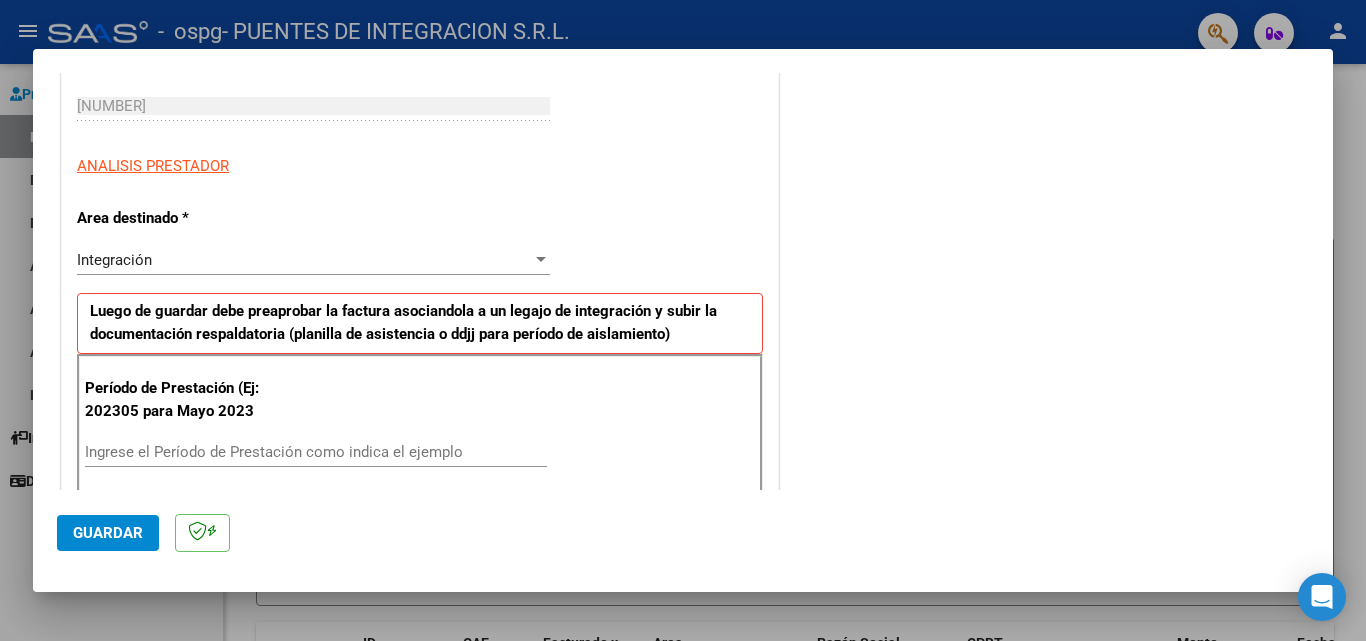 scroll, scrollTop: 400, scrollLeft: 0, axis: vertical 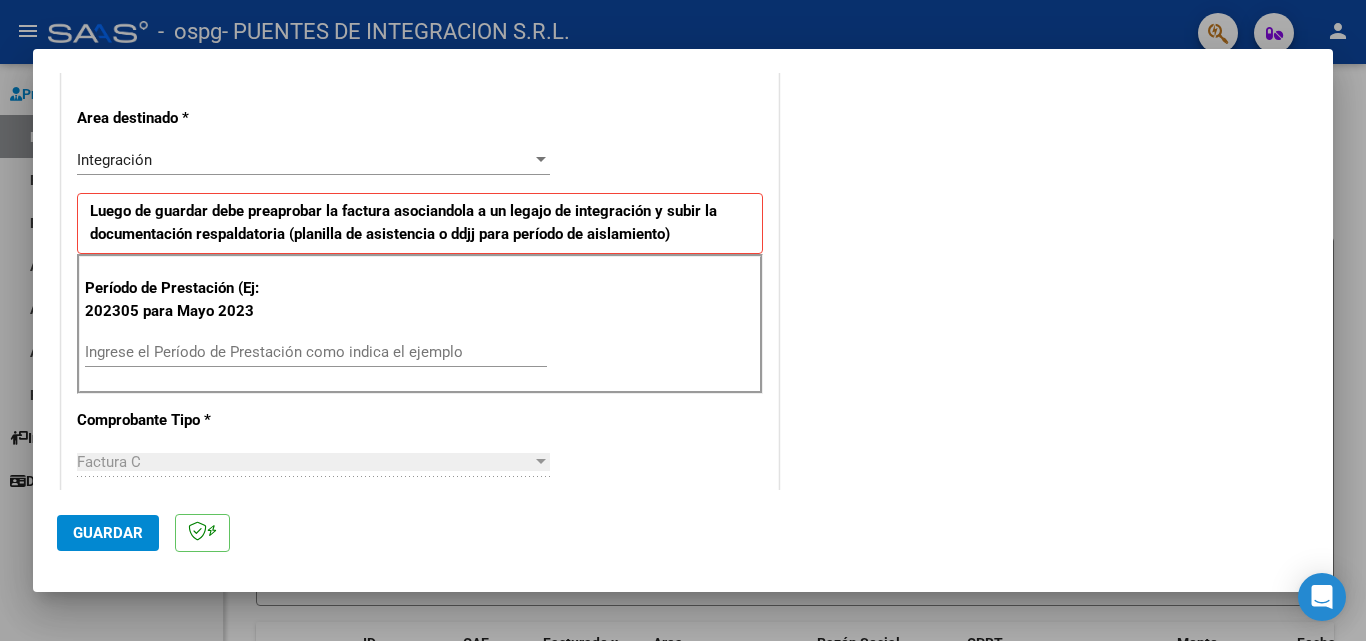 click on "Ingrese el Período de Prestación como indica el ejemplo" at bounding box center (316, 352) 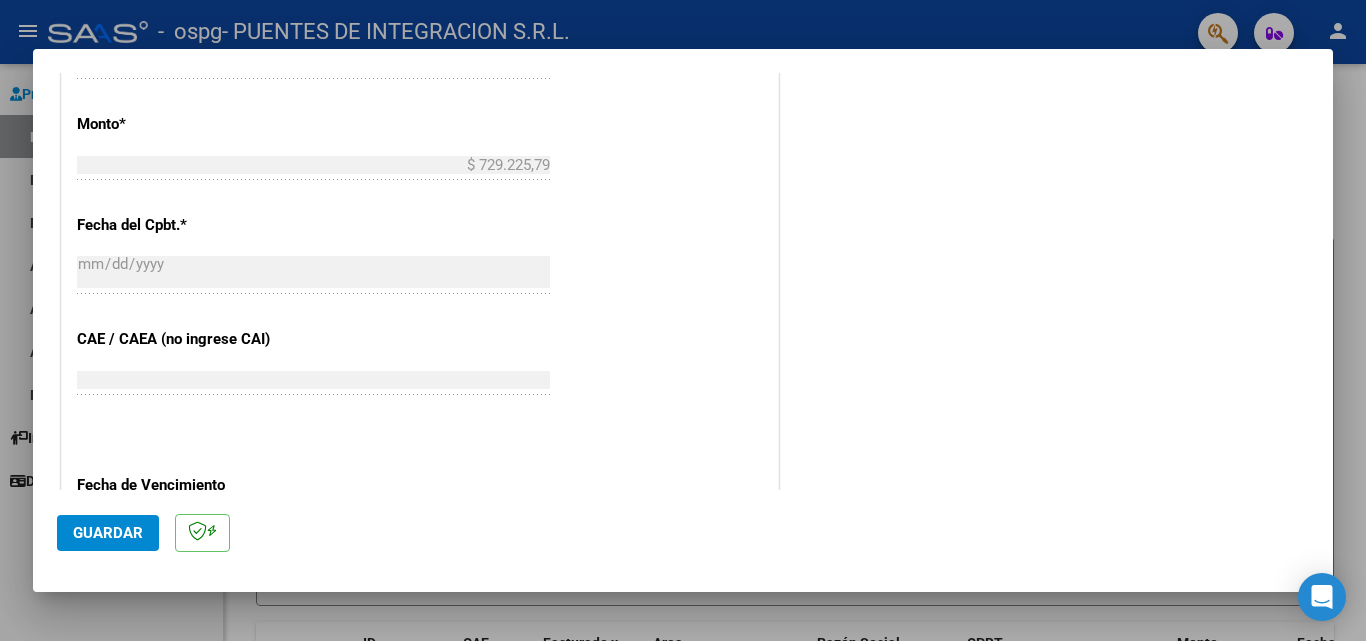 scroll, scrollTop: 1305, scrollLeft: 0, axis: vertical 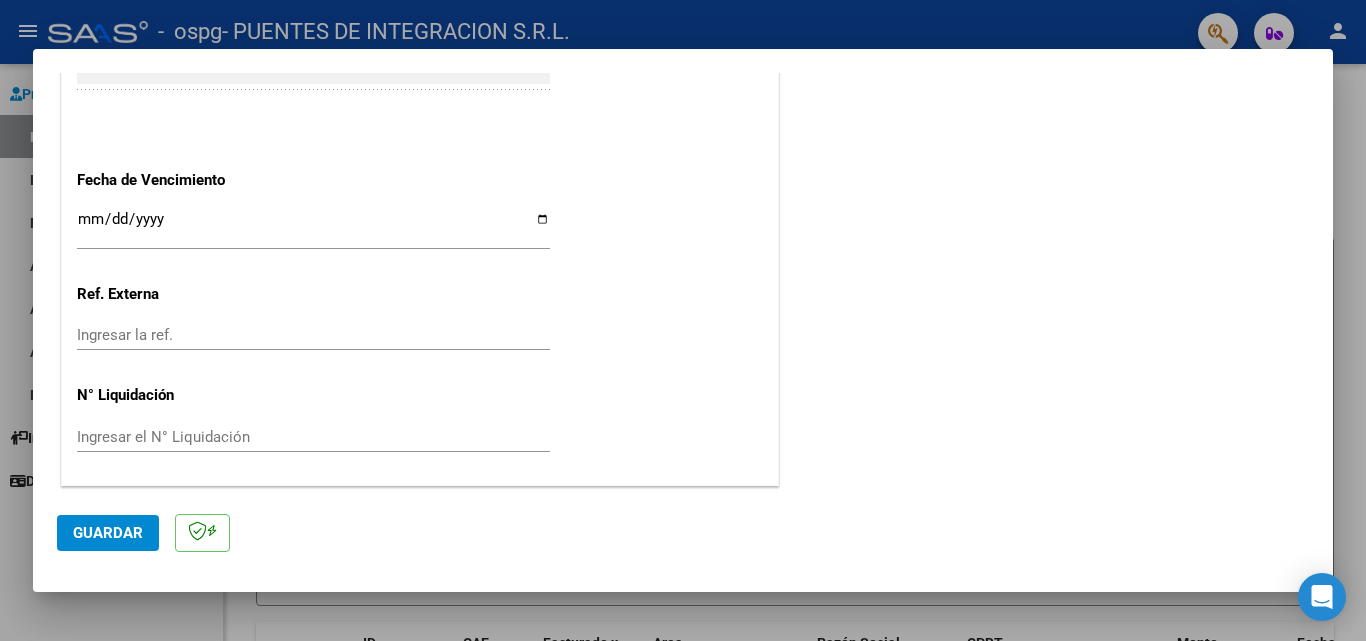 type on "202507" 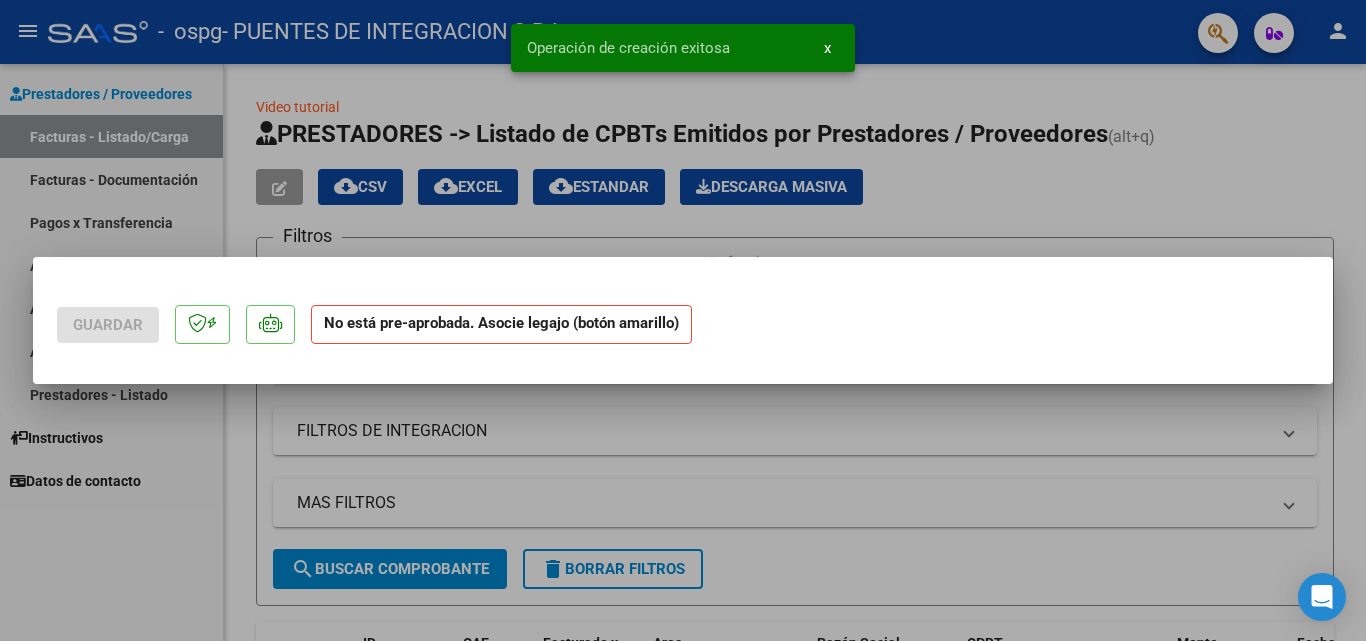 scroll, scrollTop: 0, scrollLeft: 0, axis: both 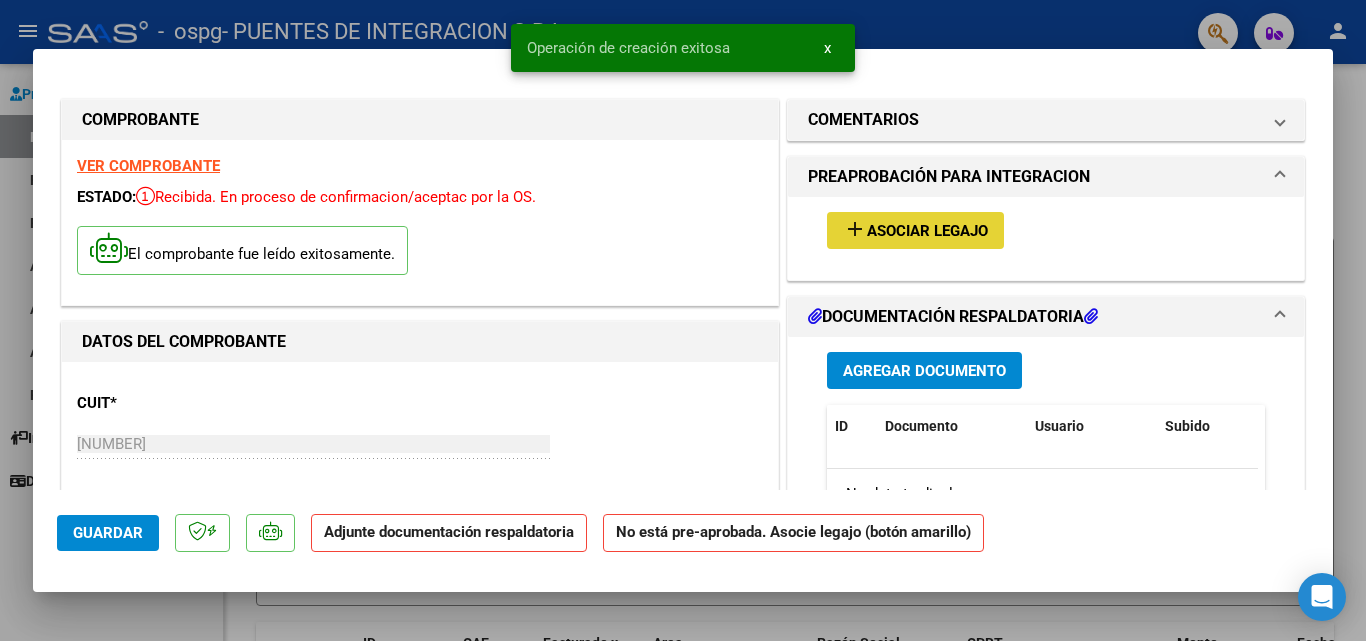 click on "Asociar Legajo" at bounding box center [927, 231] 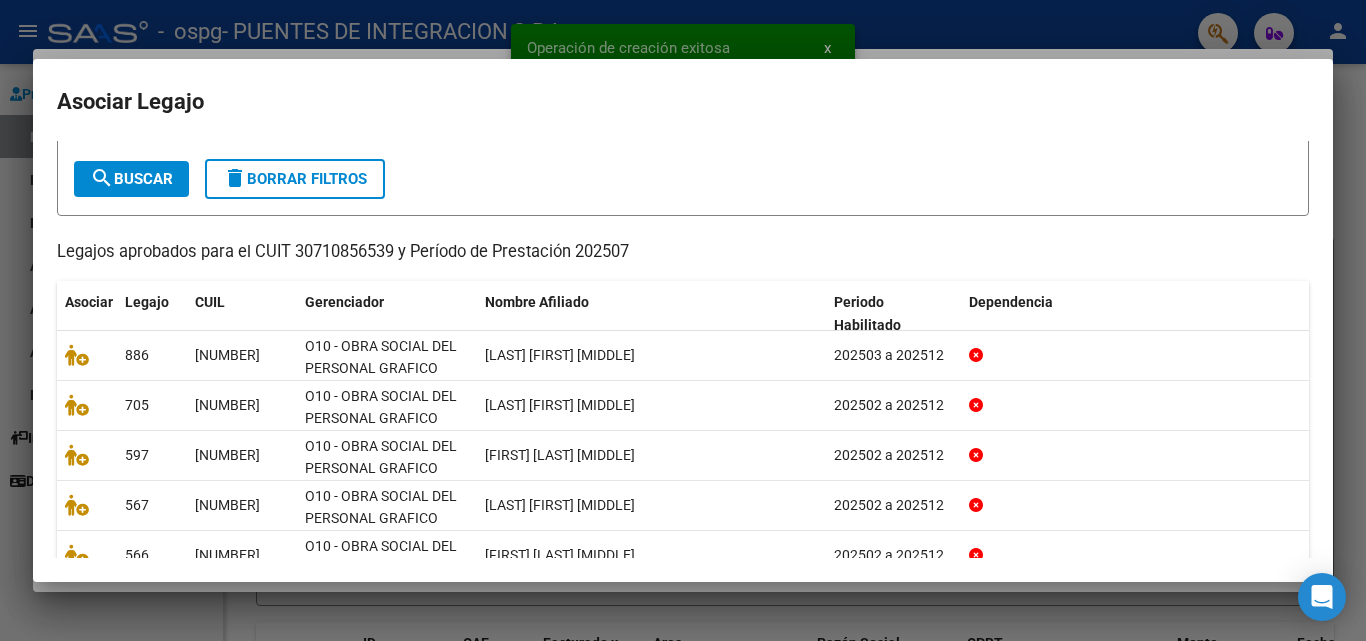 scroll, scrollTop: 100, scrollLeft: 0, axis: vertical 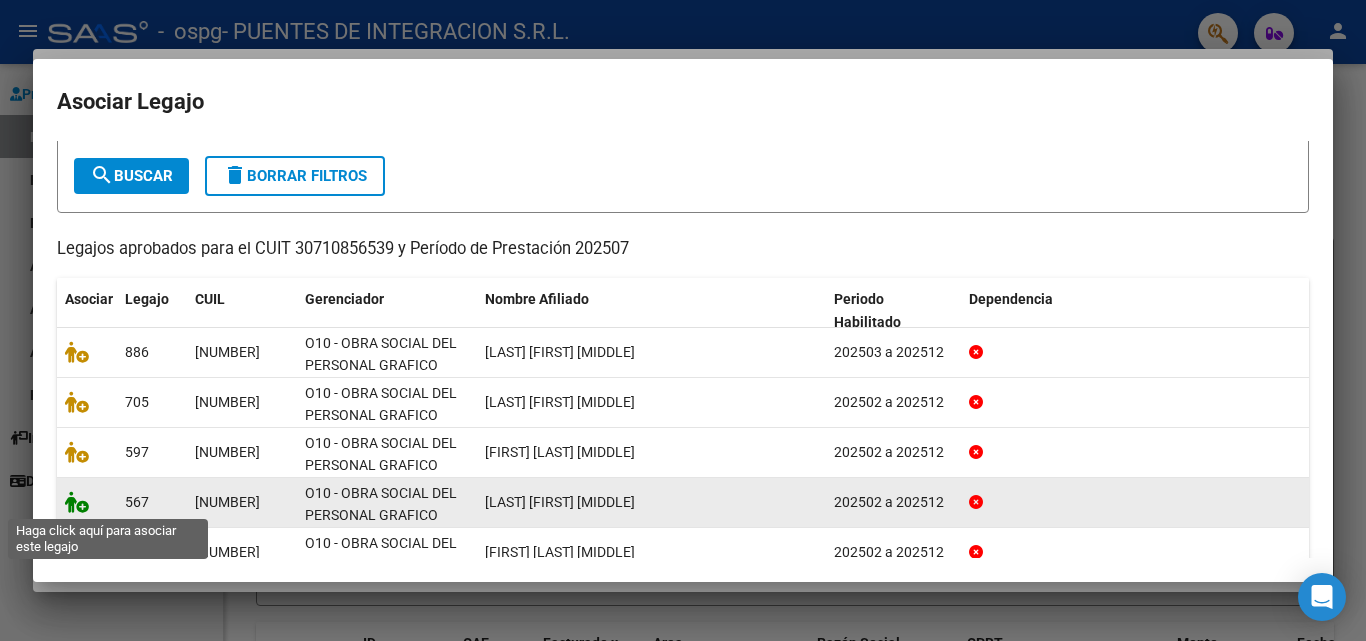 click 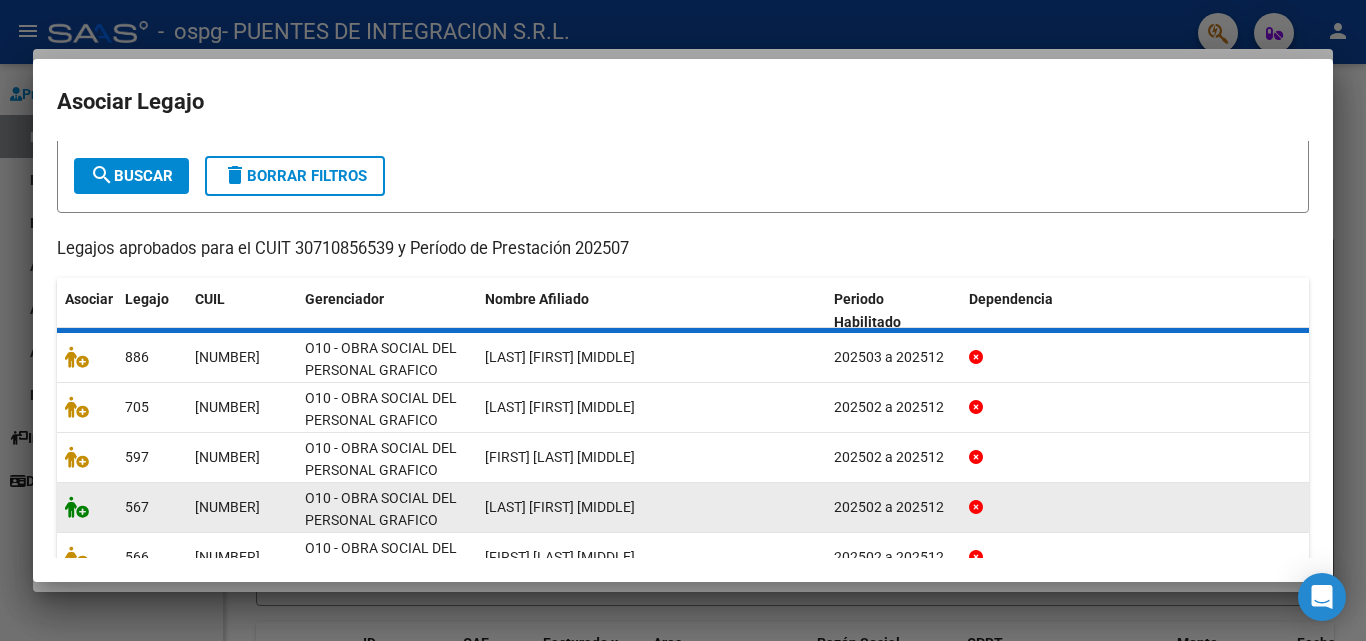 scroll, scrollTop: 113, scrollLeft: 0, axis: vertical 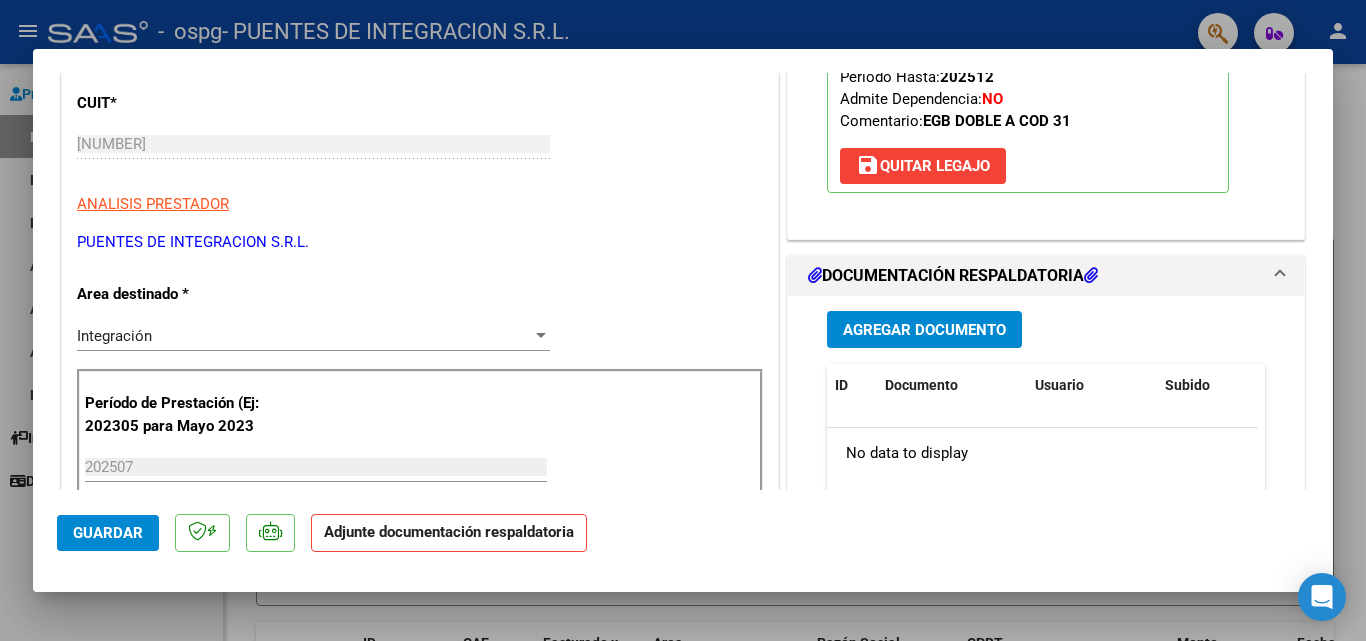 click on "Agregar Documento" at bounding box center (924, 330) 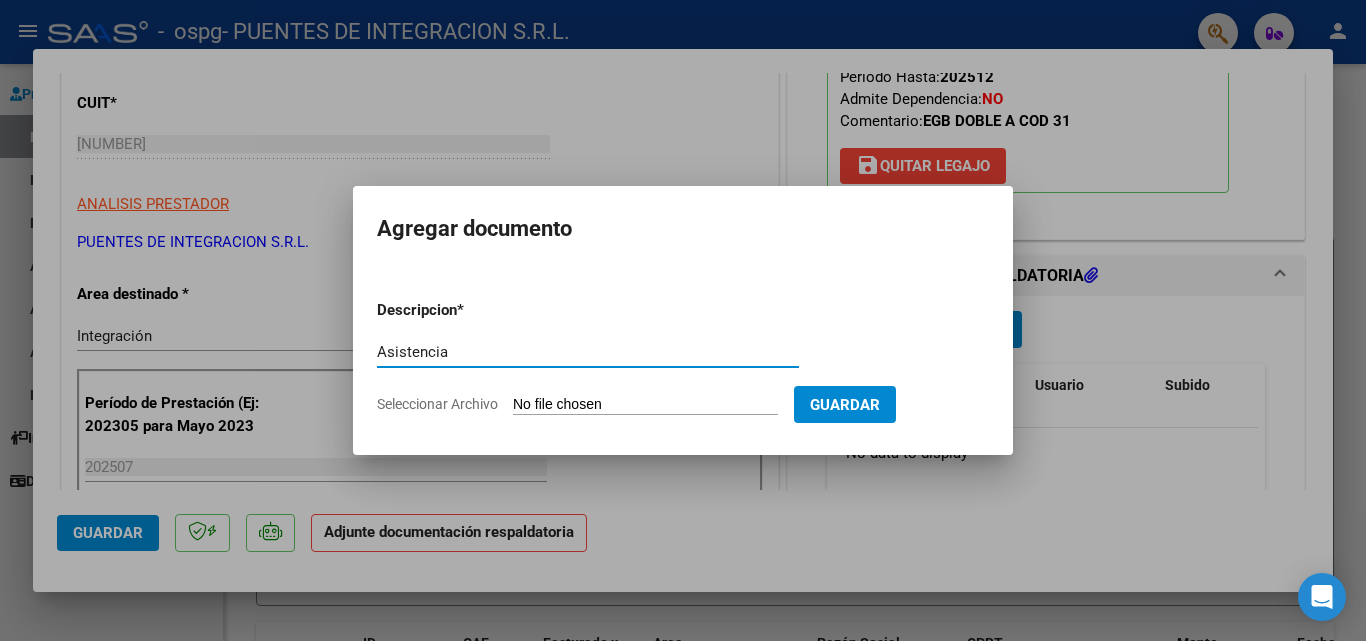 type on "Asistencia" 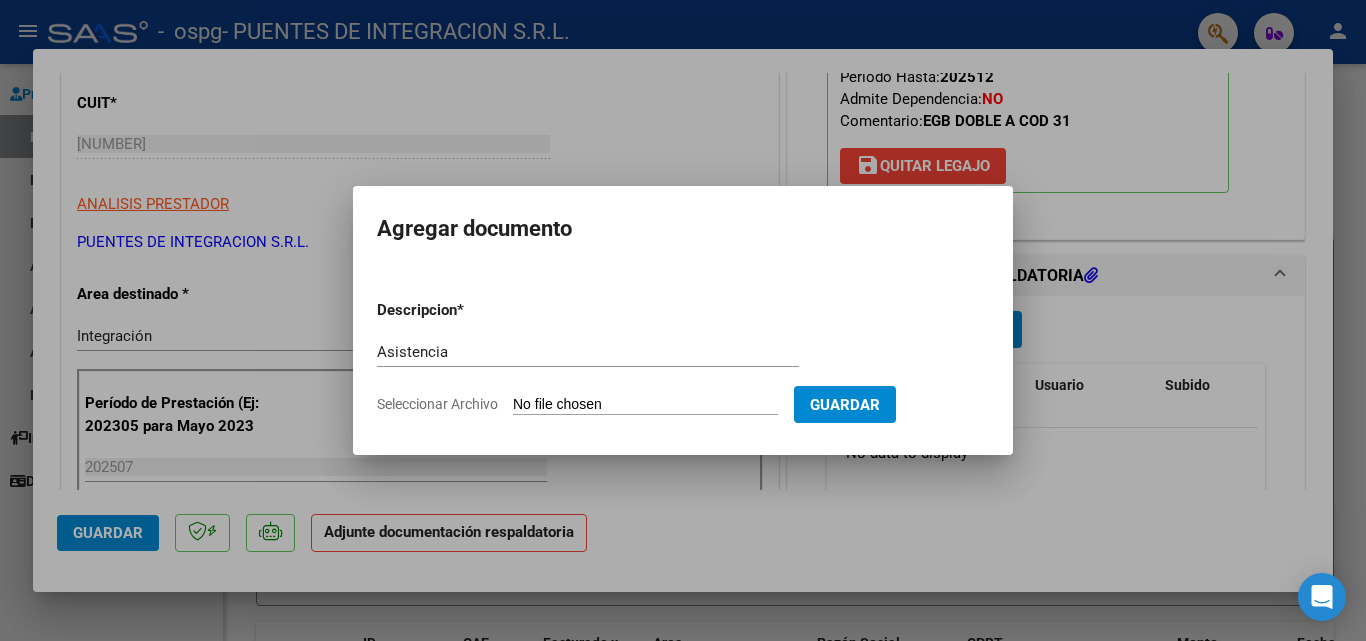 type on "C:\fakepath\[FIRST].[LAST].pdf" 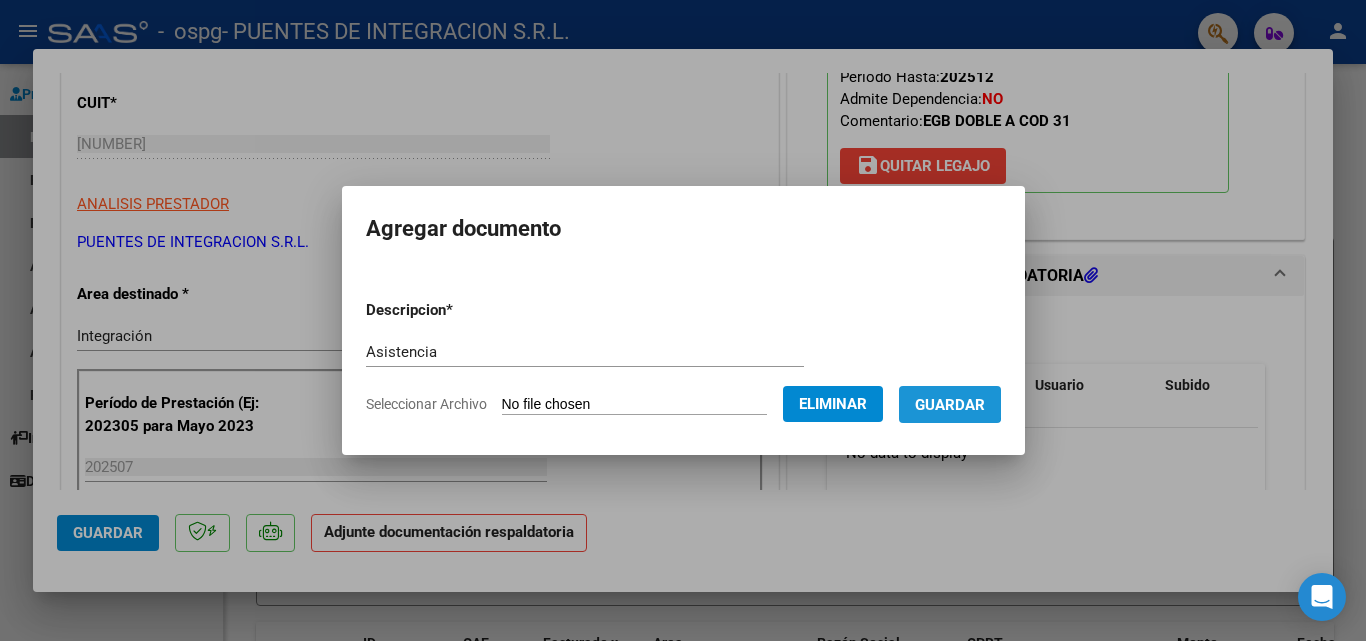 click on "Guardar" at bounding box center [950, 405] 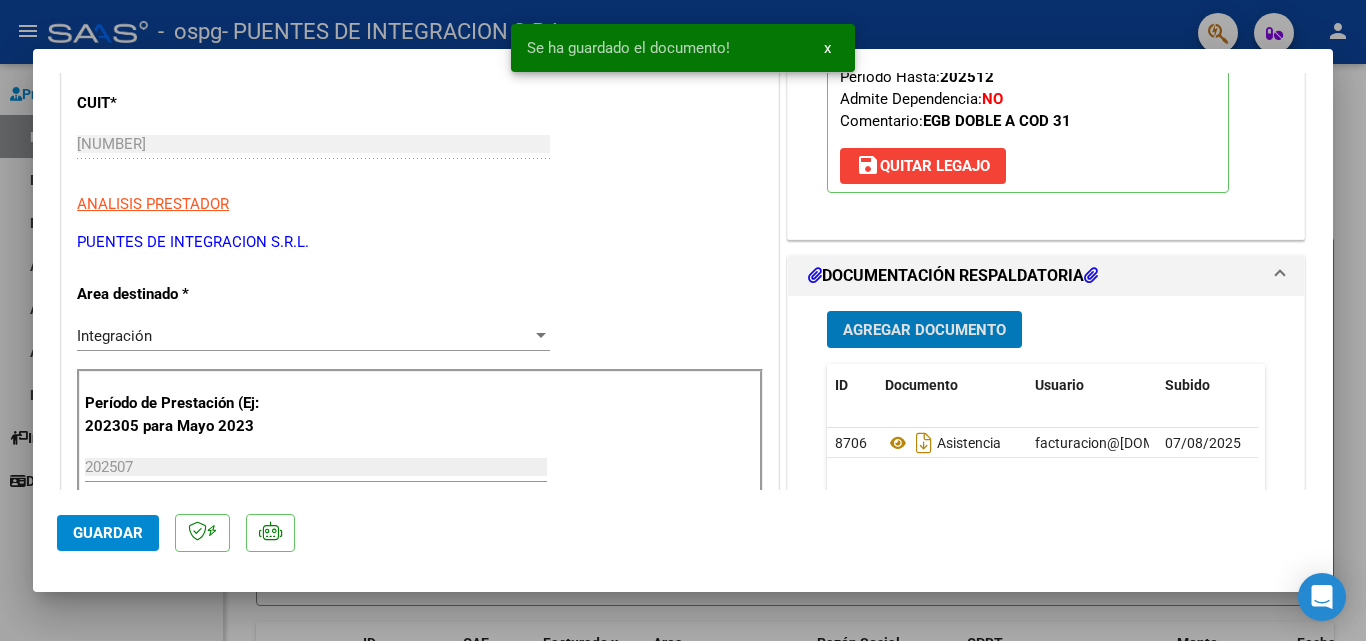 click on "Agregar Documento" at bounding box center [924, 330] 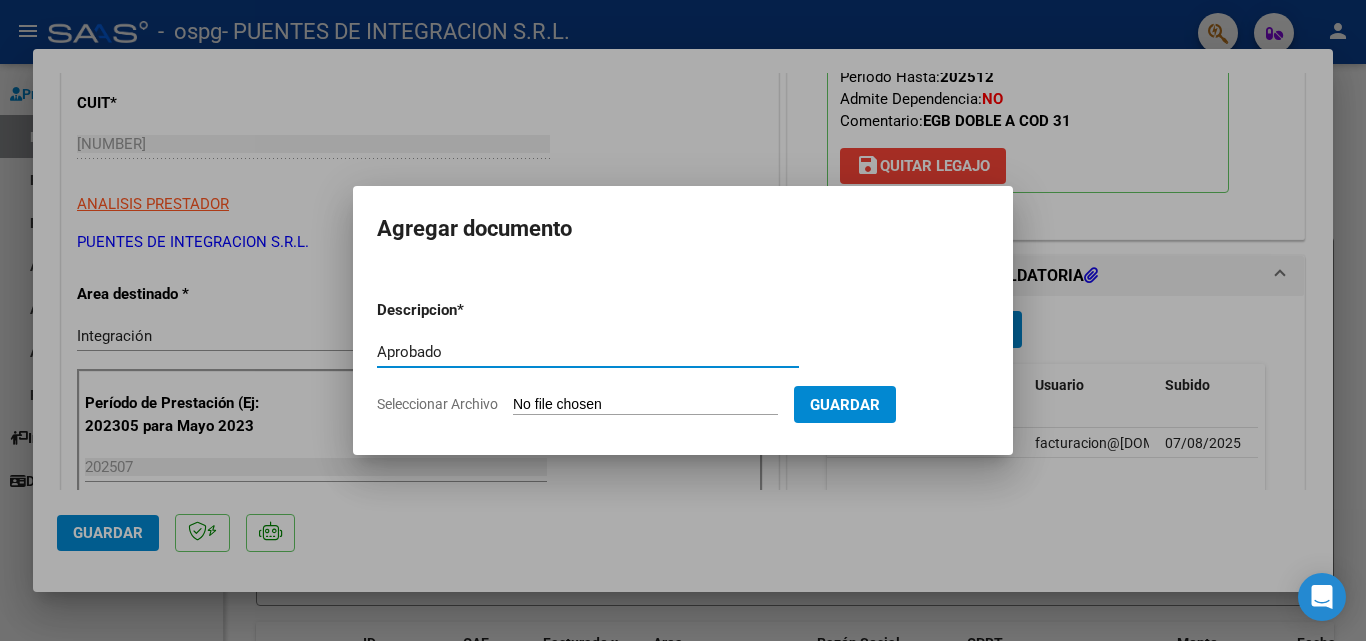 type on "Aprobado" 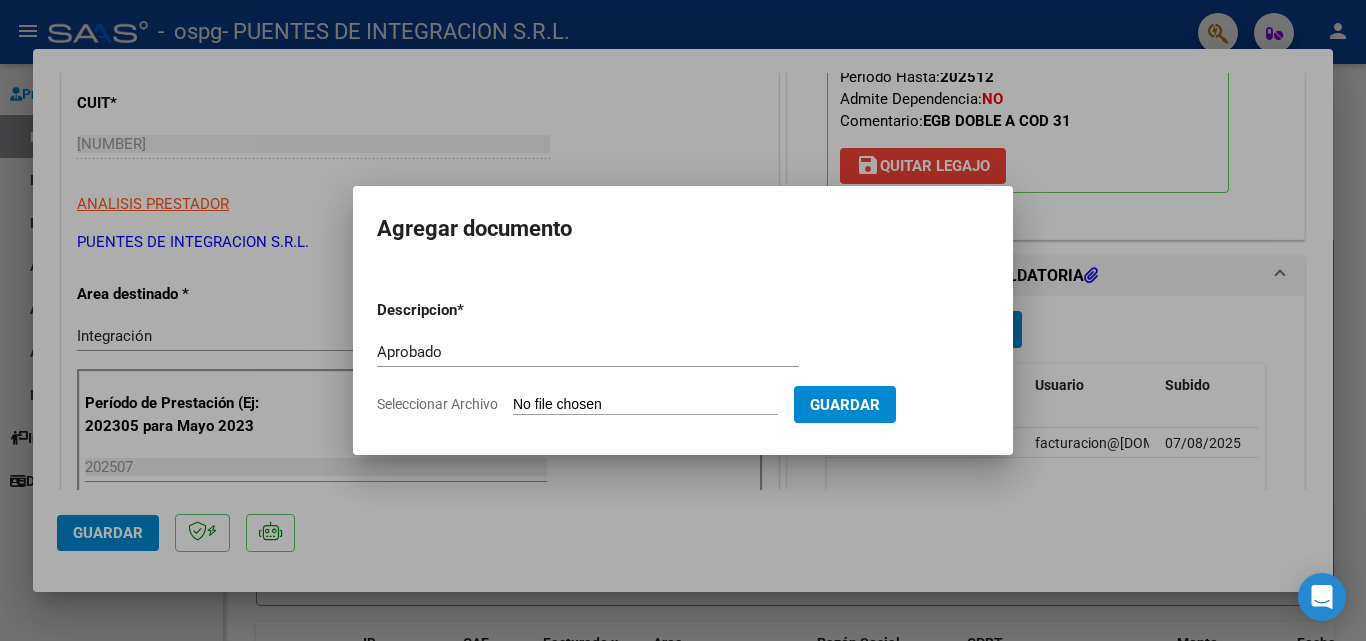 click on "Seleccionar Archivo" at bounding box center (645, 405) 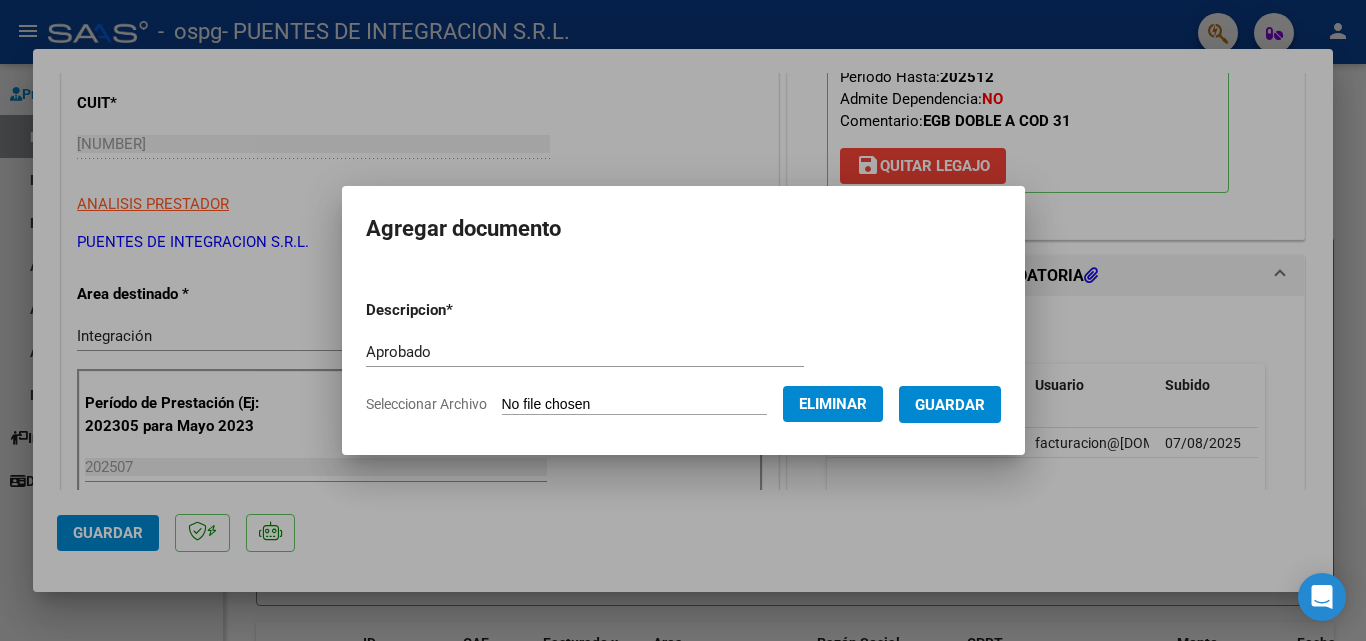 click on "Guardar" at bounding box center (950, 405) 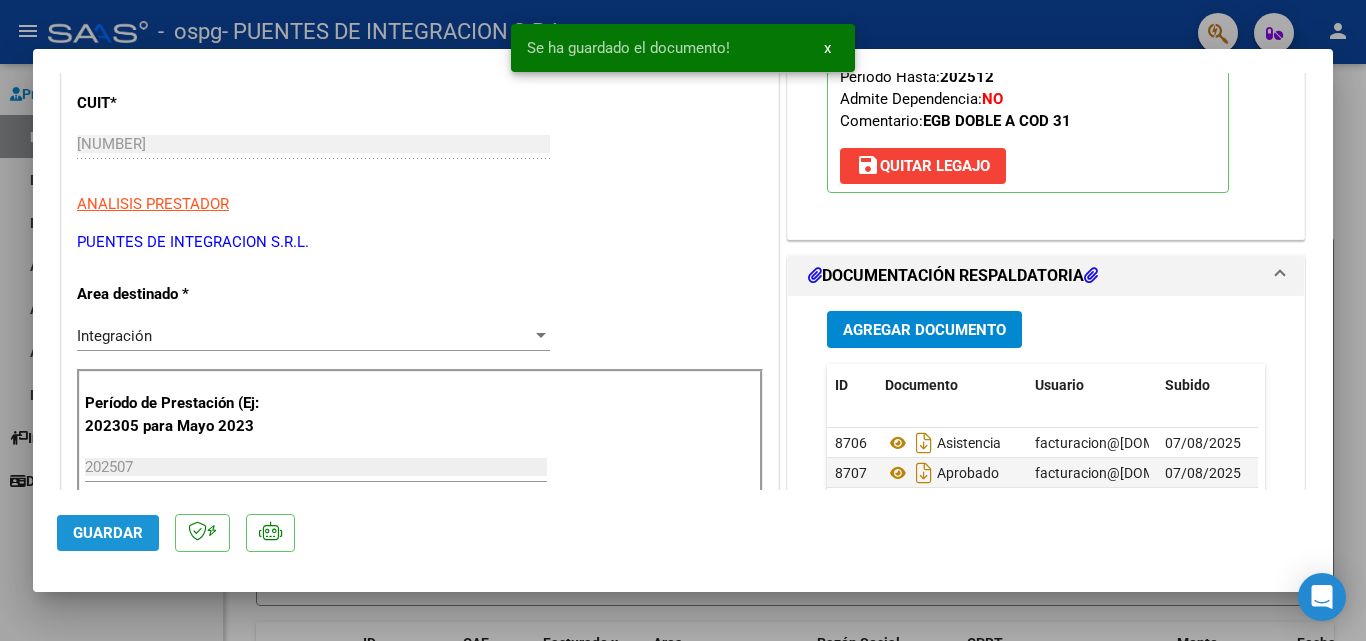click on "Guardar" 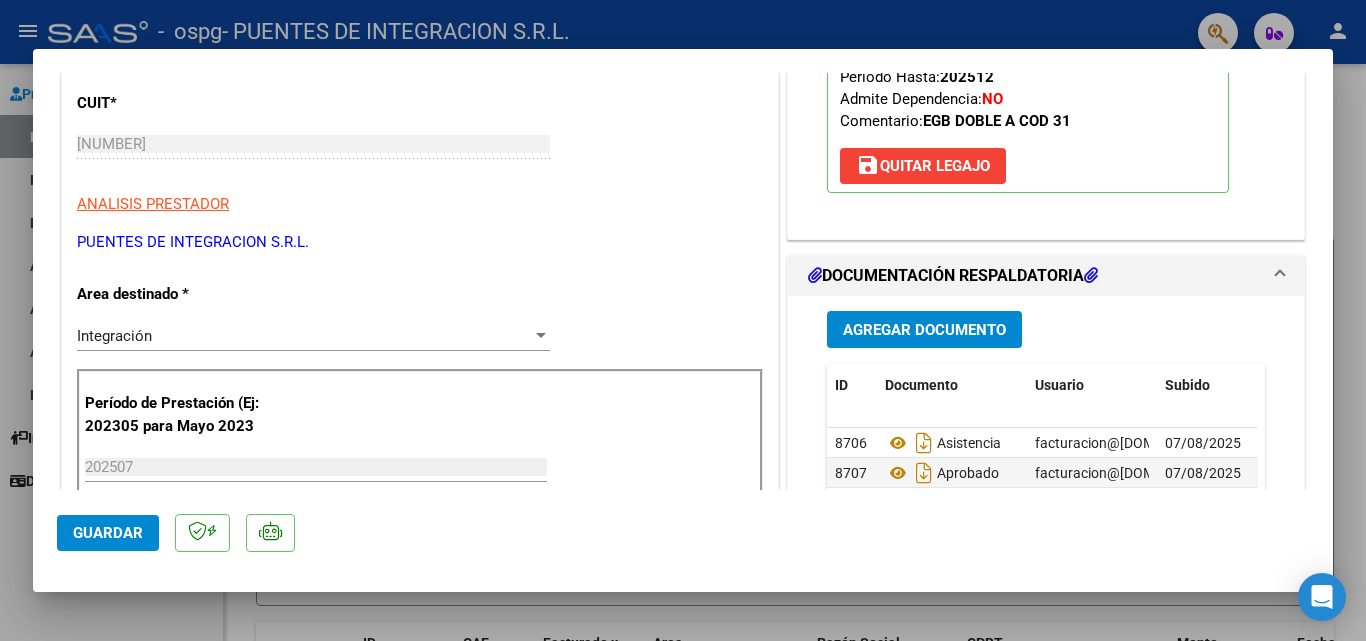 click on "Guardar" 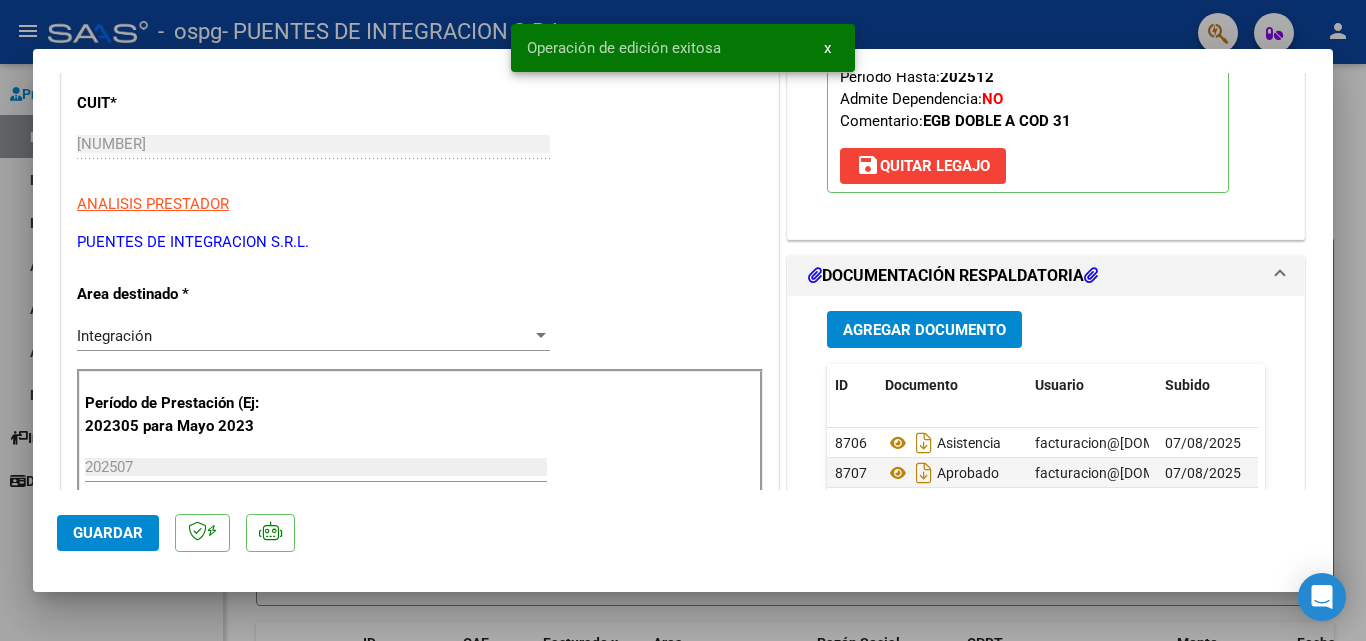 click at bounding box center (683, 320) 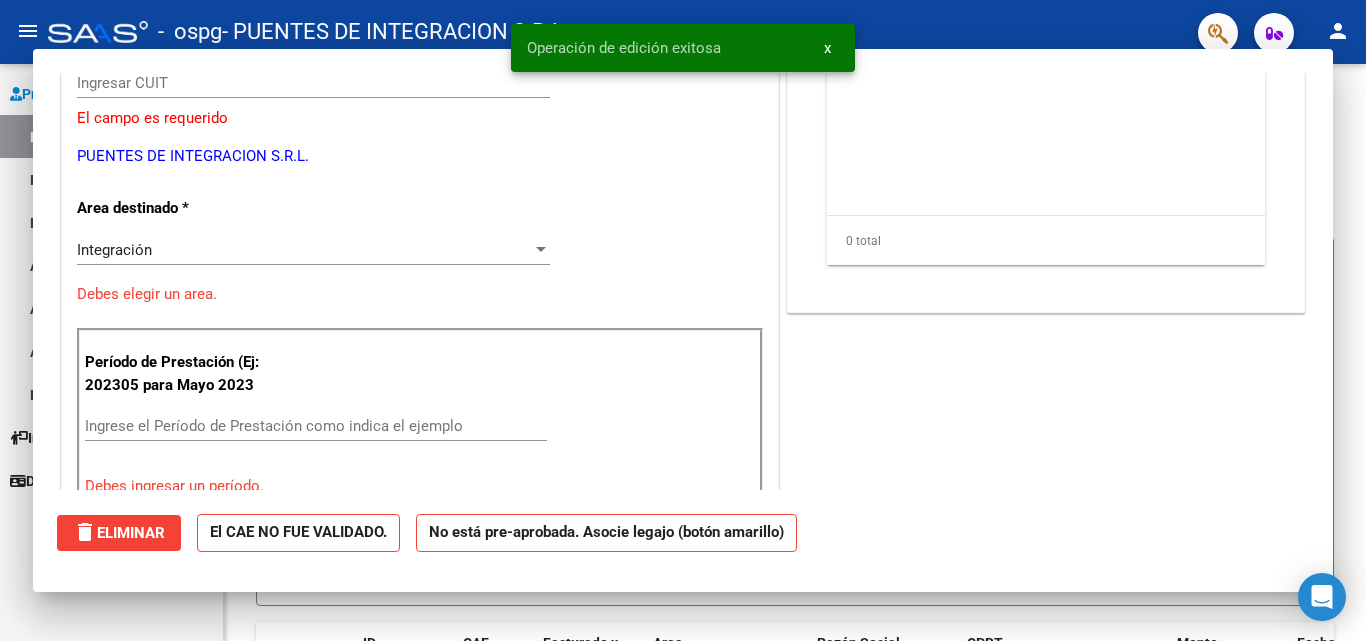scroll, scrollTop: 0, scrollLeft: 0, axis: both 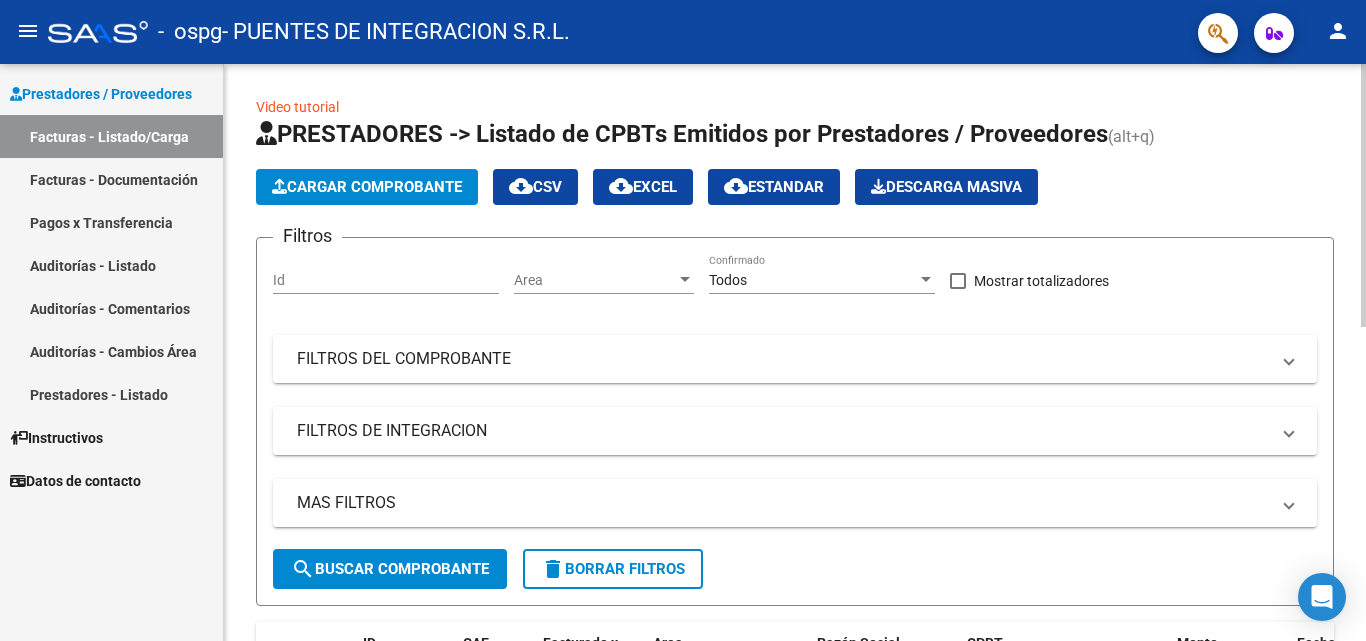 click on "Cargar Comprobante" 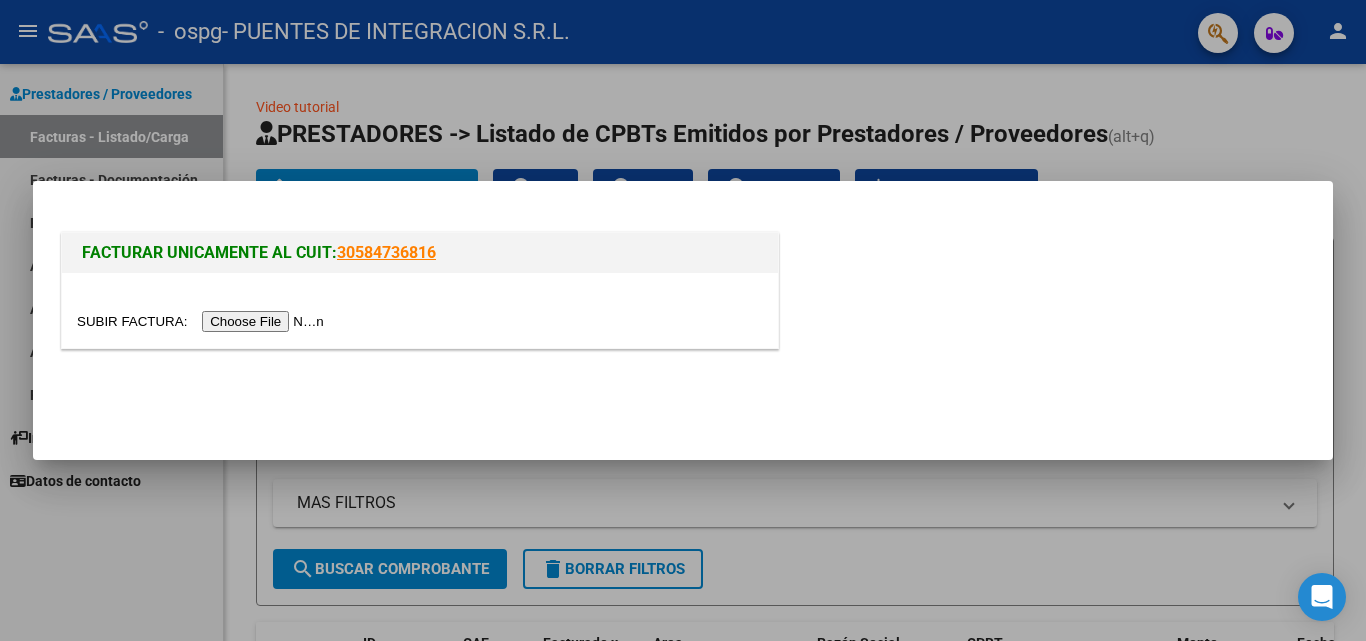click at bounding box center [203, 321] 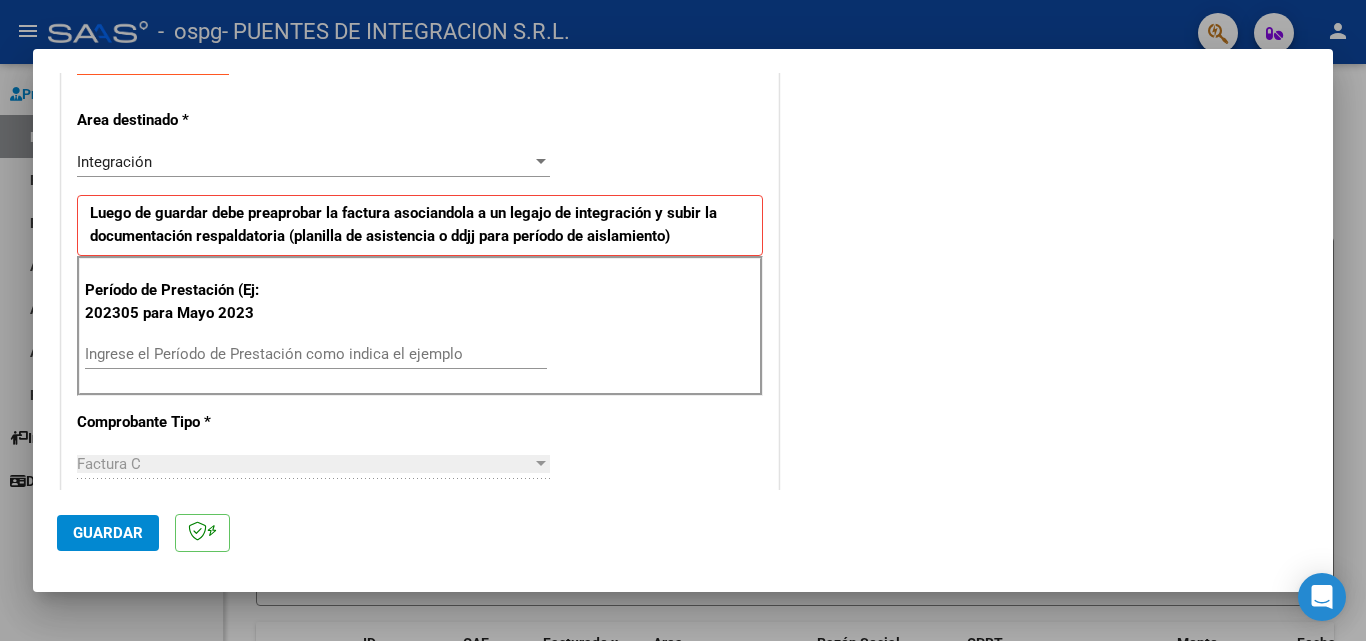 scroll, scrollTop: 400, scrollLeft: 0, axis: vertical 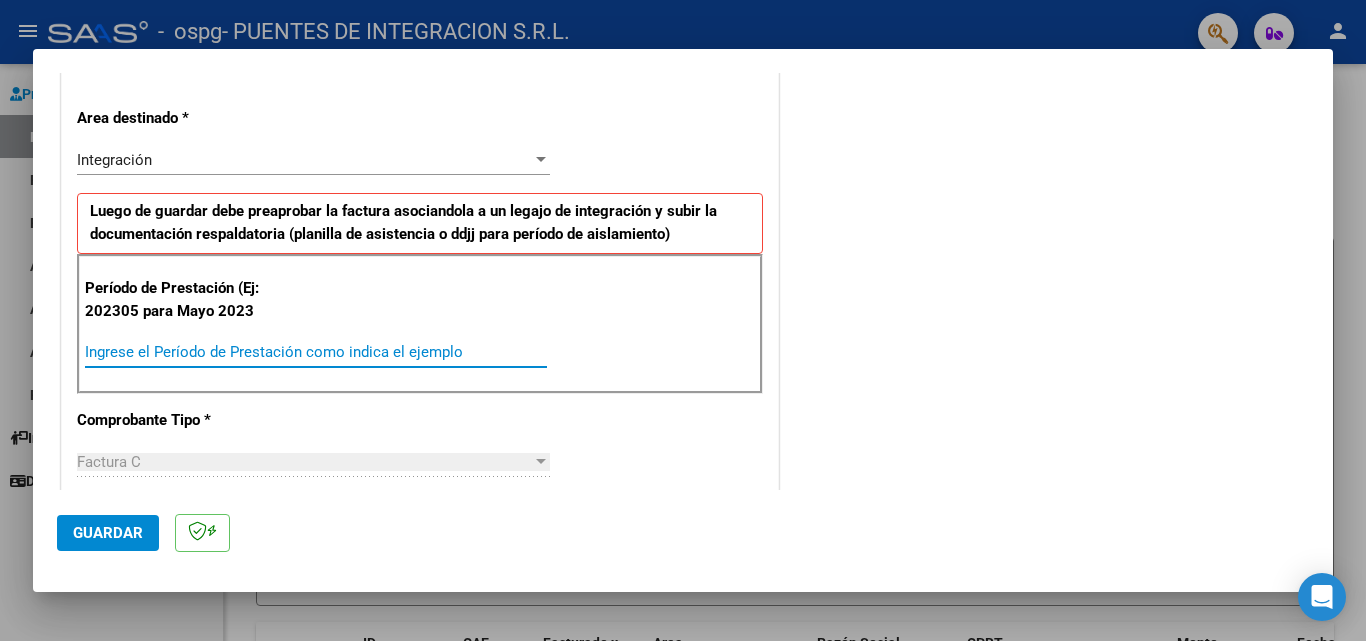 click on "Ingrese el Período de Prestación como indica el ejemplo" at bounding box center (316, 352) 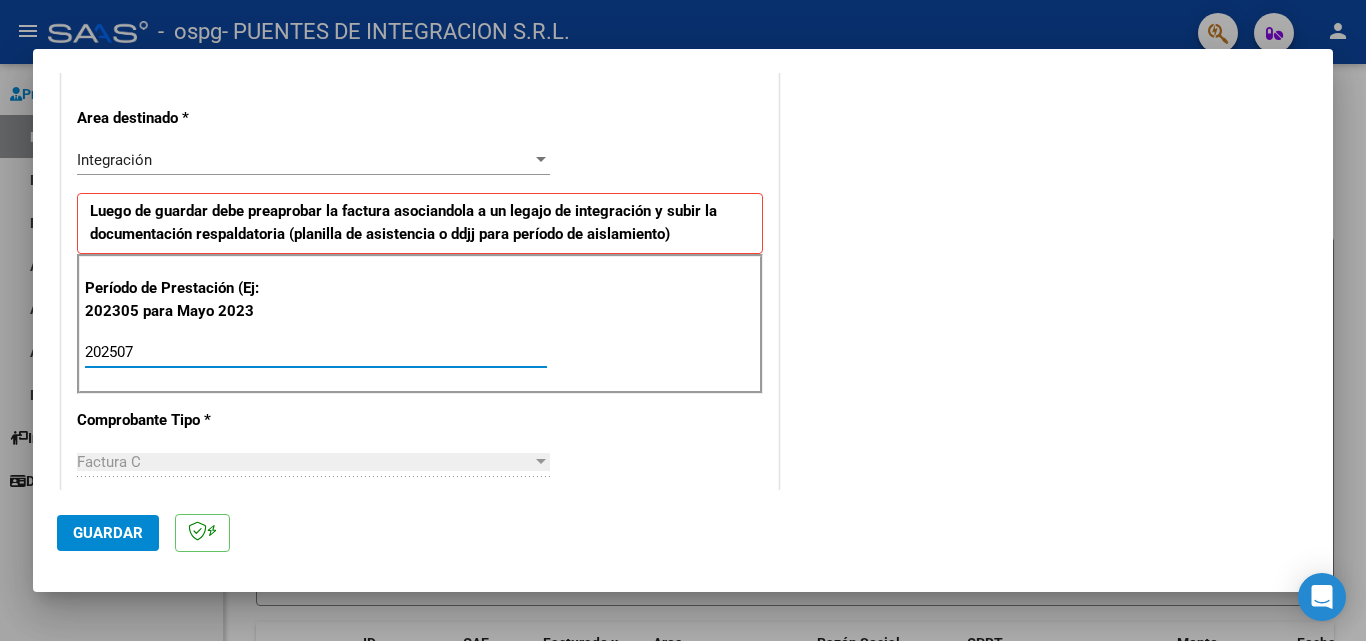 type on "202507" 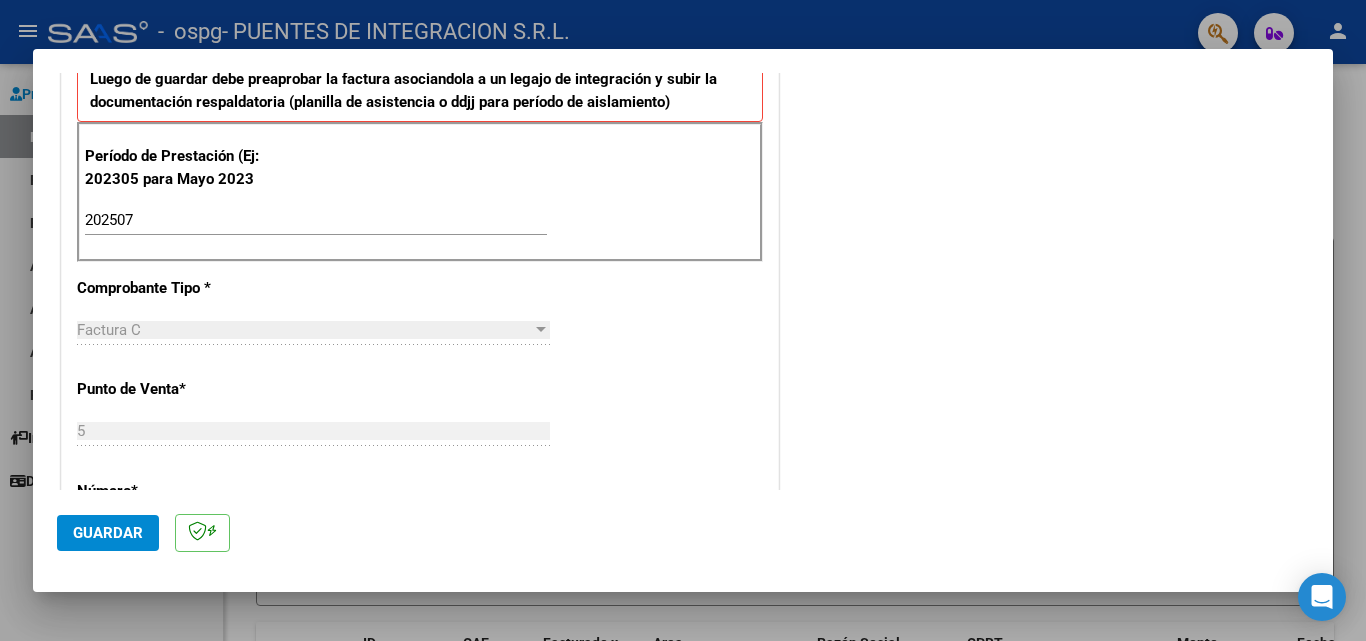 scroll, scrollTop: 500, scrollLeft: 0, axis: vertical 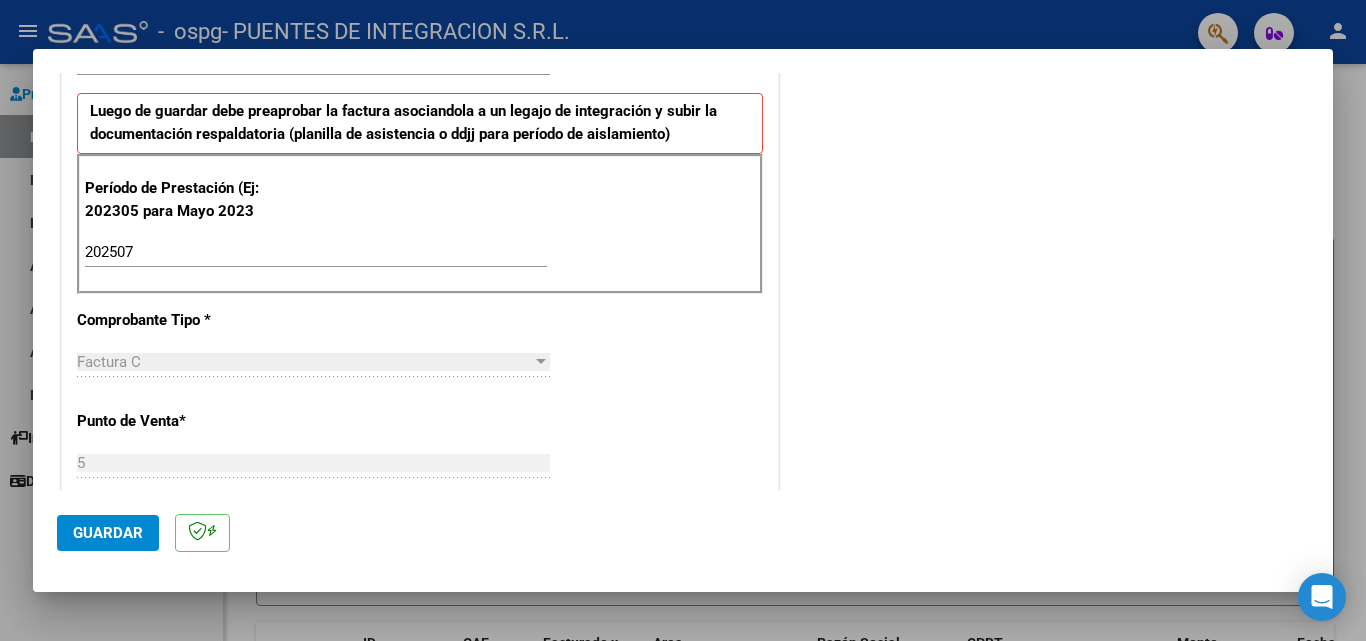 click on "Guardar" 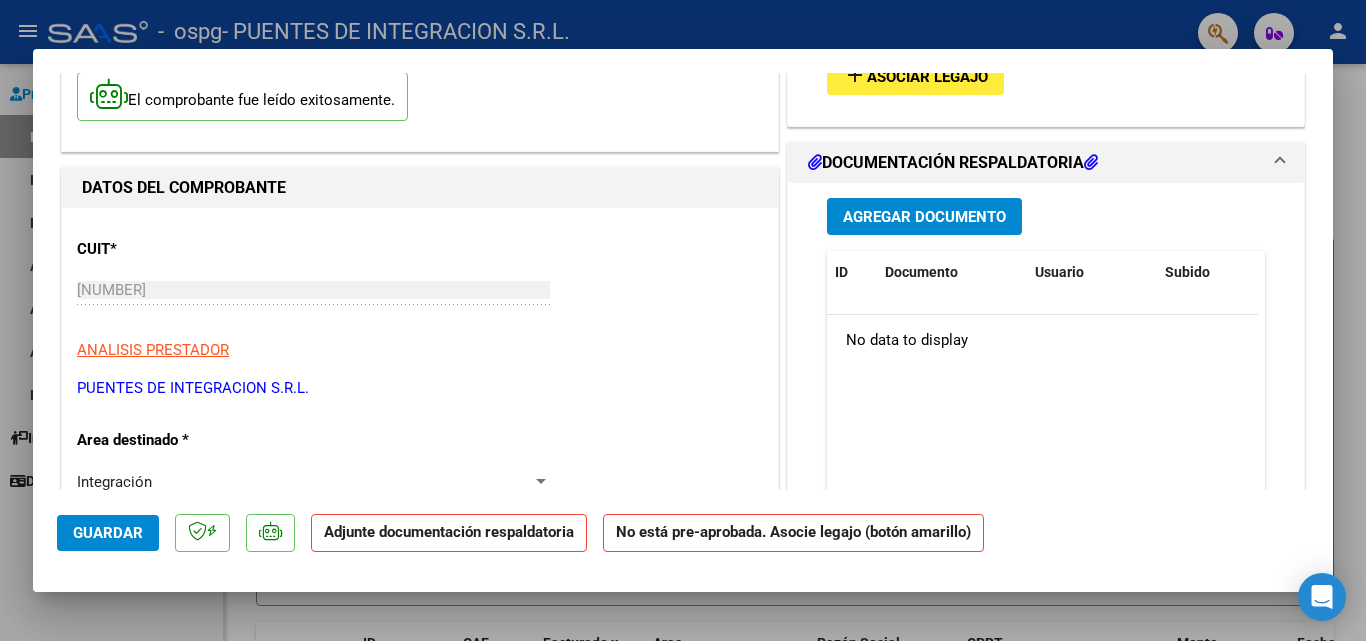 scroll, scrollTop: 100, scrollLeft: 0, axis: vertical 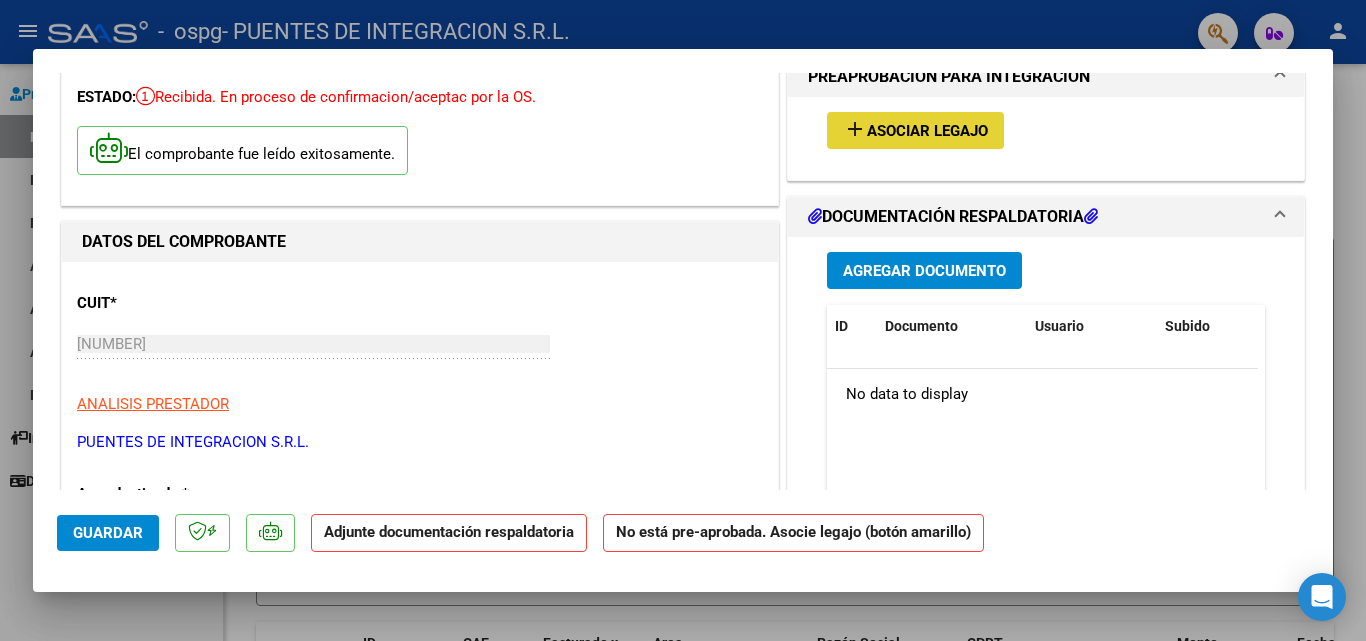 click on "Asociar Legajo" at bounding box center (927, 131) 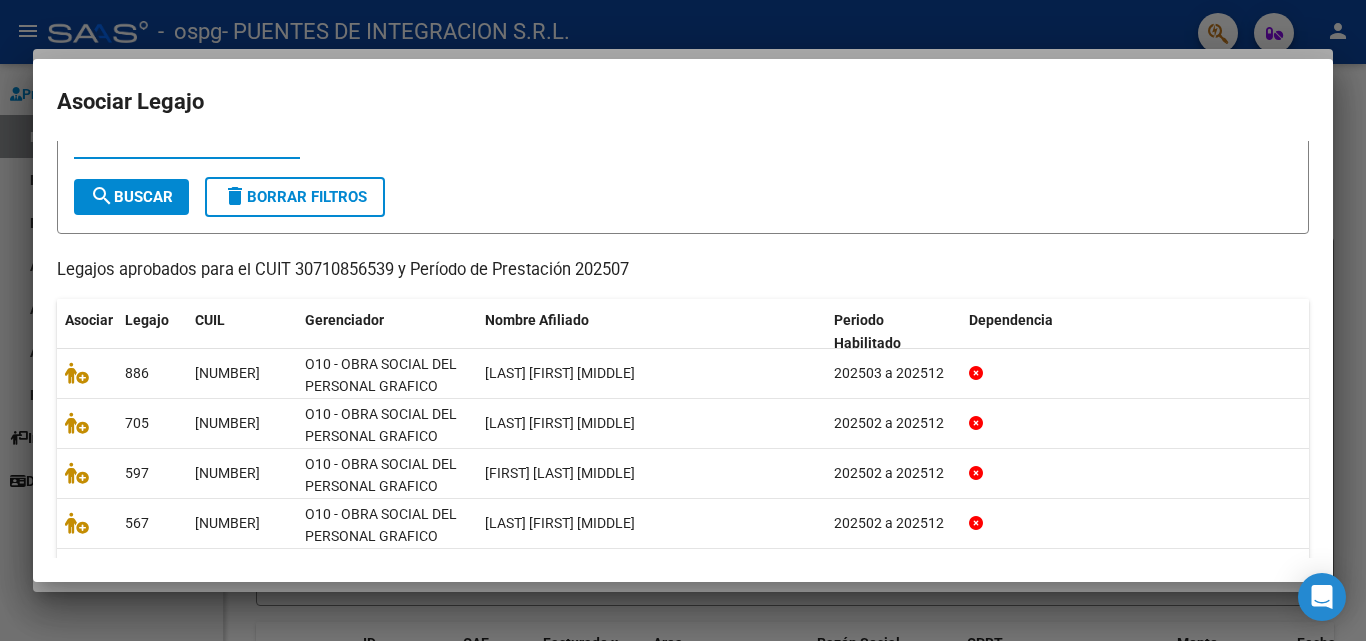 scroll, scrollTop: 100, scrollLeft: 0, axis: vertical 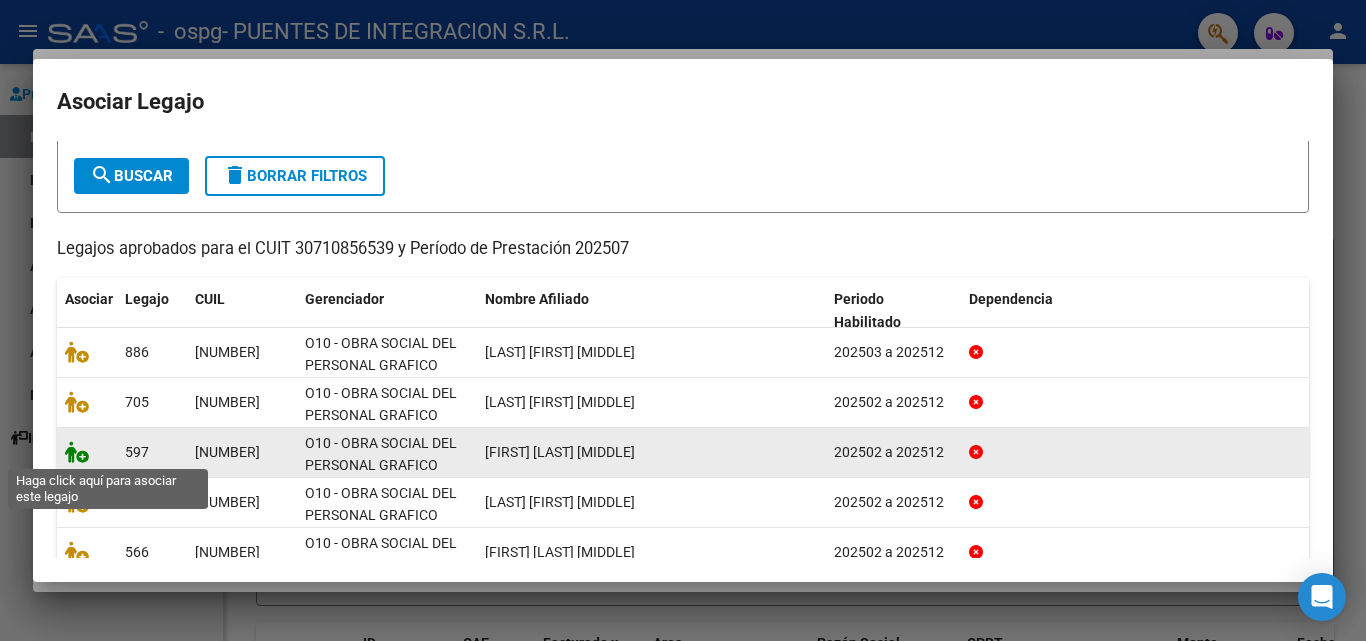 click 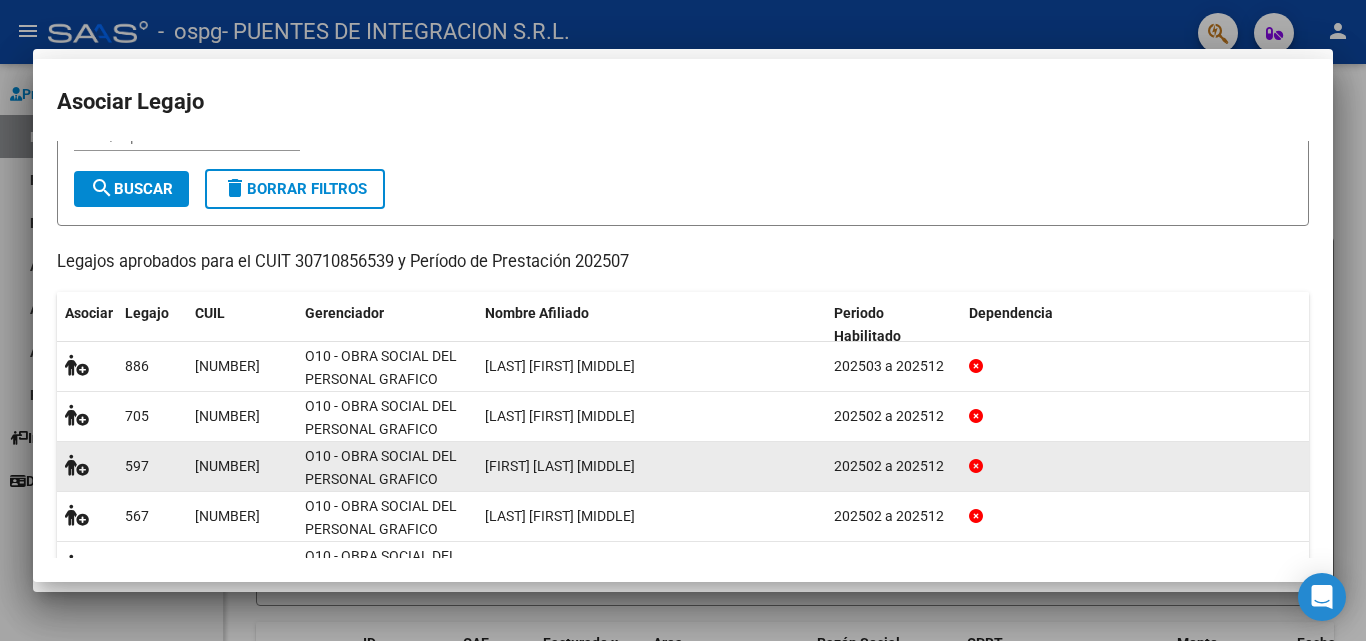 scroll, scrollTop: 0, scrollLeft: 0, axis: both 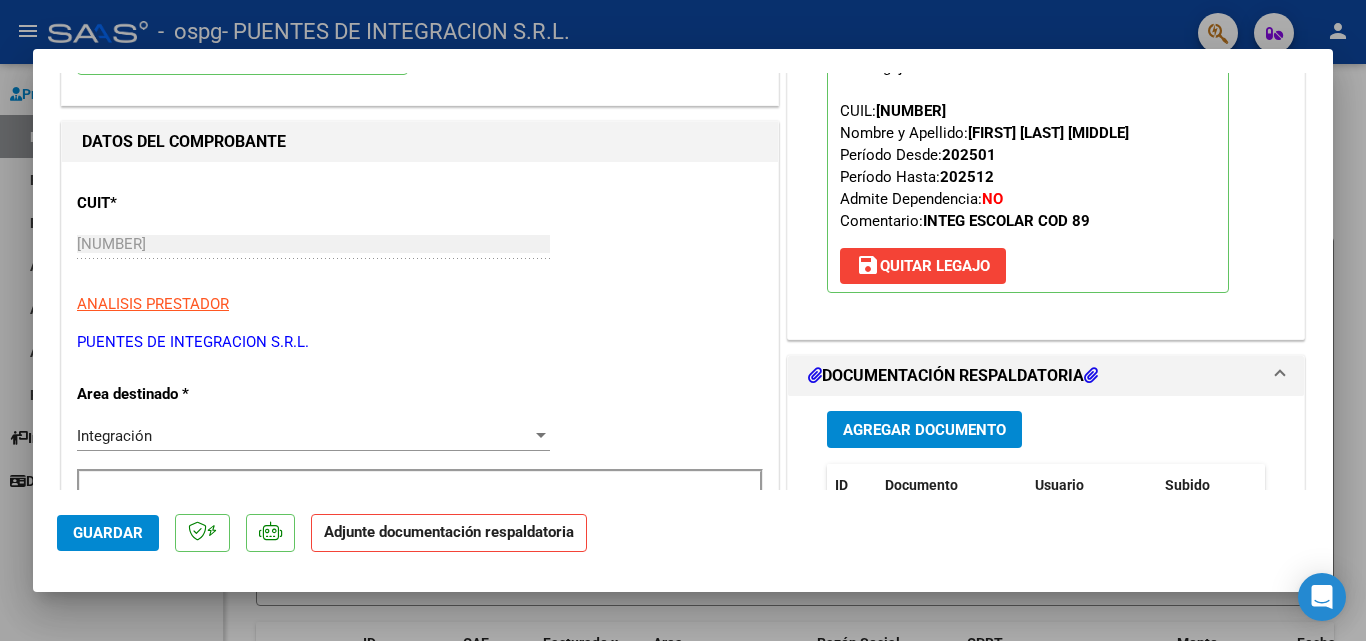 click on "Agregar Documento" at bounding box center (924, 429) 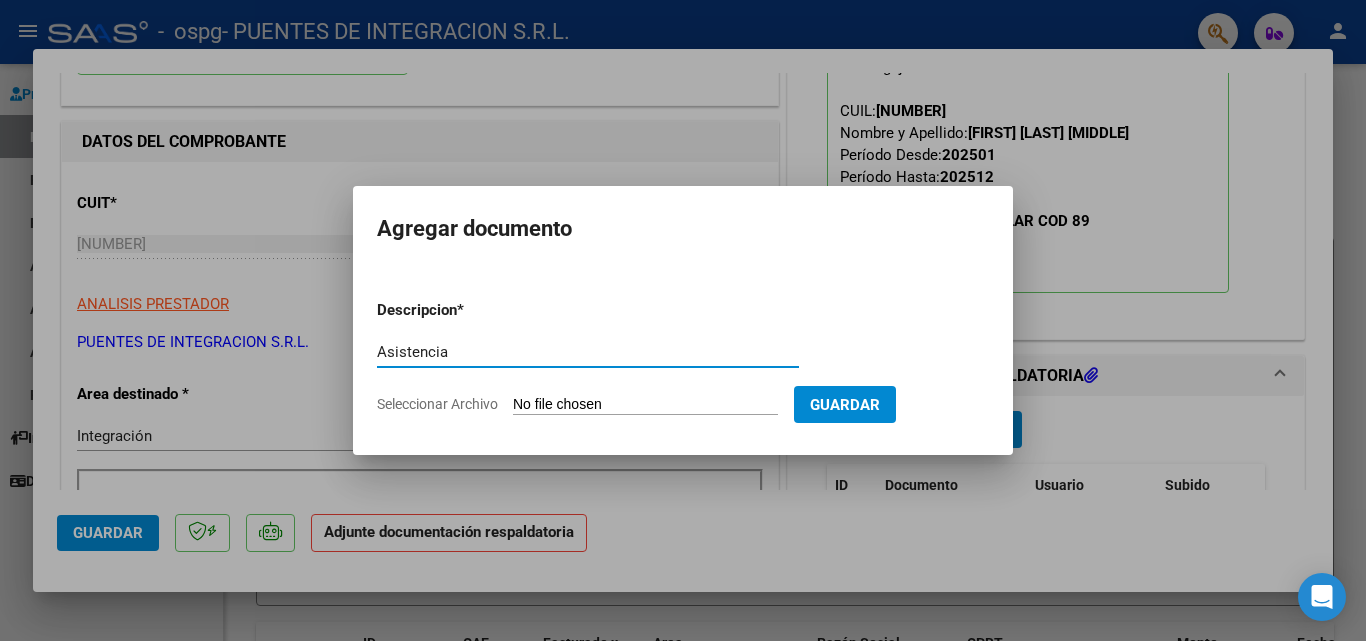 type on "Asistencia" 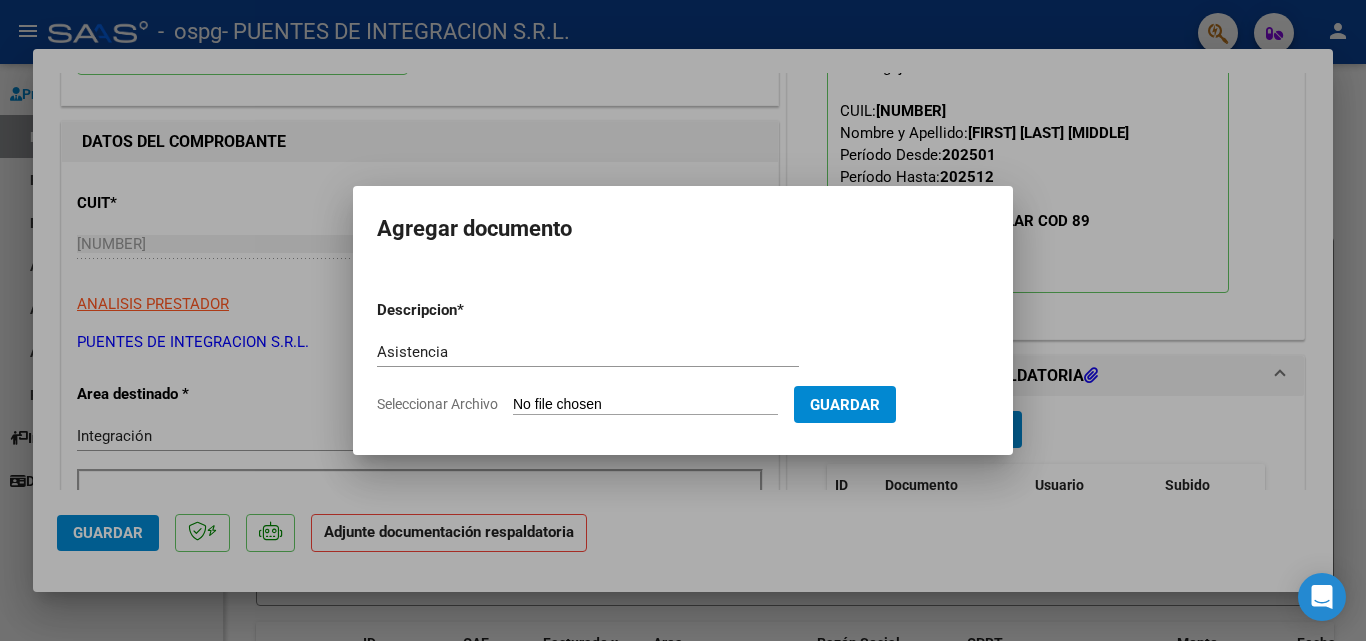 click on "Seleccionar Archivo" at bounding box center [645, 405] 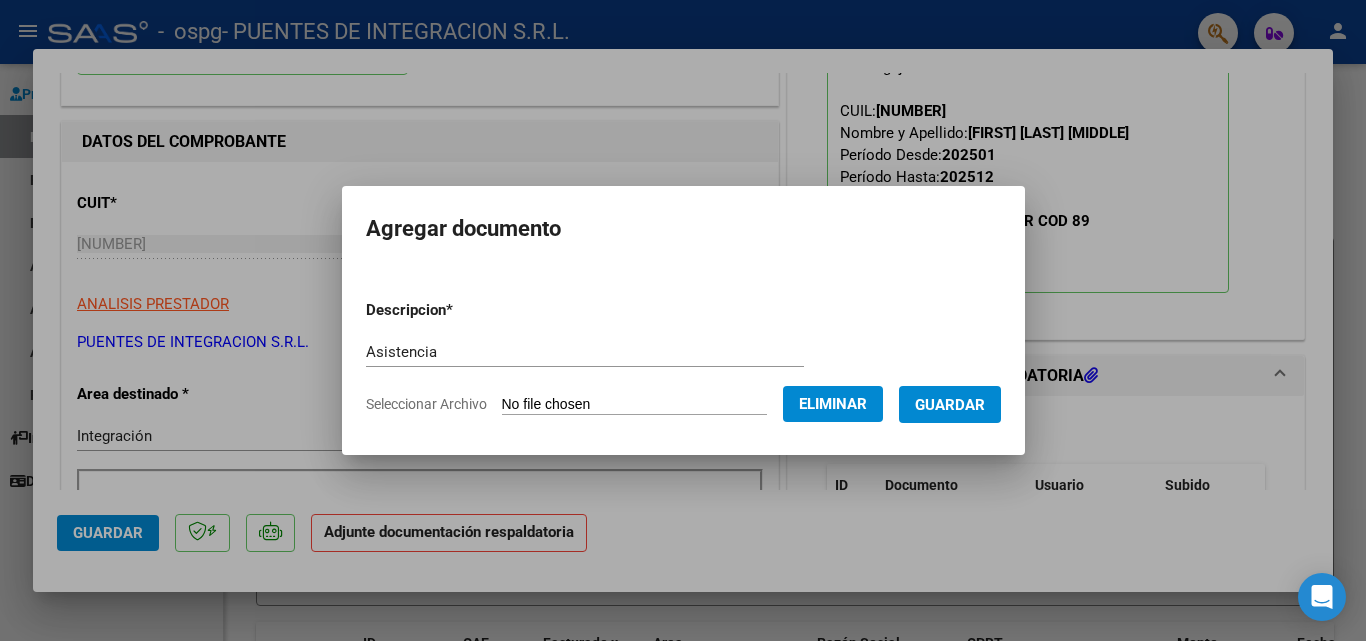 click on "Seleccionar Archivo" 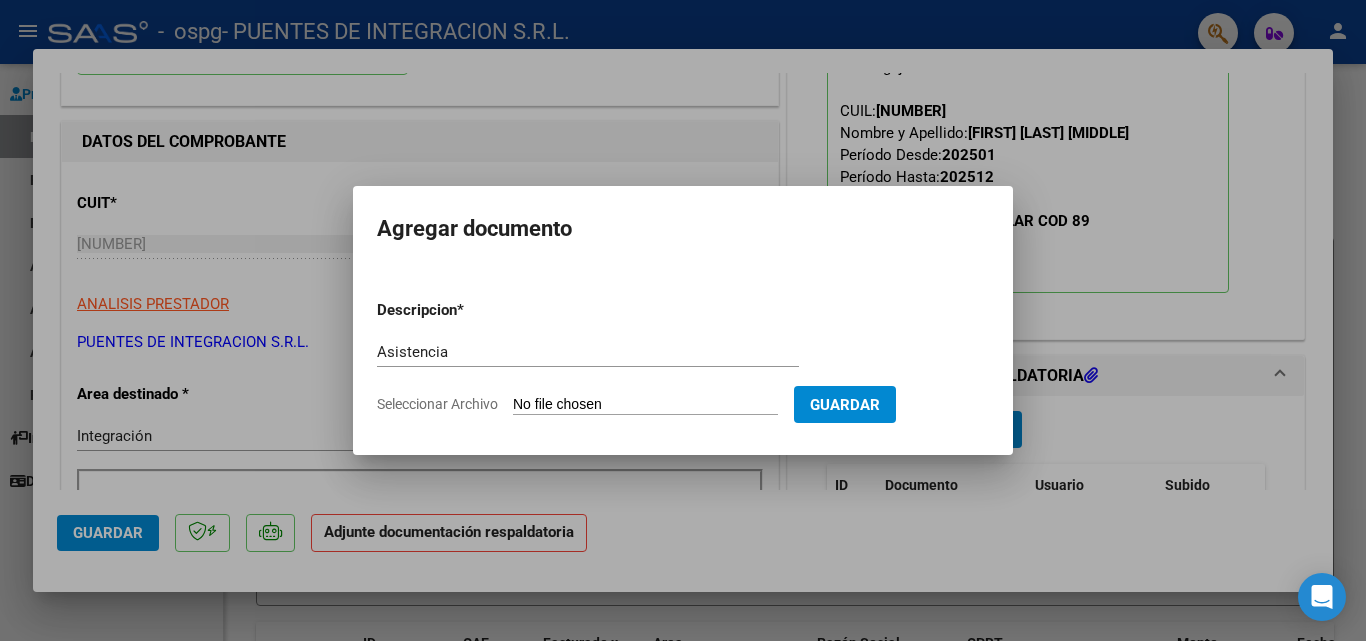 click on "Seleccionar Archivo" at bounding box center [645, 405] 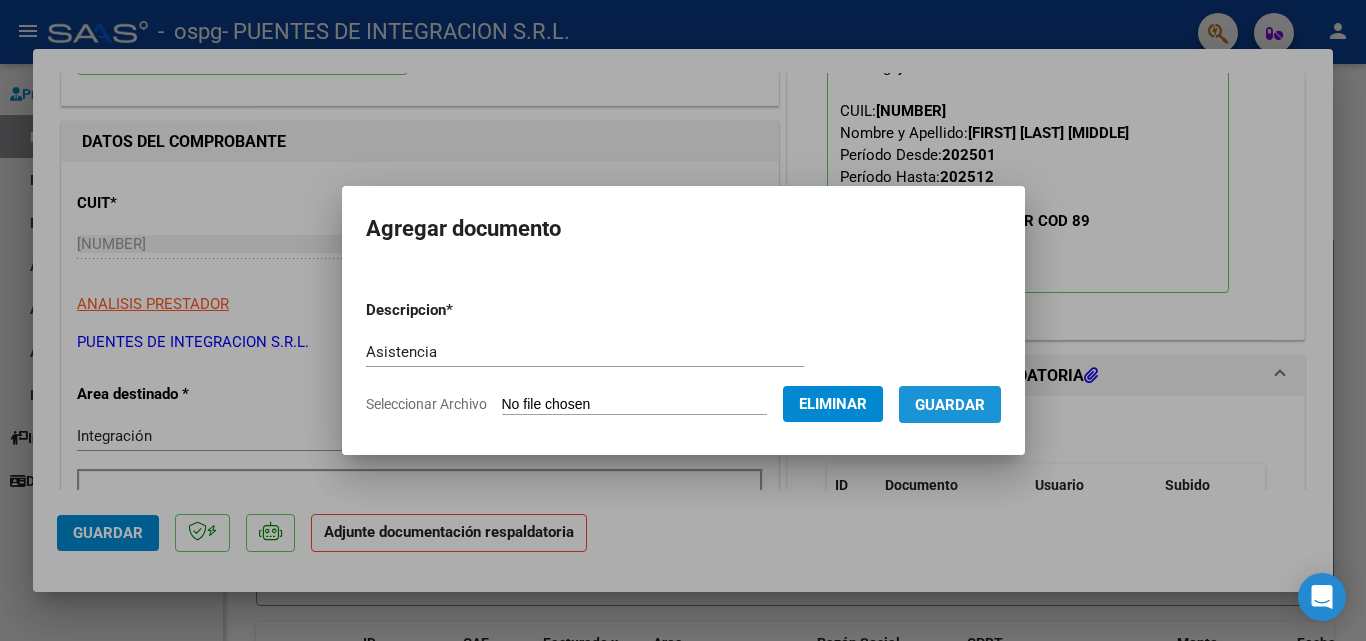 click on "Guardar" at bounding box center (950, 405) 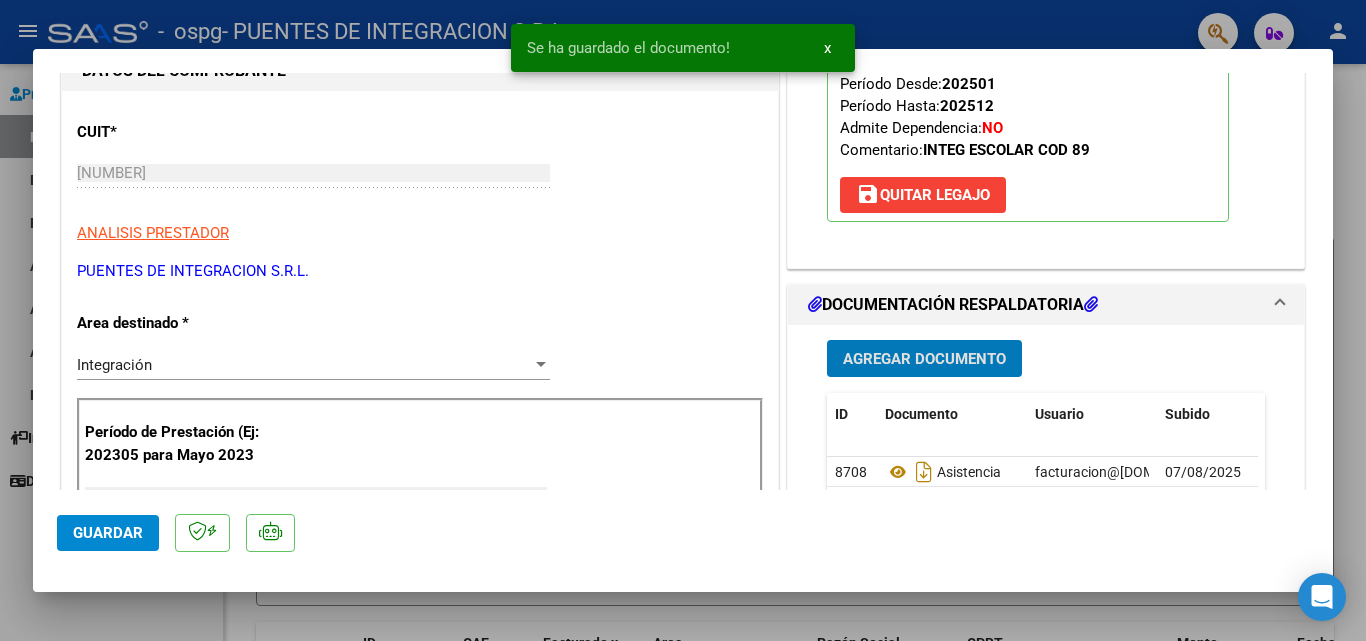 scroll, scrollTop: 300, scrollLeft: 0, axis: vertical 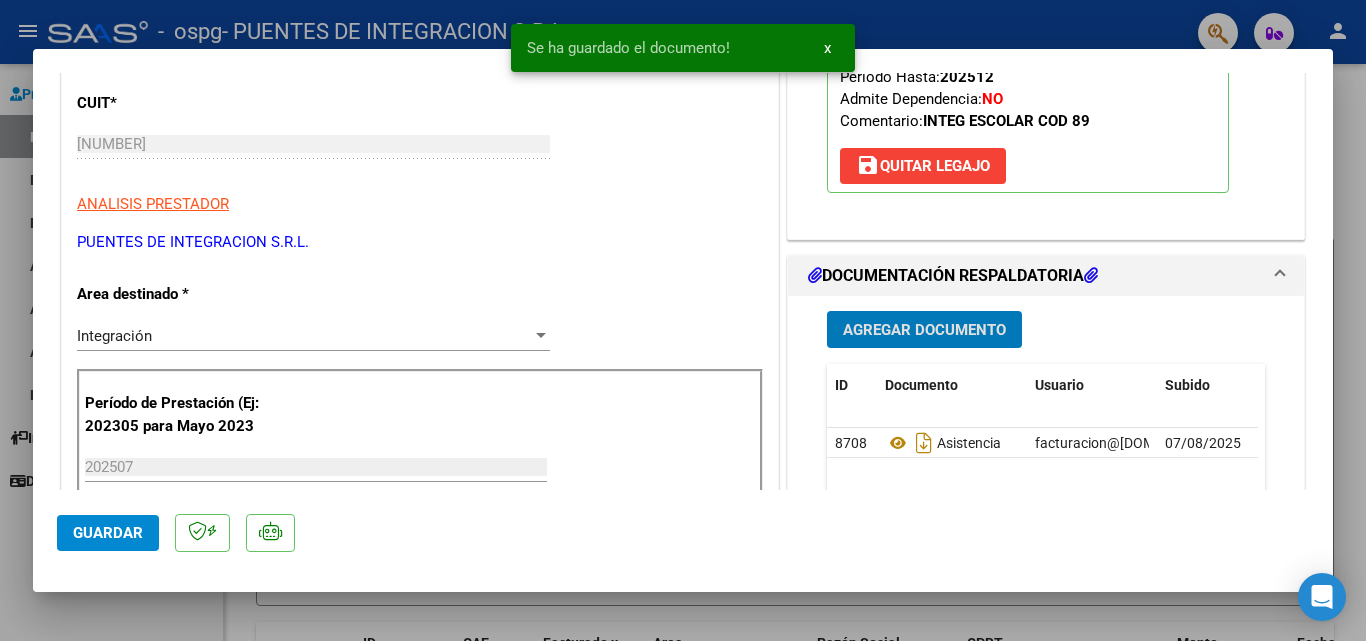 click on "Agregar Documento" at bounding box center [924, 330] 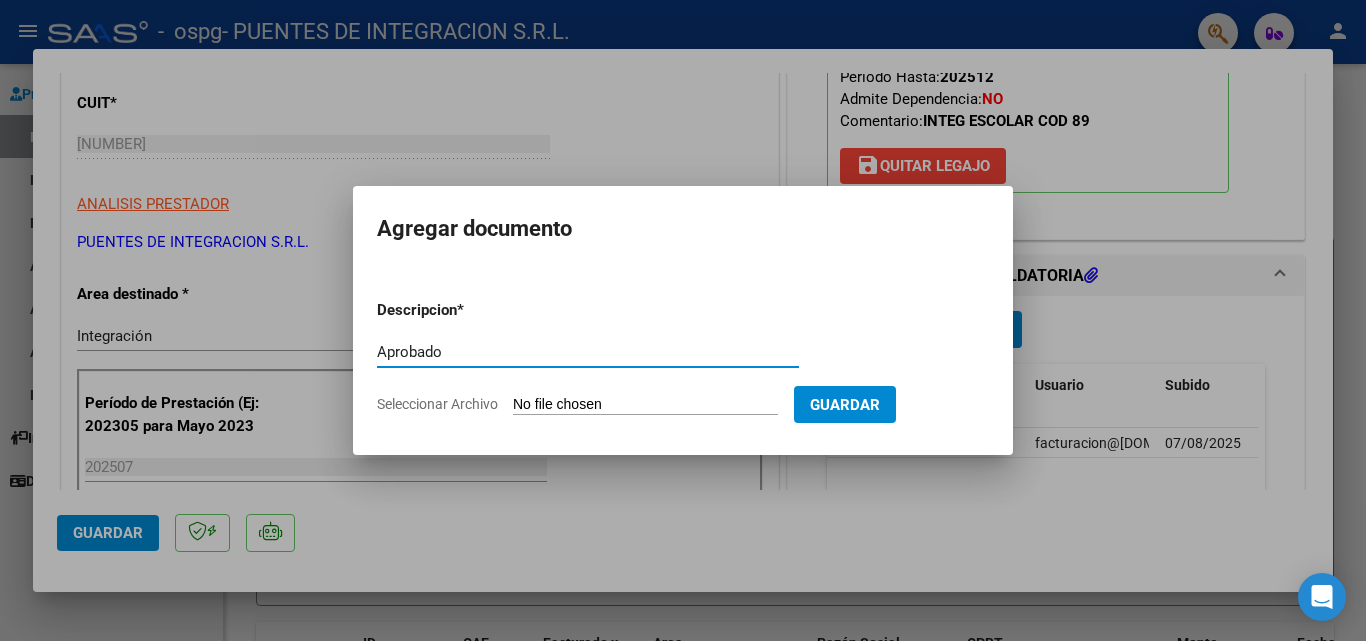type on "Aprobado" 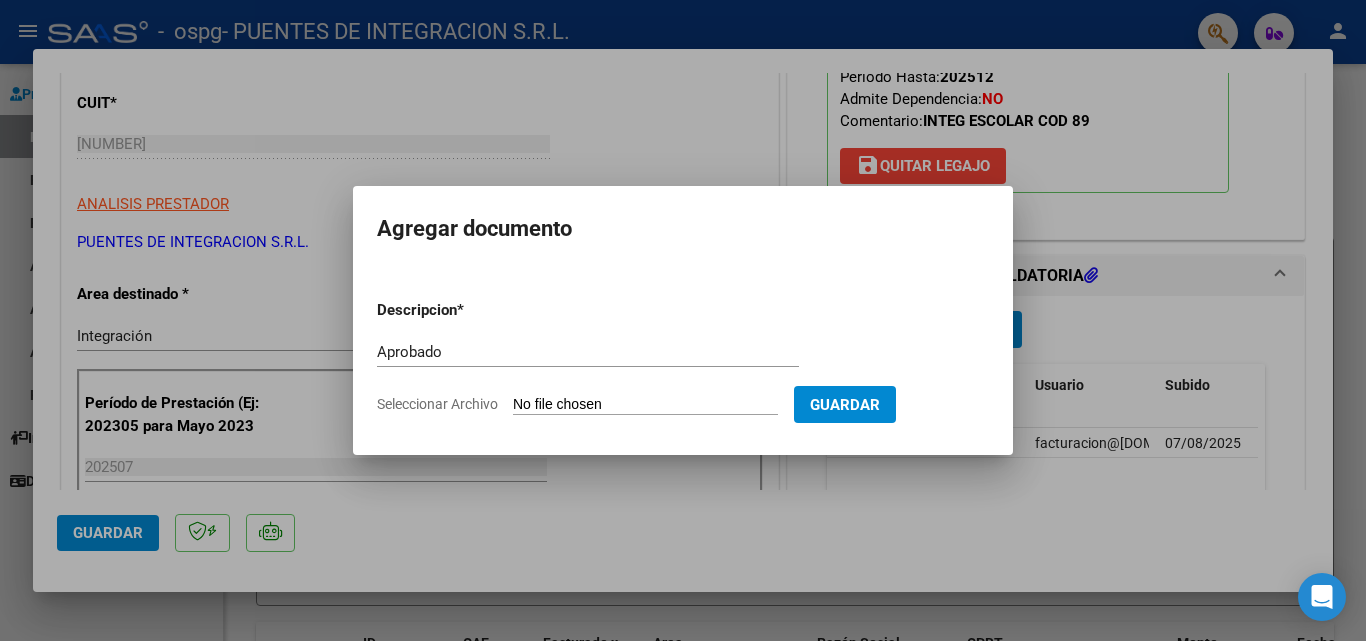 type on "C:\fakepath\[FIRST] [FIRST] [INITIAL].pdf" 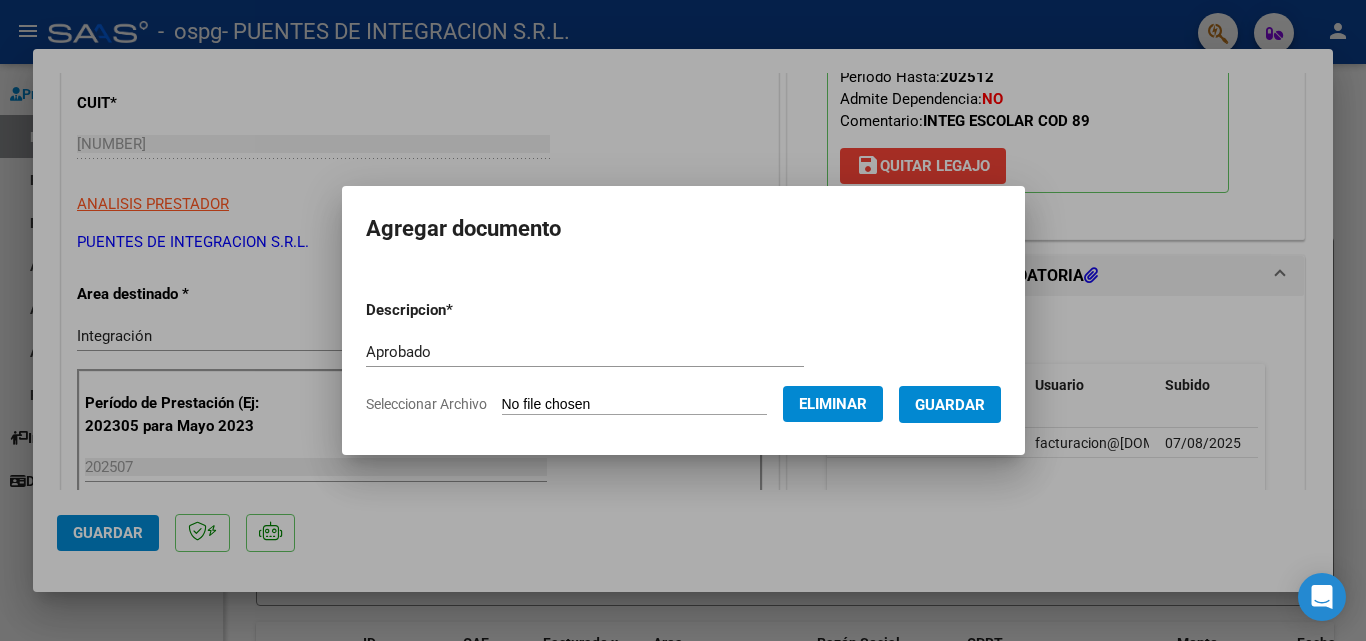 click on "Guardar" at bounding box center (950, 405) 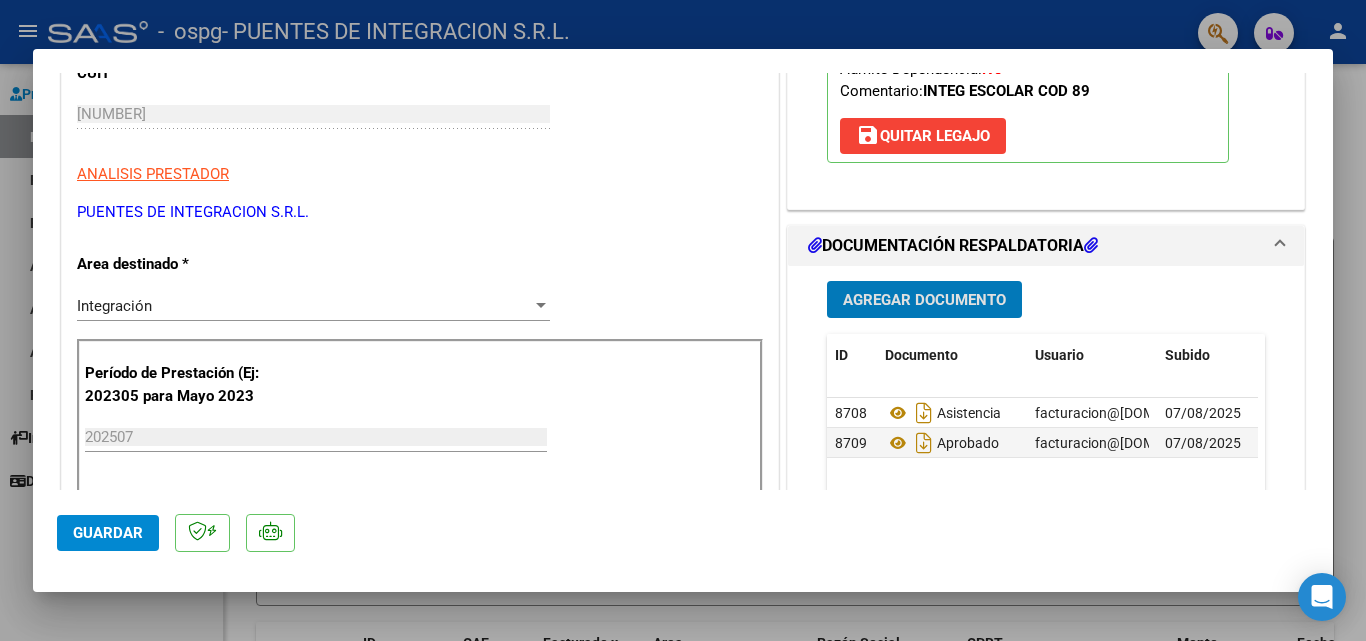scroll, scrollTop: 400, scrollLeft: 0, axis: vertical 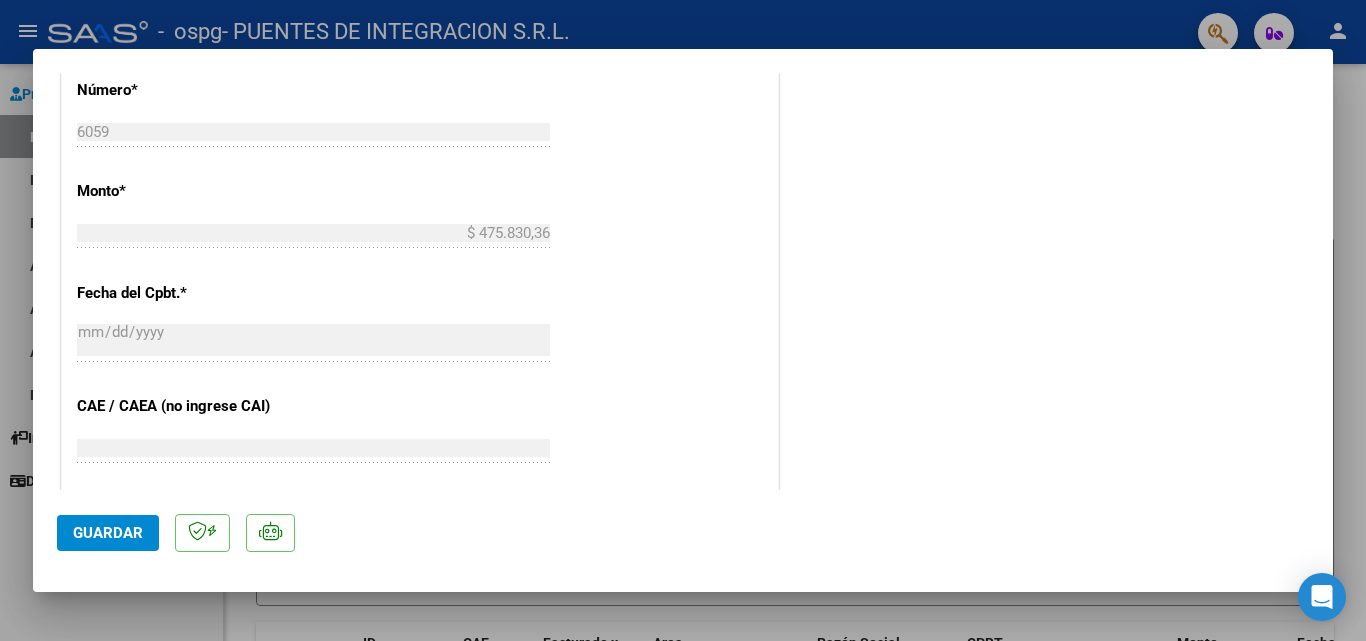 click on "Guardar" 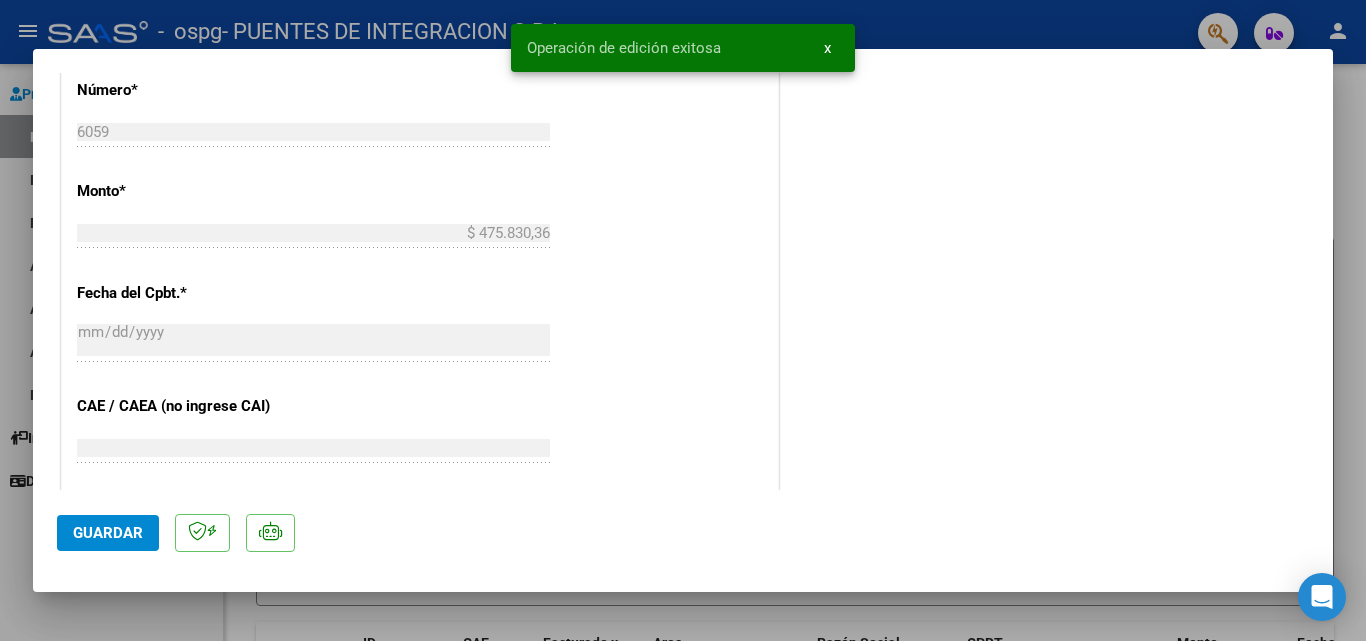 click at bounding box center (683, 320) 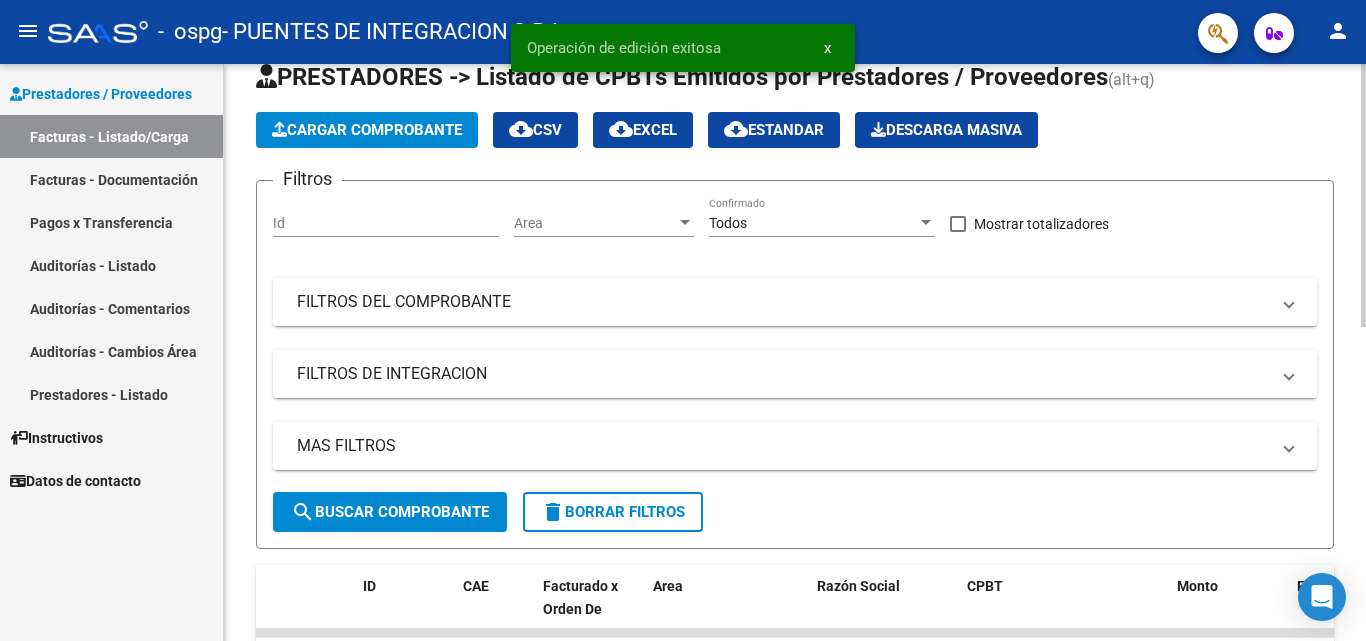 scroll, scrollTop: 100, scrollLeft: 0, axis: vertical 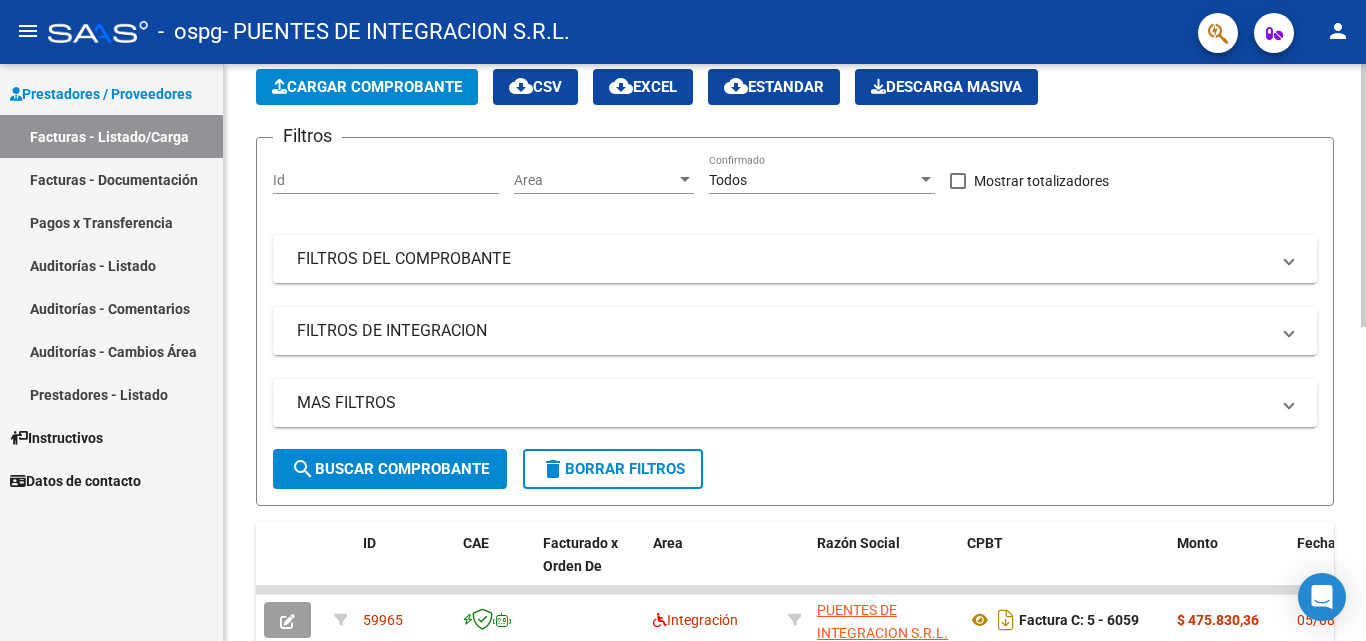 click on "search  Buscar Comprobante" 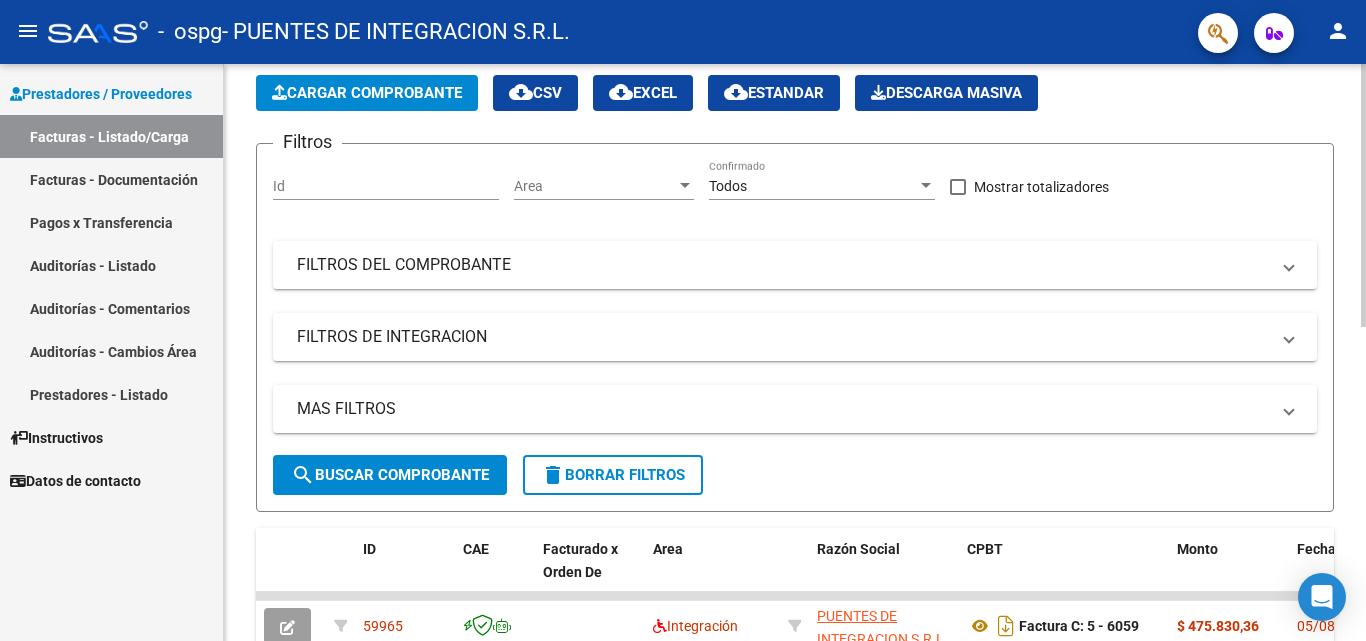 scroll, scrollTop: 0, scrollLeft: 0, axis: both 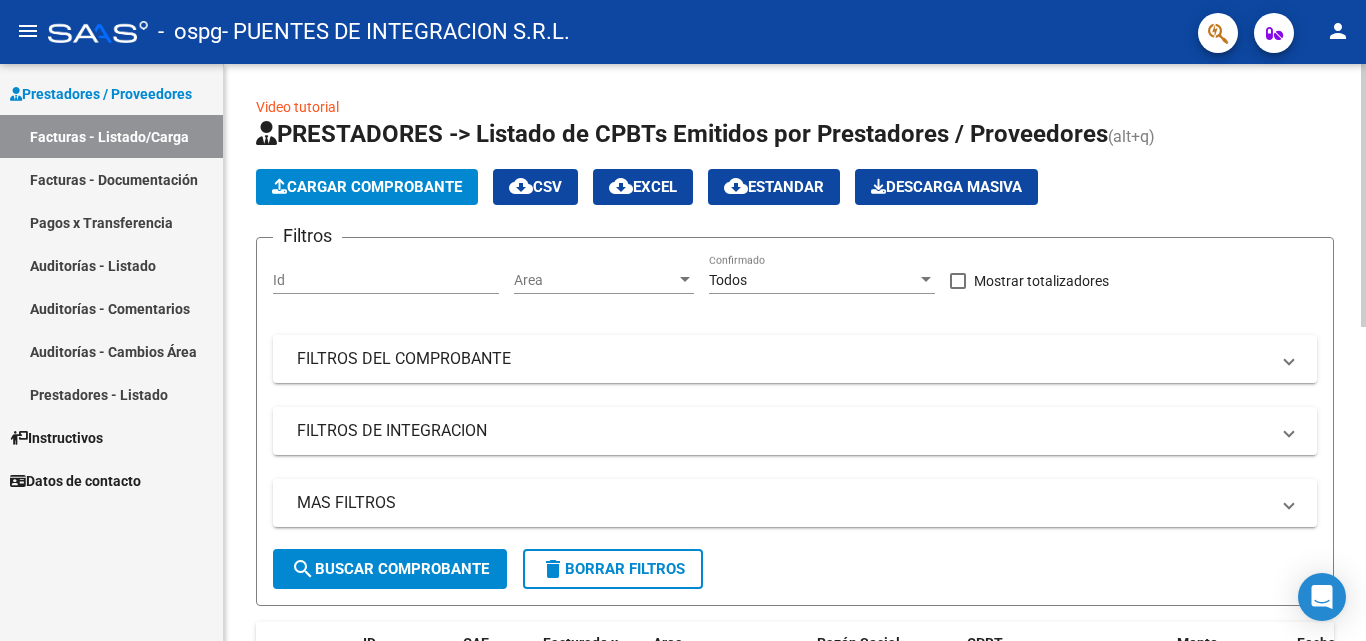 click on "Cargar Comprobante" 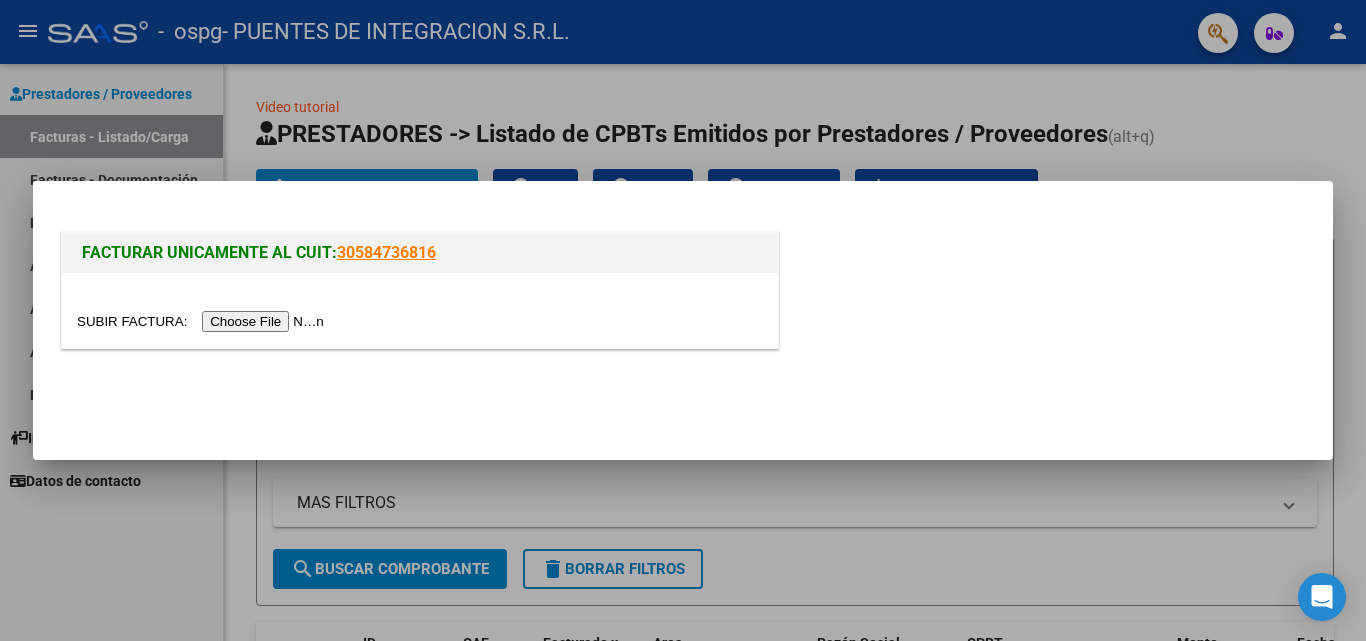 click at bounding box center [203, 321] 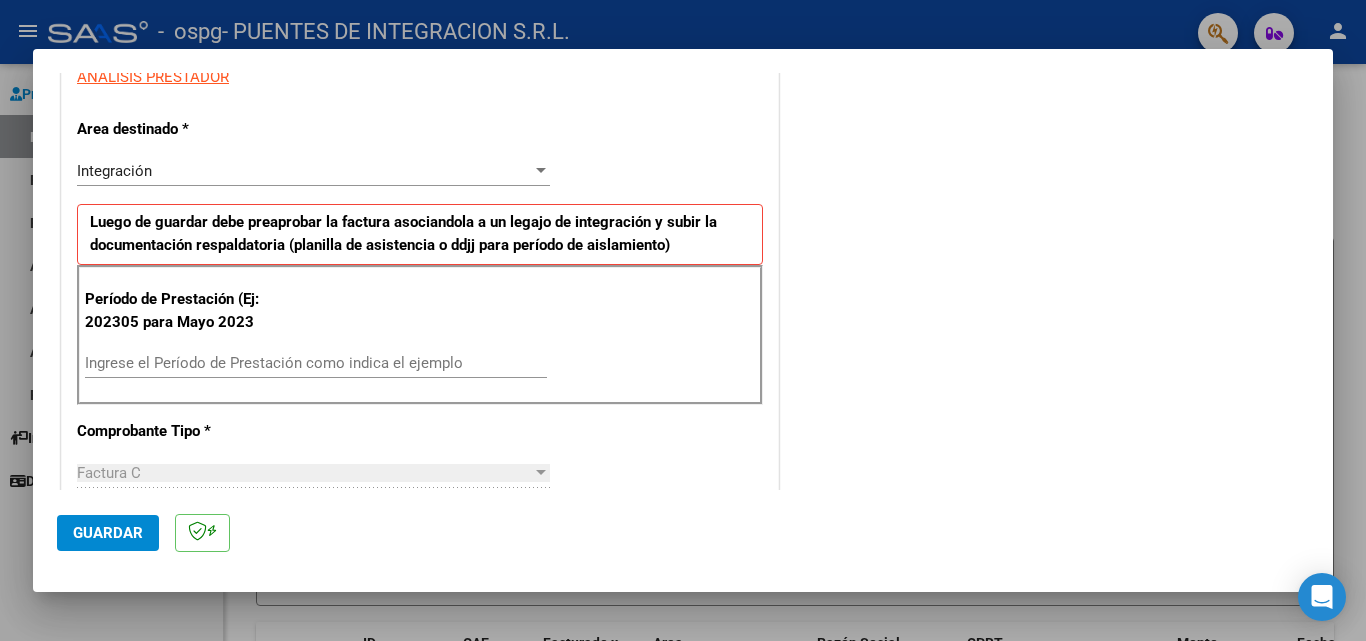 scroll, scrollTop: 400, scrollLeft: 0, axis: vertical 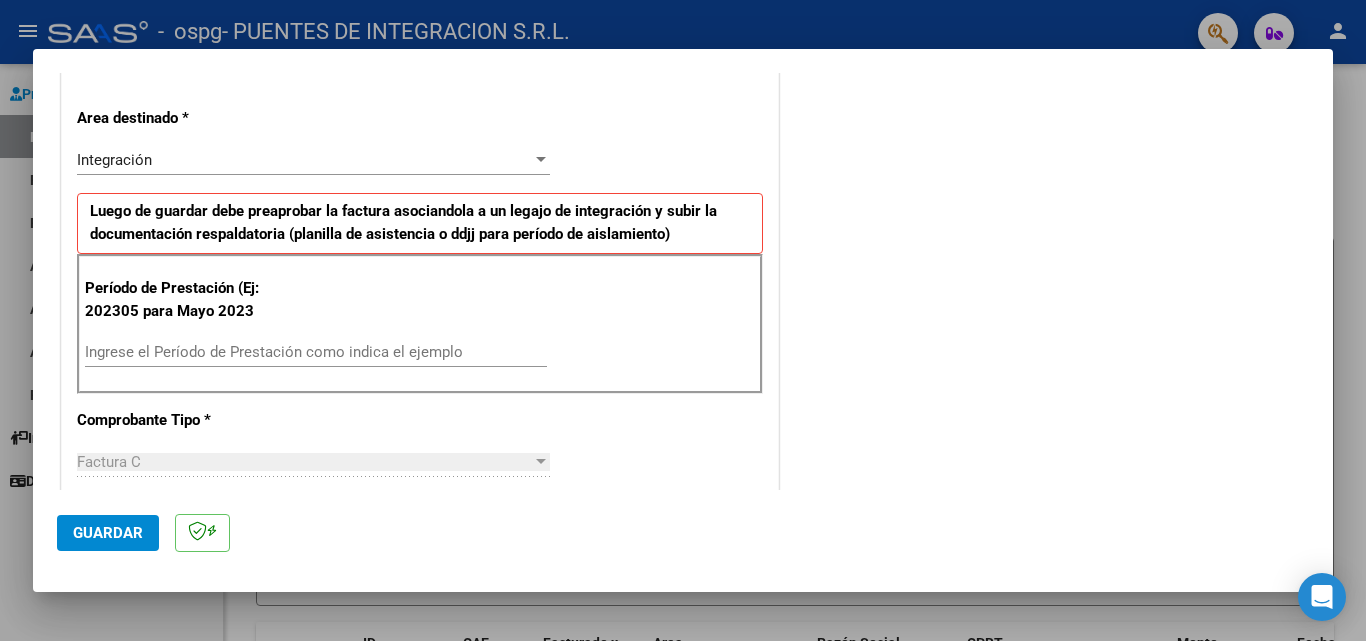 click on "Ingrese el Período de Prestación como indica el ejemplo" at bounding box center [316, 352] 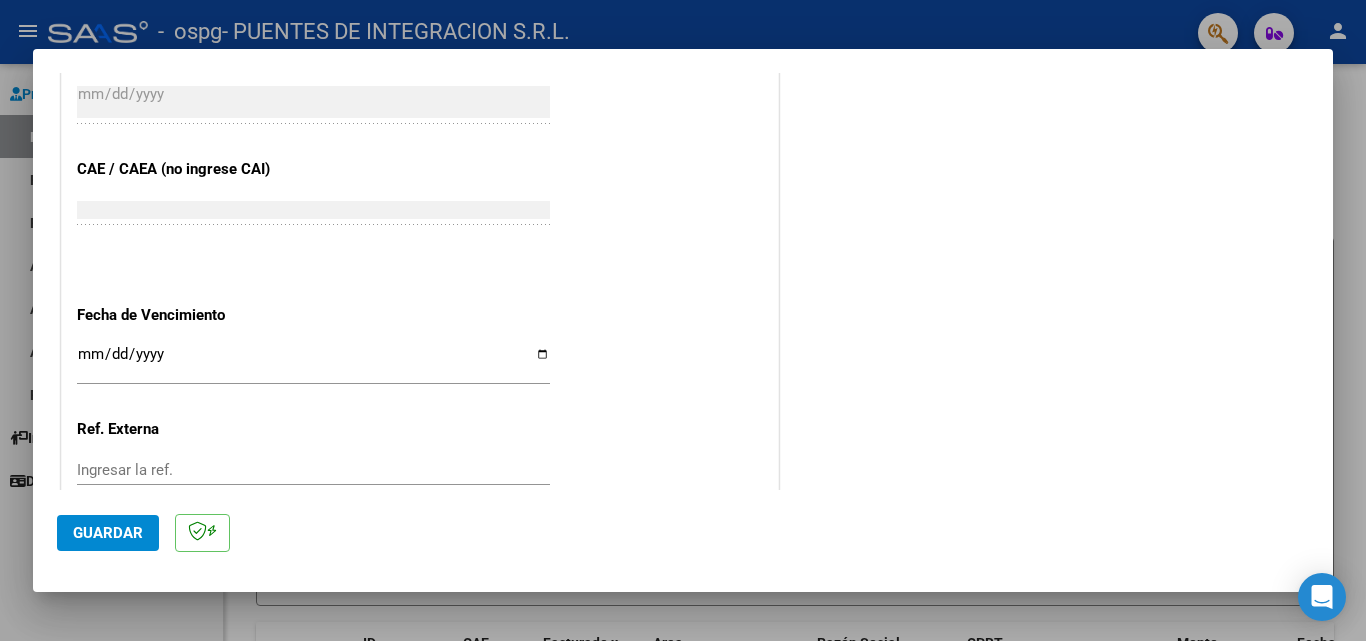 scroll, scrollTop: 1305, scrollLeft: 0, axis: vertical 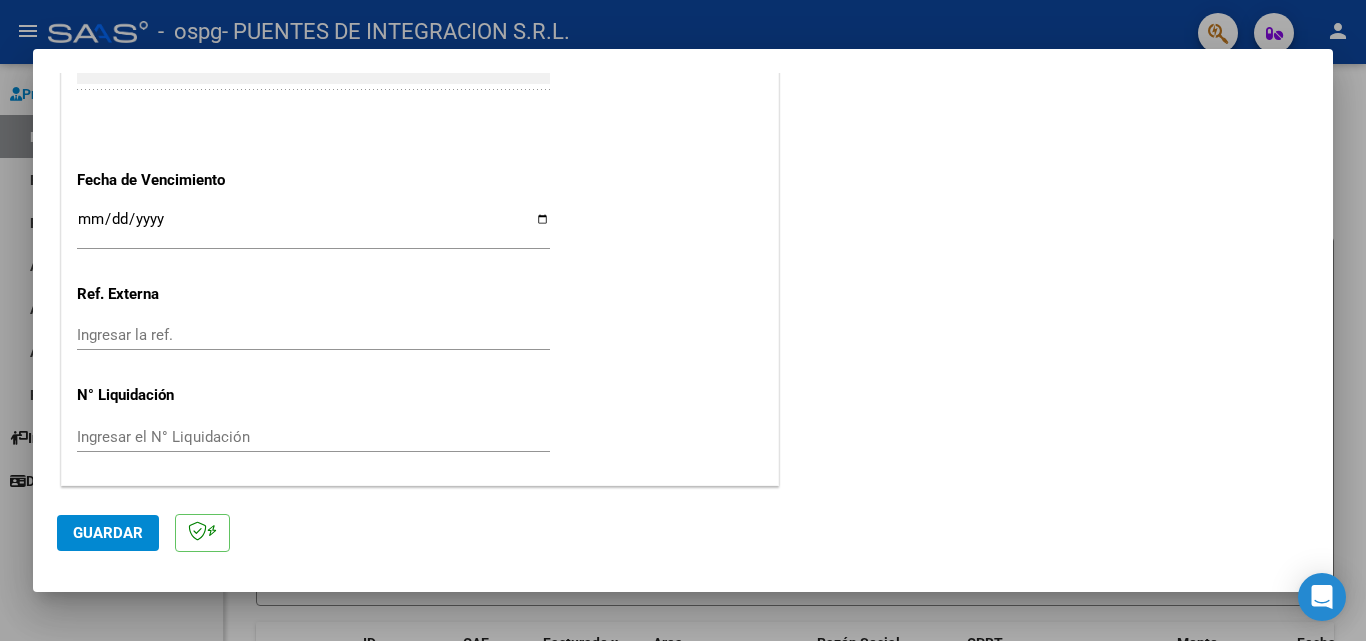 type on "202507" 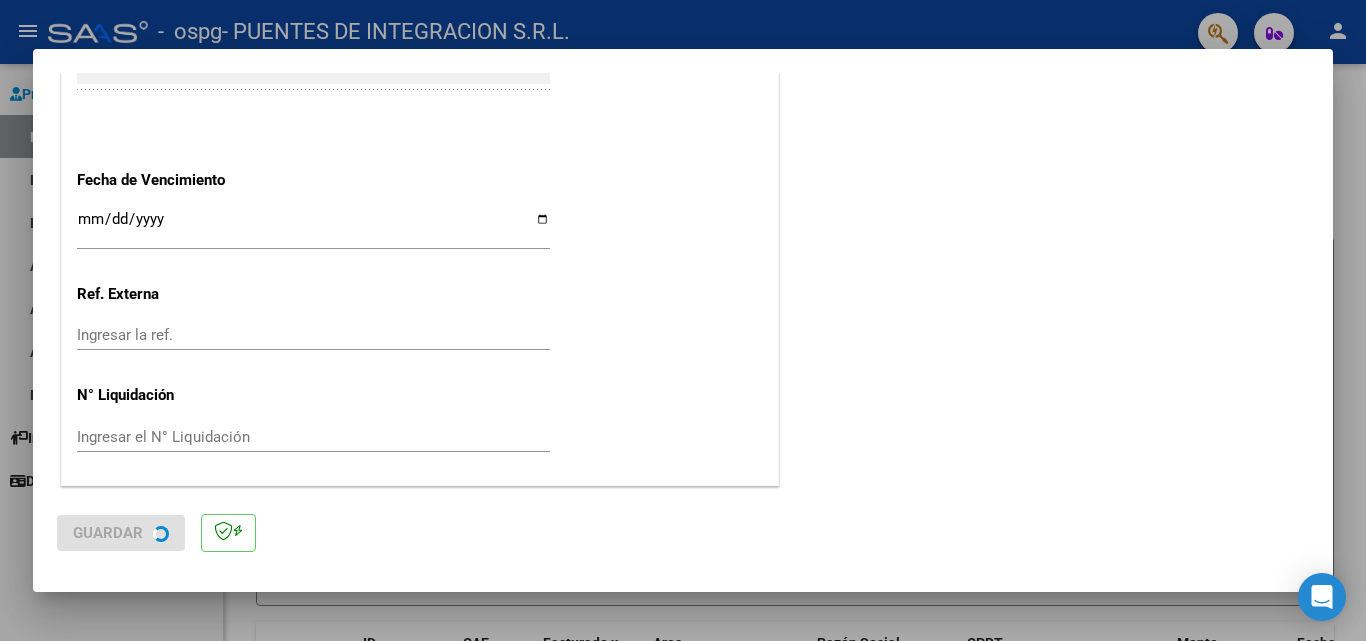 scroll, scrollTop: 0, scrollLeft: 0, axis: both 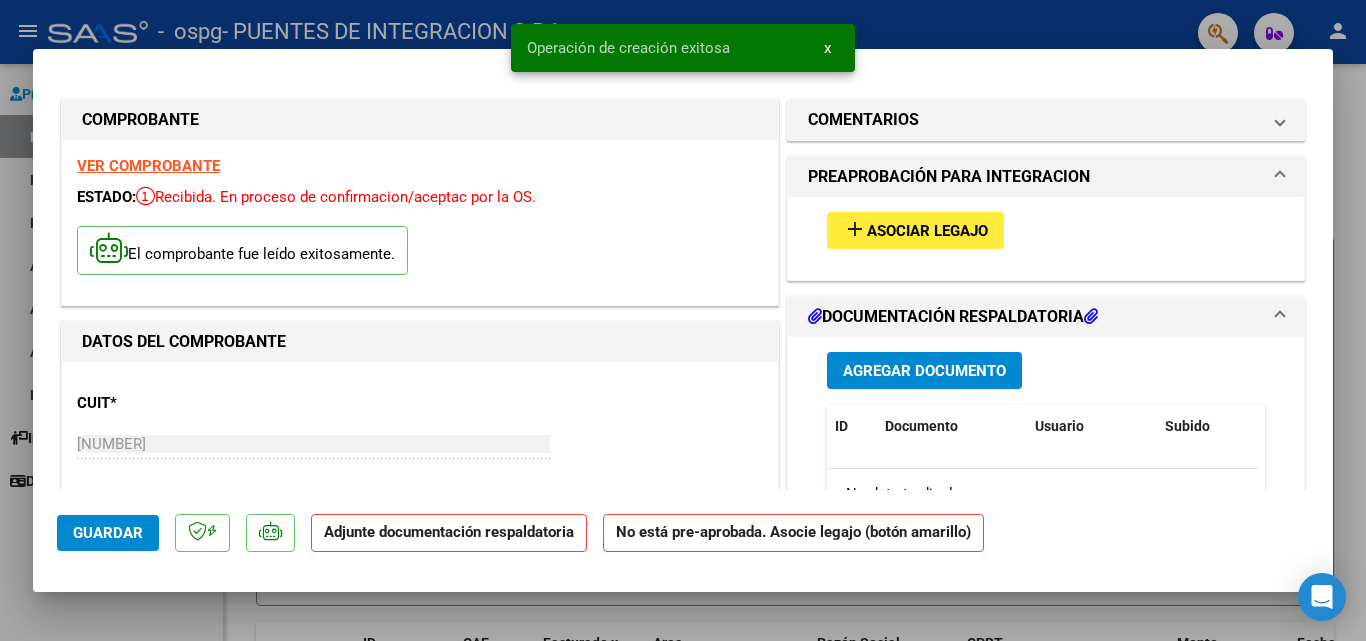 click on "Asociar Legajo" at bounding box center [927, 231] 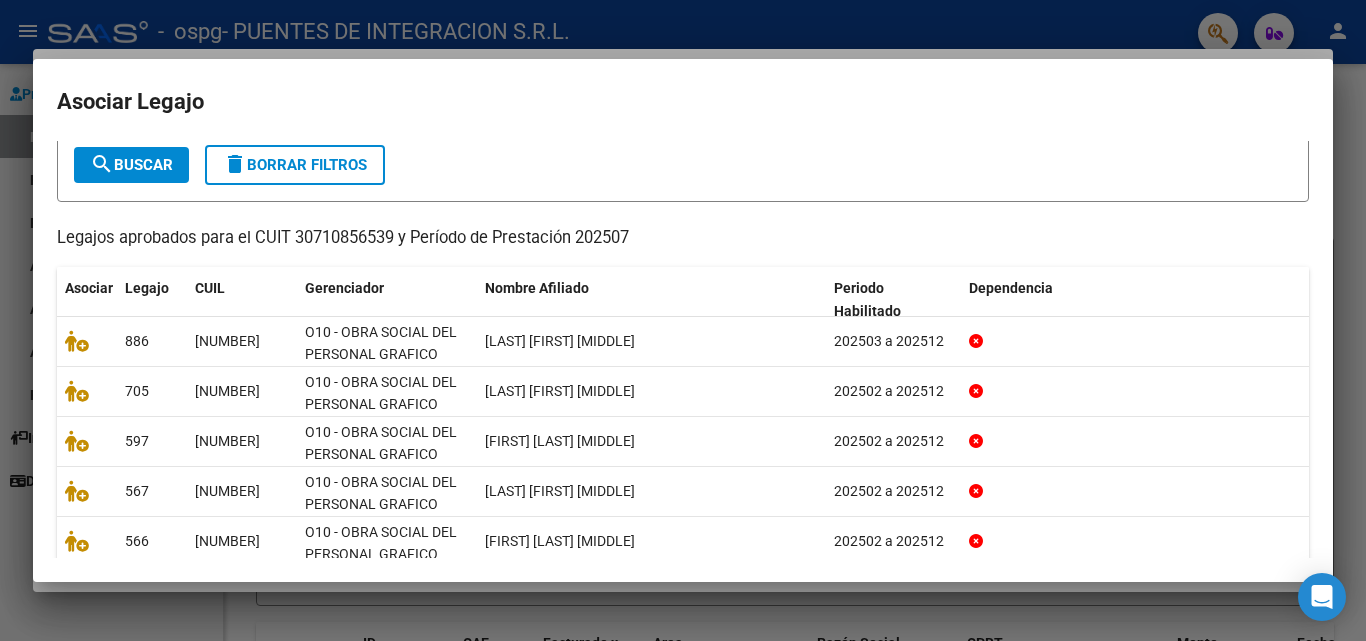 scroll, scrollTop: 193, scrollLeft: 0, axis: vertical 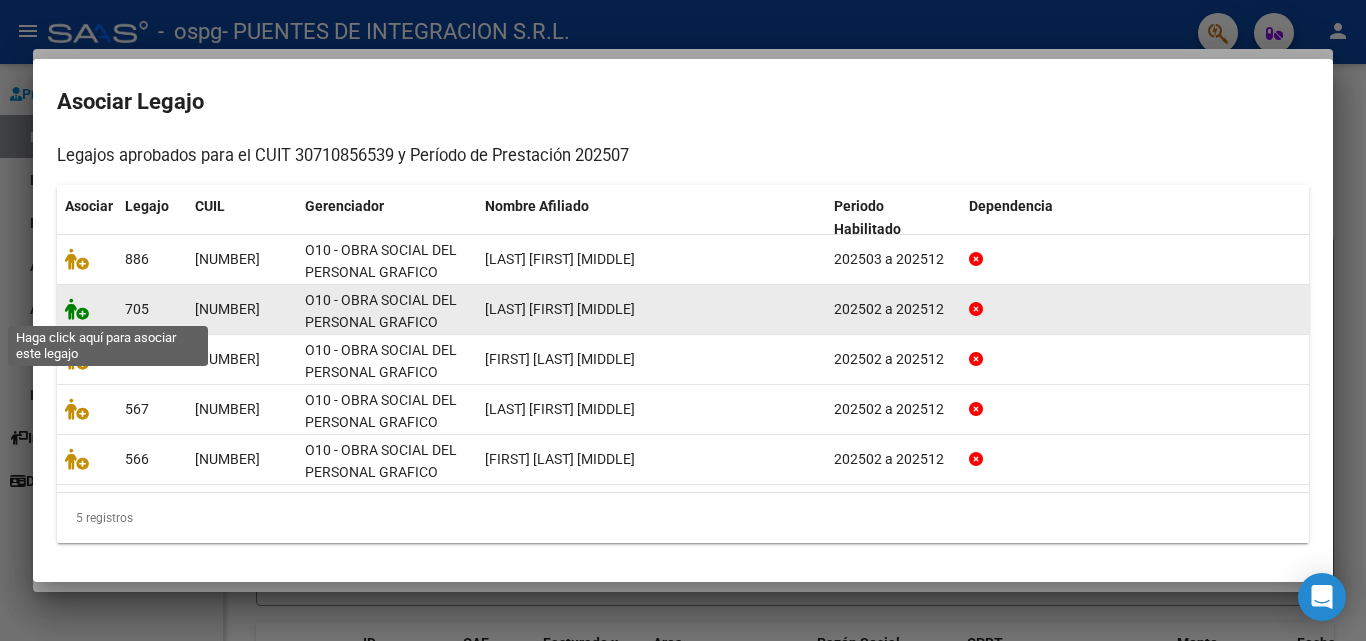 click 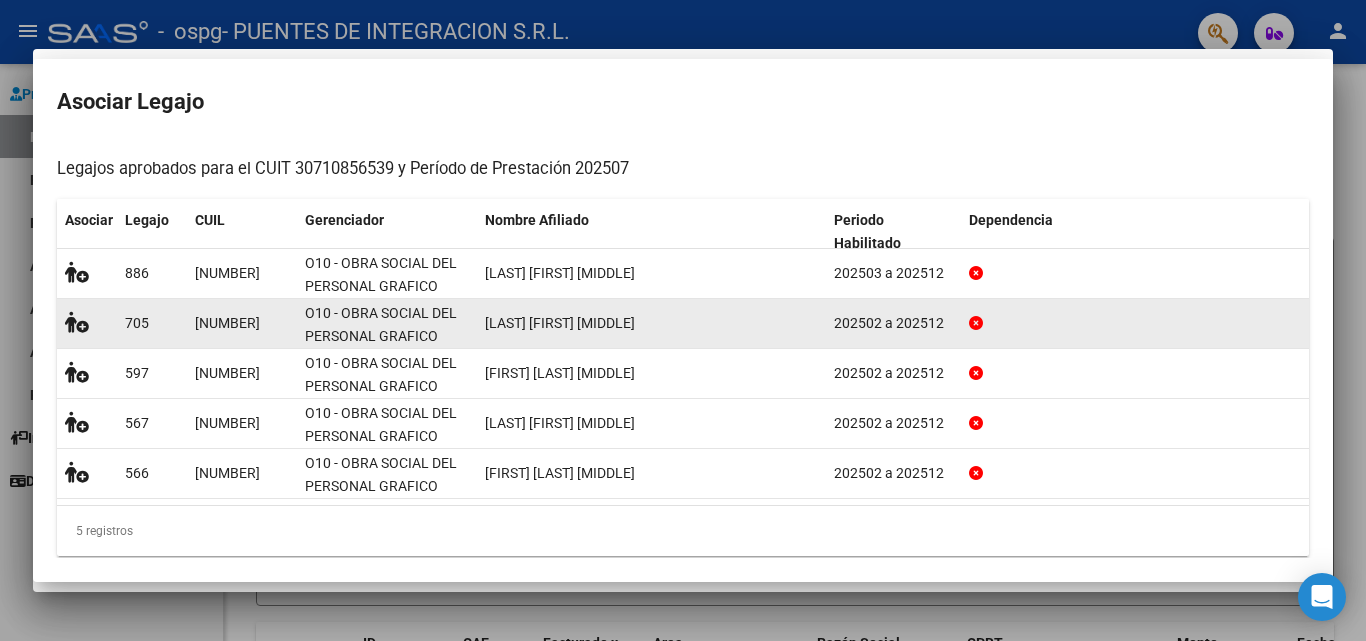 scroll, scrollTop: 206, scrollLeft: 0, axis: vertical 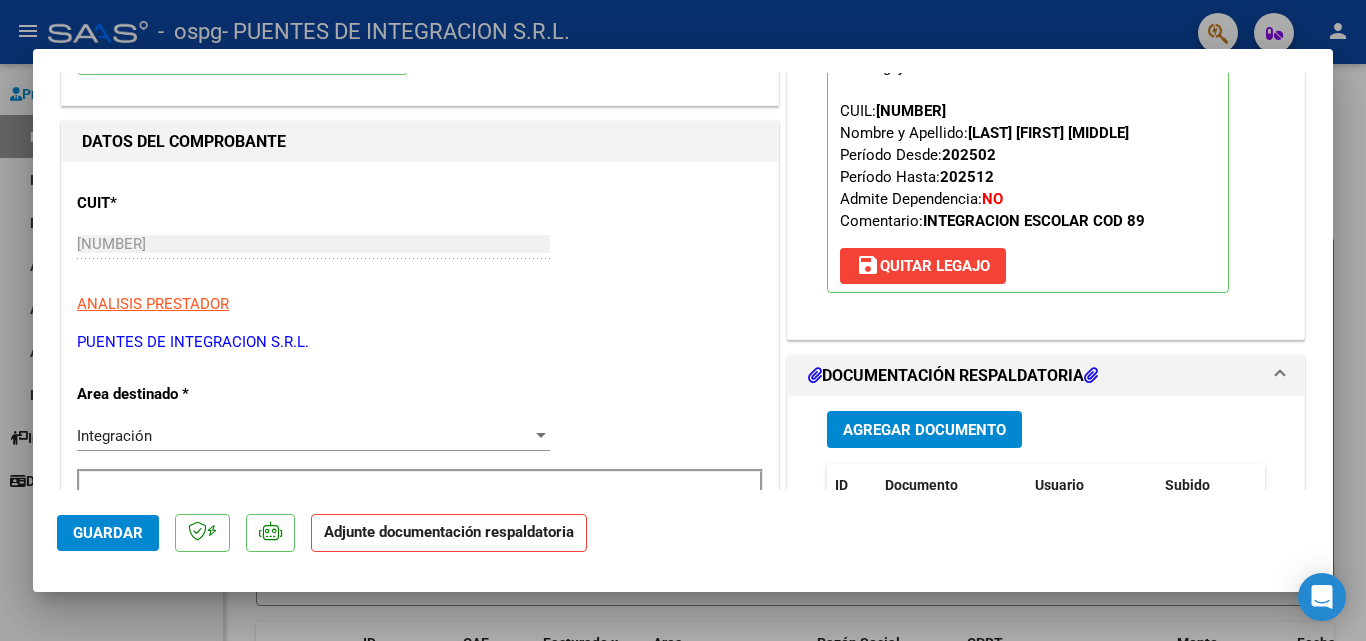 click on "Agregar Documento" at bounding box center (924, 430) 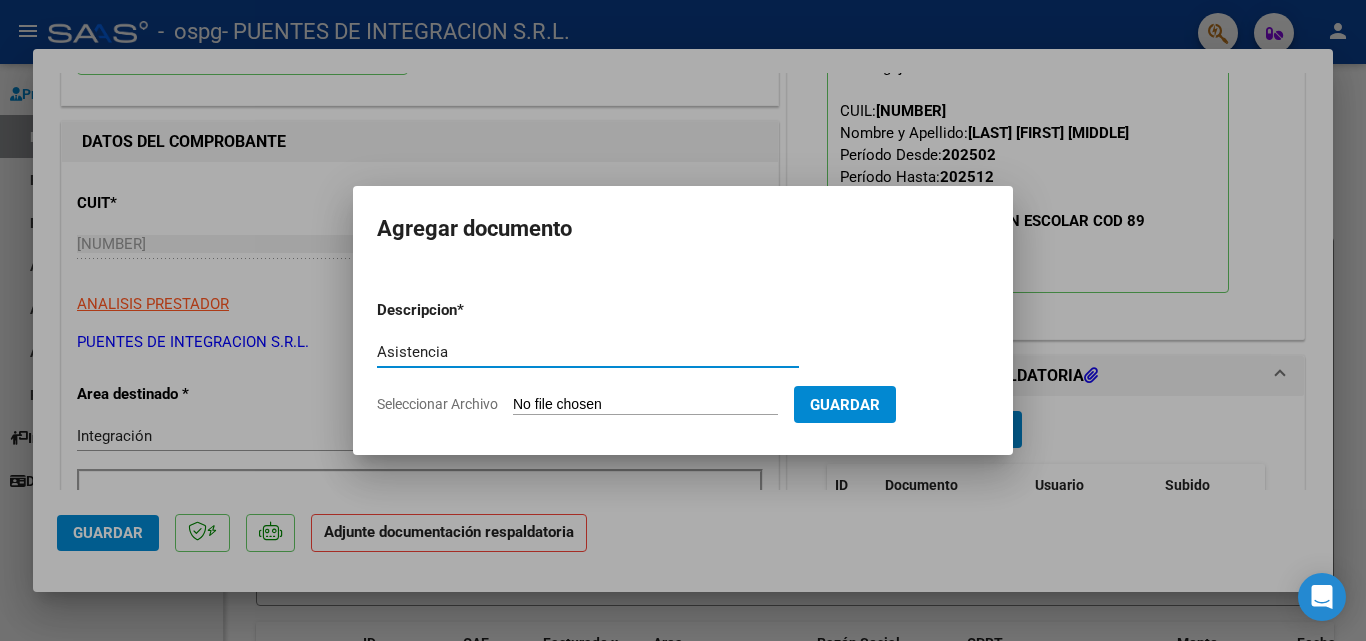 type on "Asistencia" 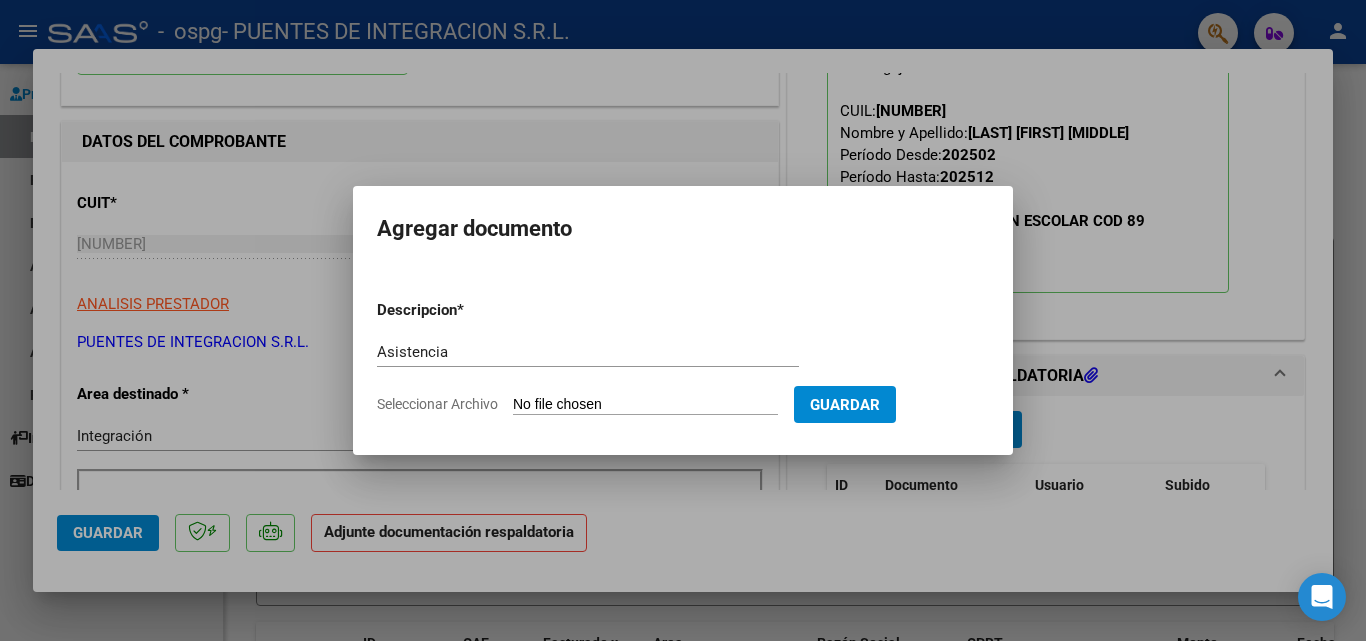 type on "C:\fakepath\[FIRST].[LAST].pdf" 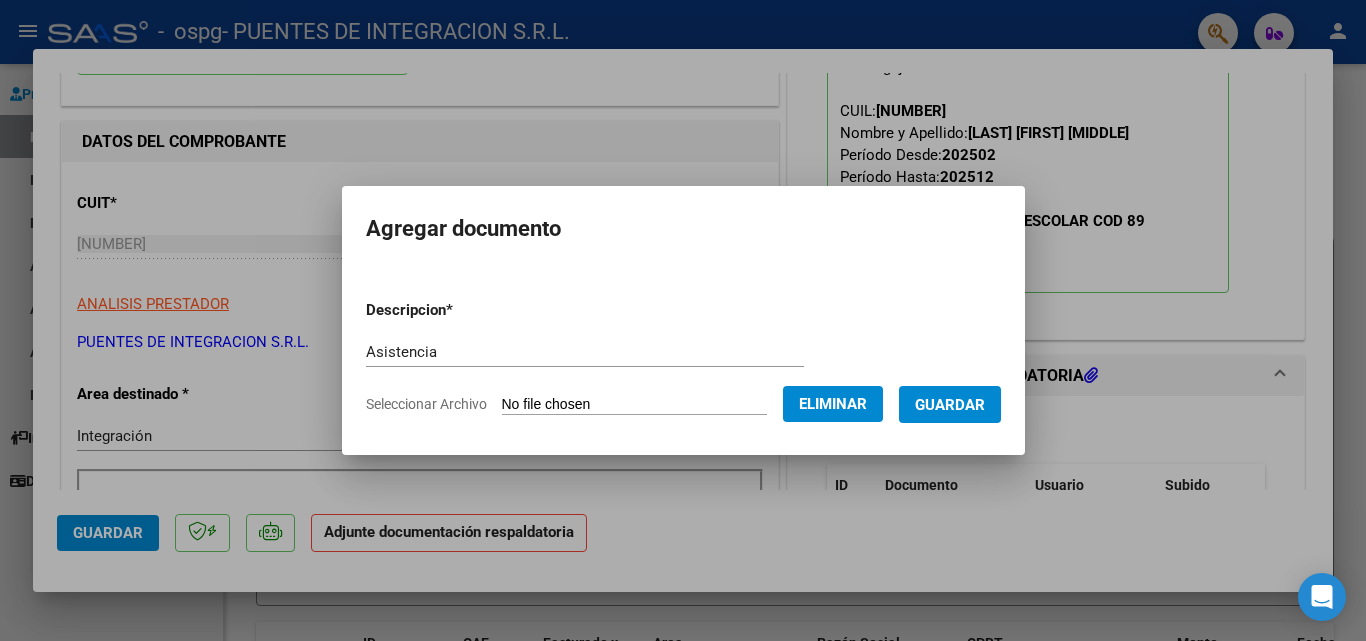 click on "Guardar" at bounding box center (950, 405) 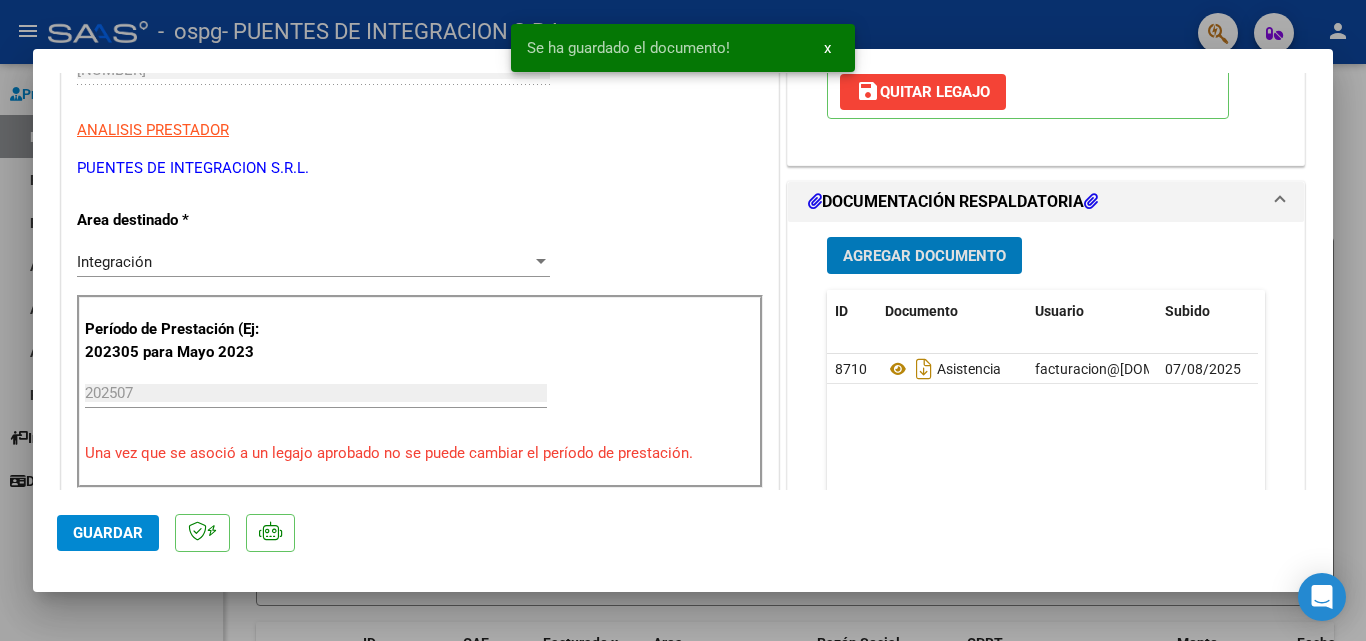 scroll, scrollTop: 400, scrollLeft: 0, axis: vertical 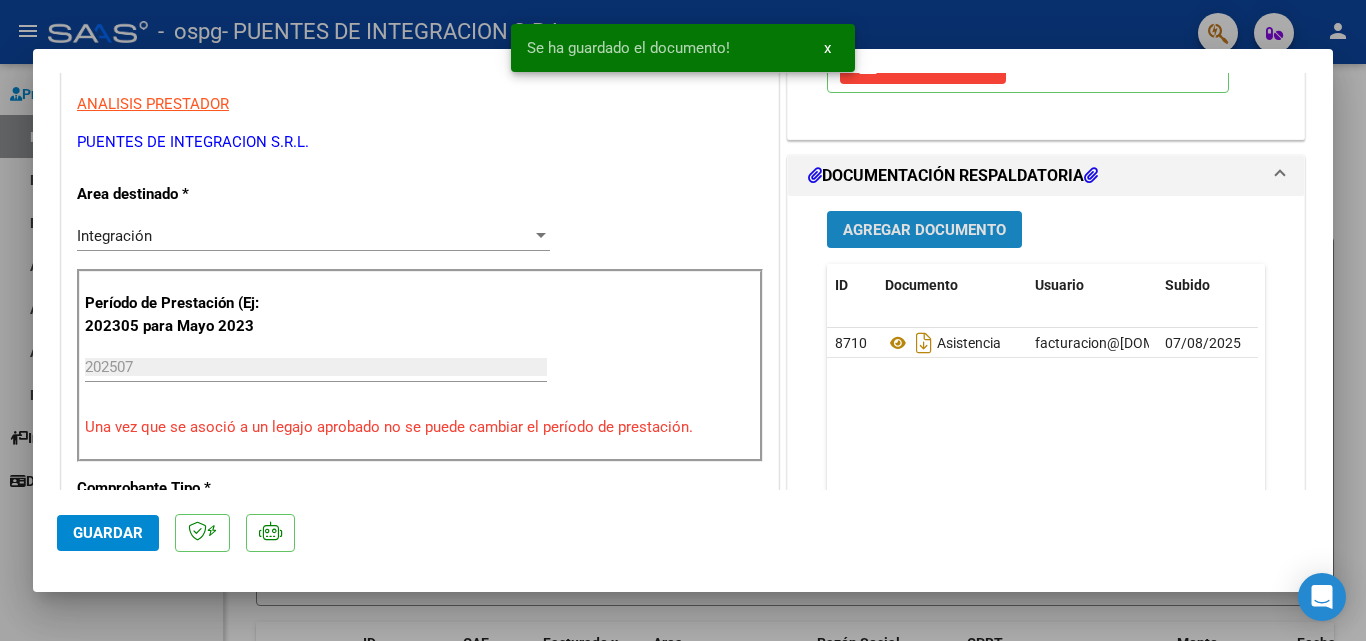 click on "Agregar Documento" at bounding box center (924, 230) 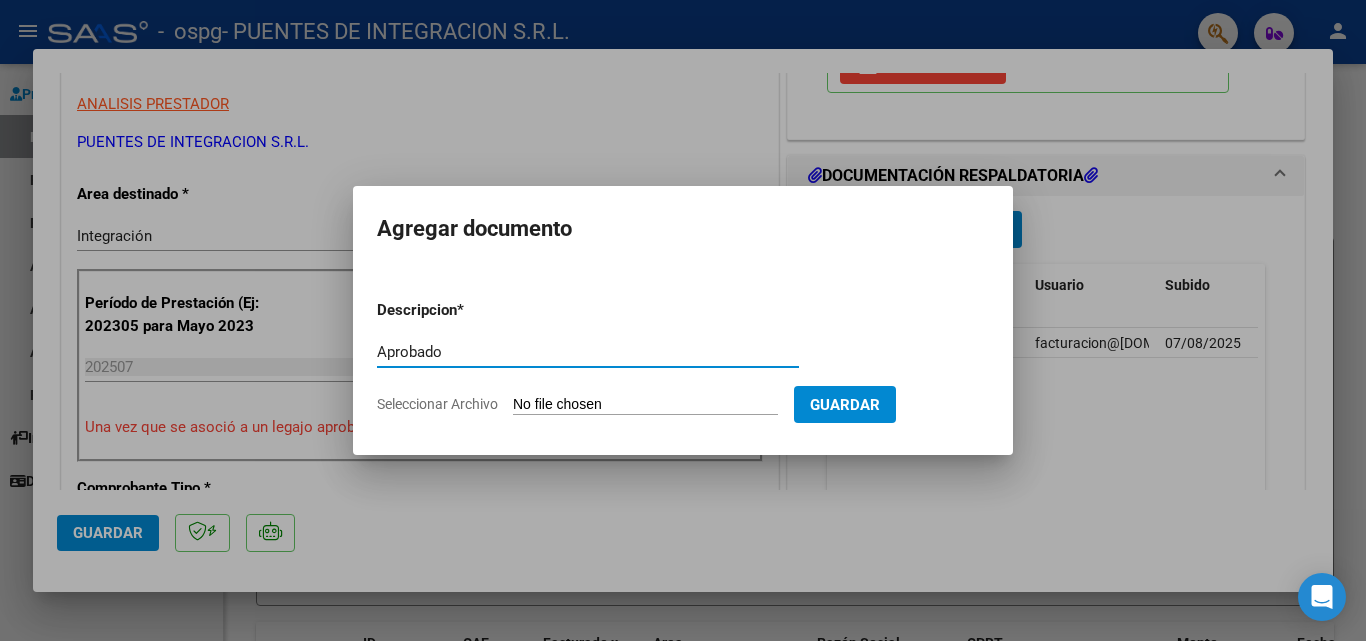 type on "Aprobado" 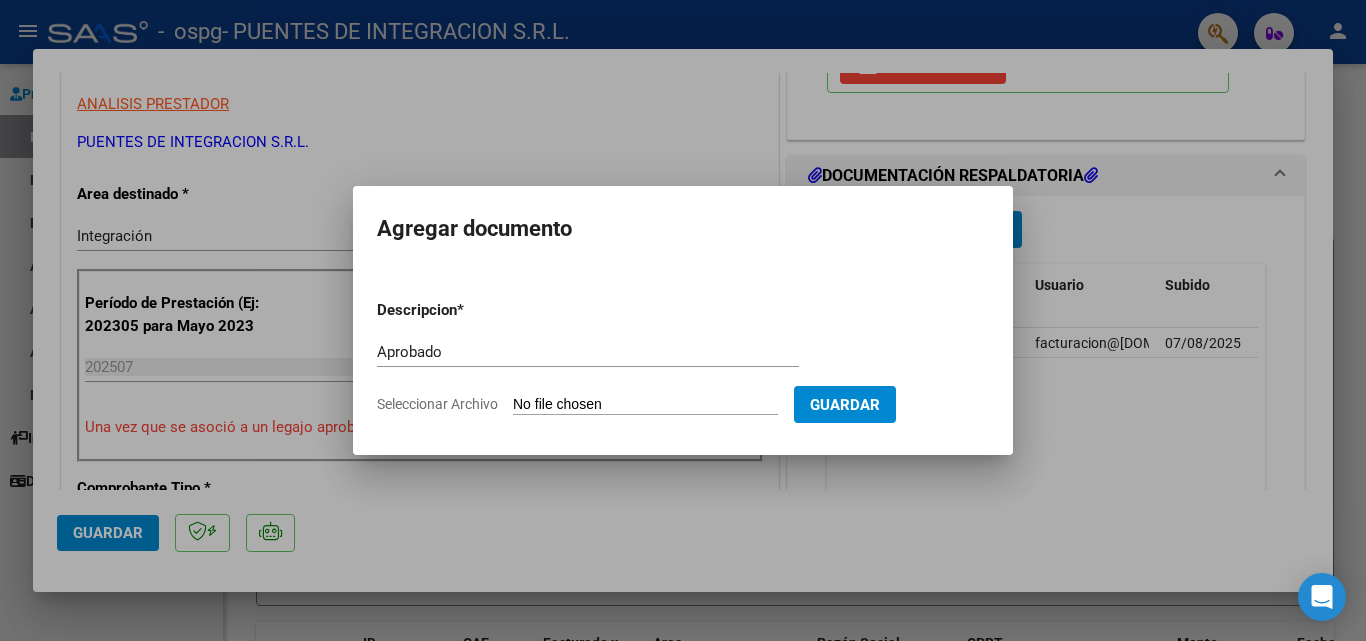 type on "C:\fakepath\[FIRST].[LAST].pdf" 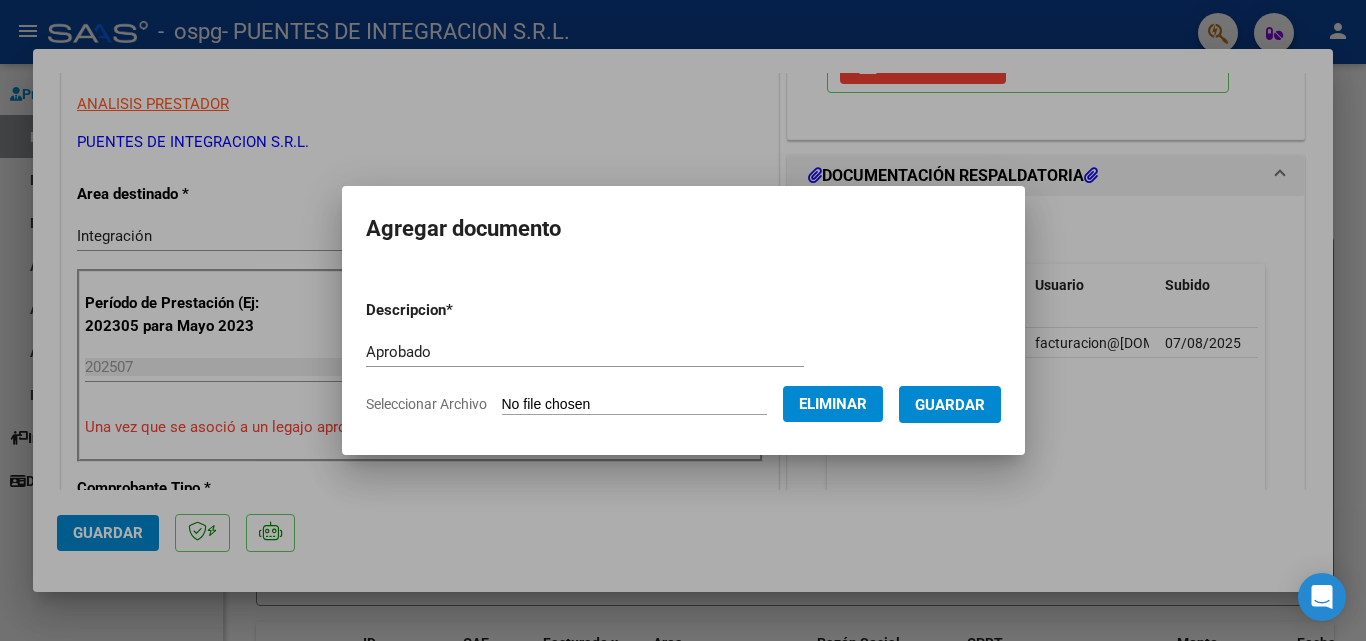 click on "Guardar" at bounding box center [950, 405] 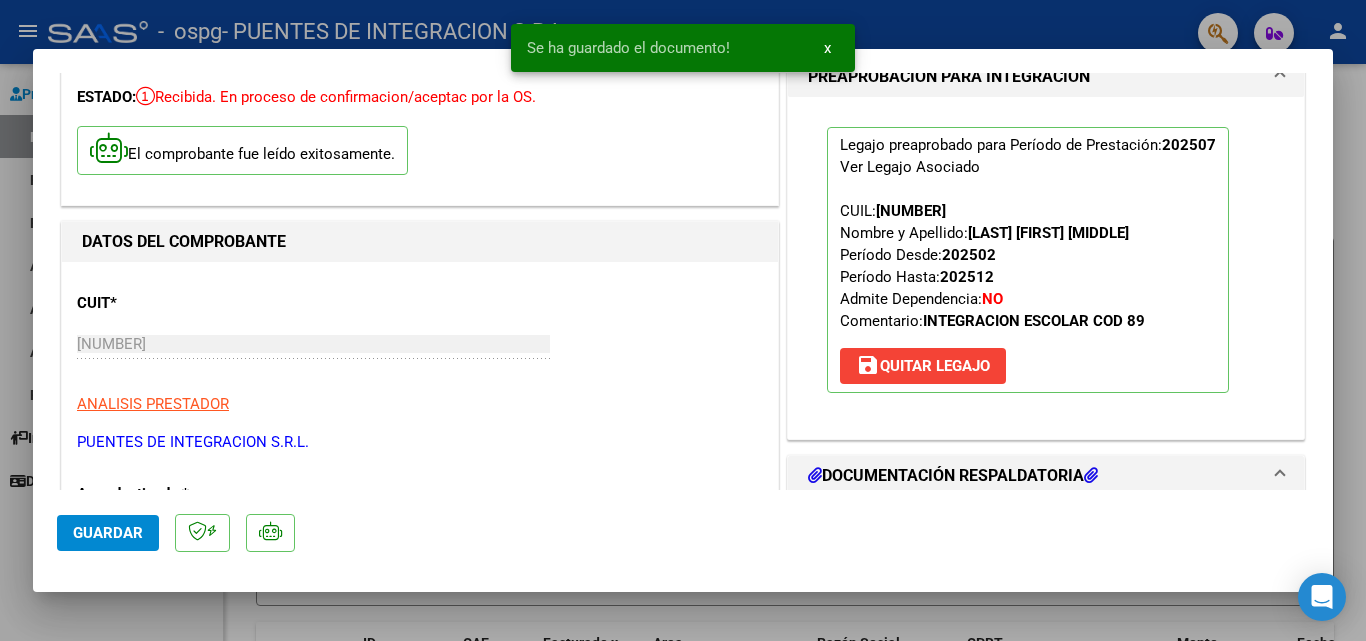 scroll, scrollTop: 0, scrollLeft: 0, axis: both 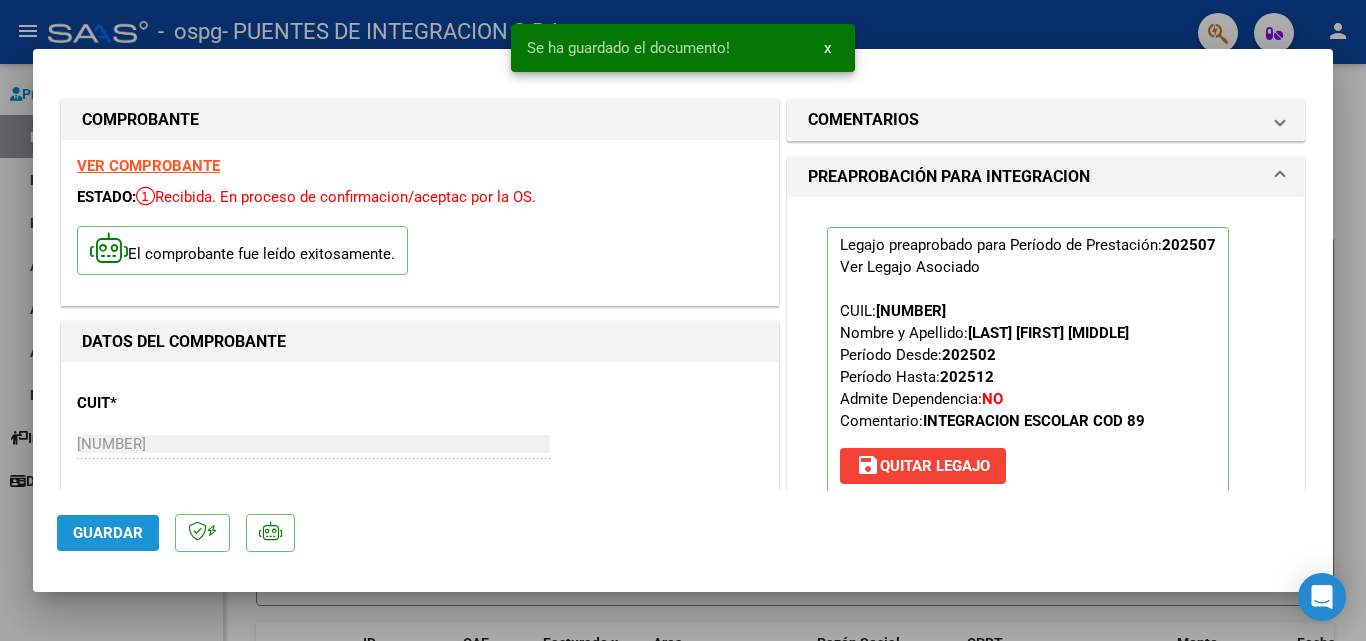 click on "Guardar" 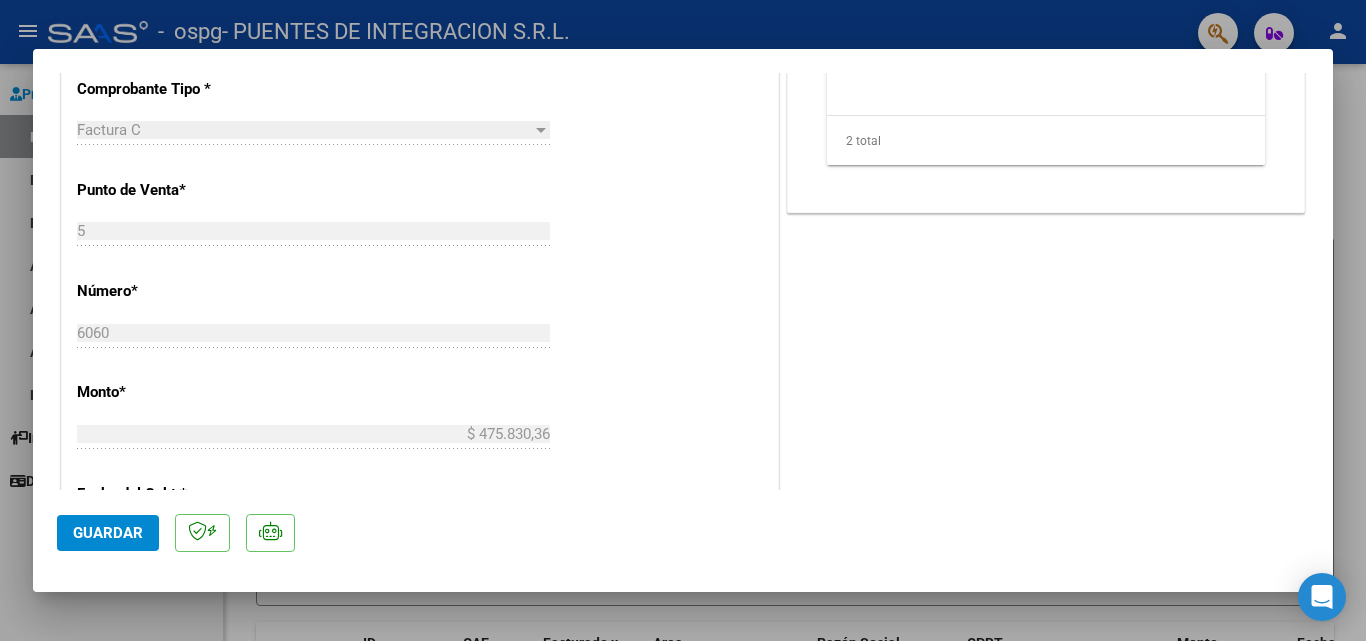 scroll, scrollTop: 800, scrollLeft: 0, axis: vertical 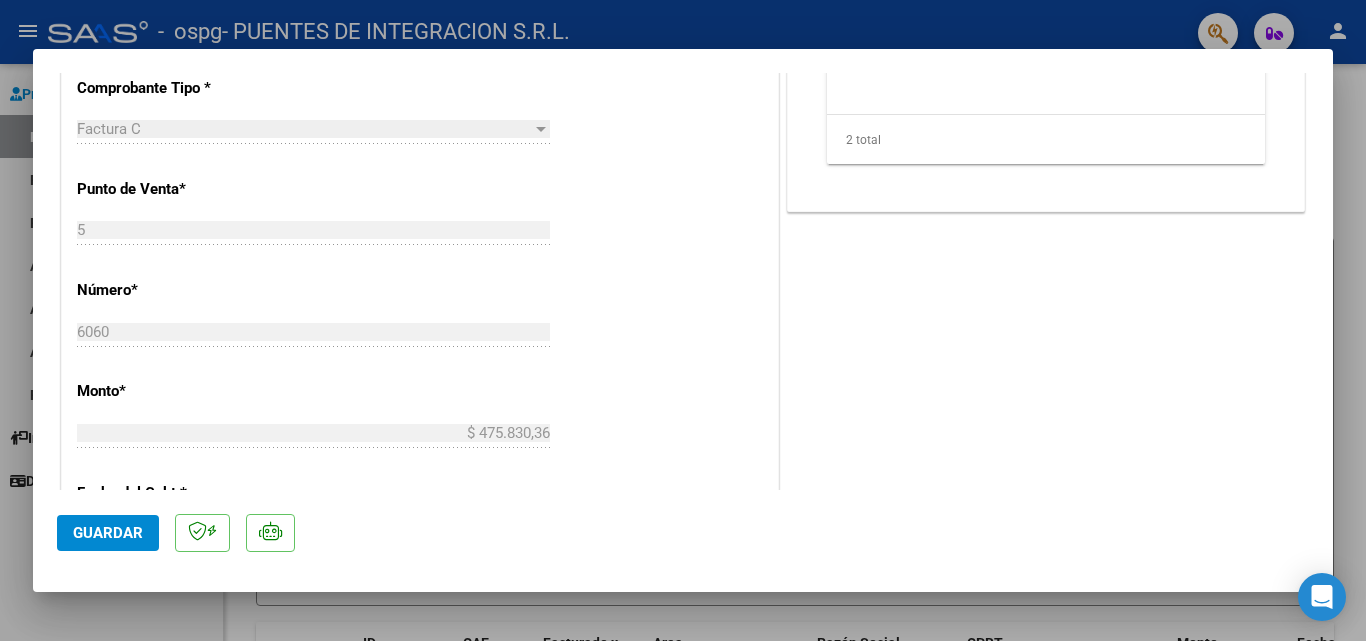 click at bounding box center (683, 320) 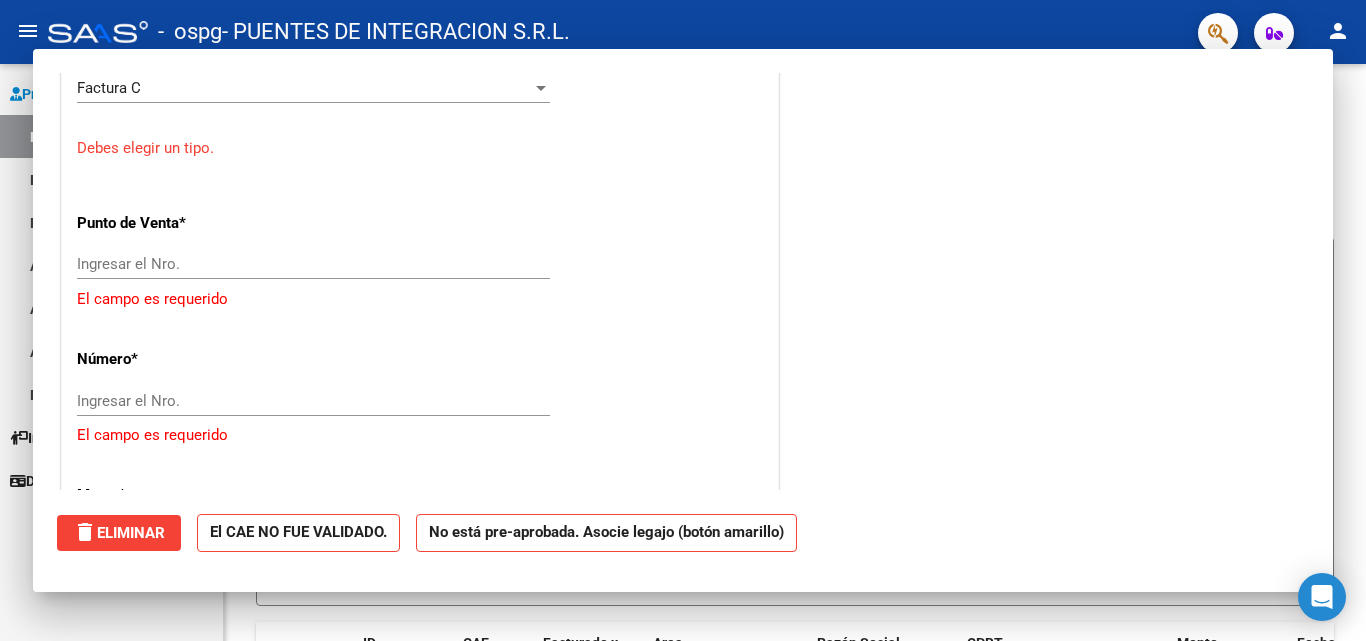 scroll, scrollTop: 739, scrollLeft: 0, axis: vertical 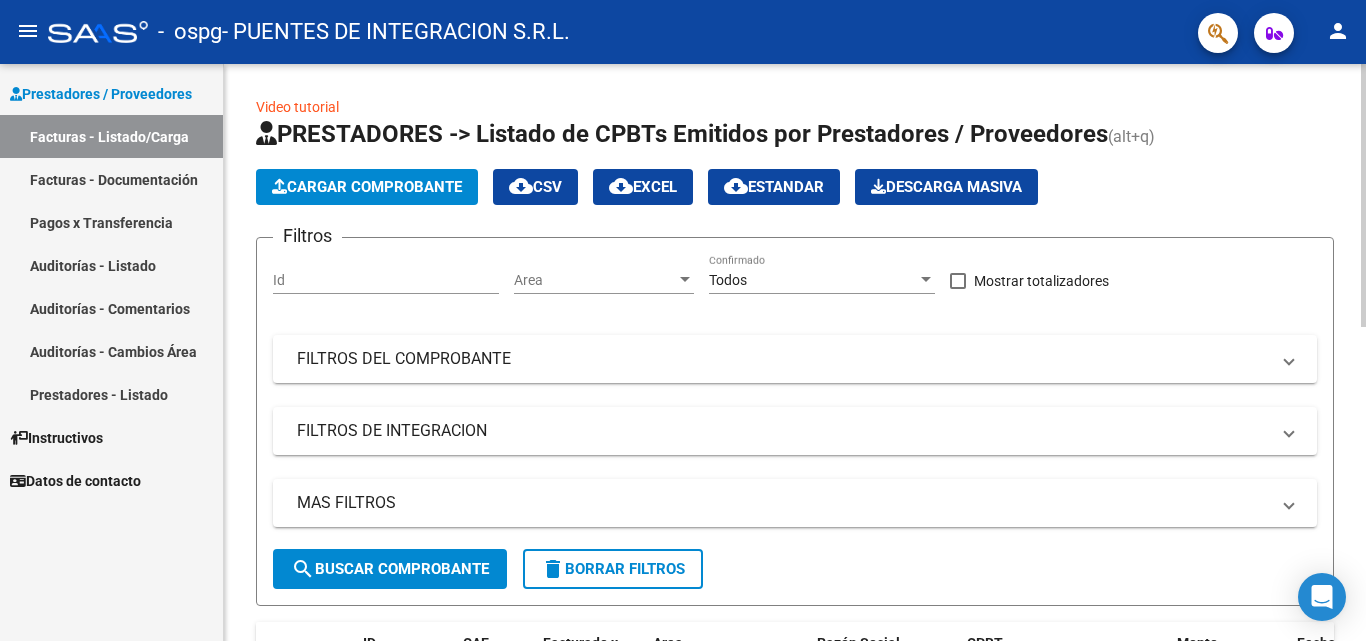 click on "Cargar Comprobante" 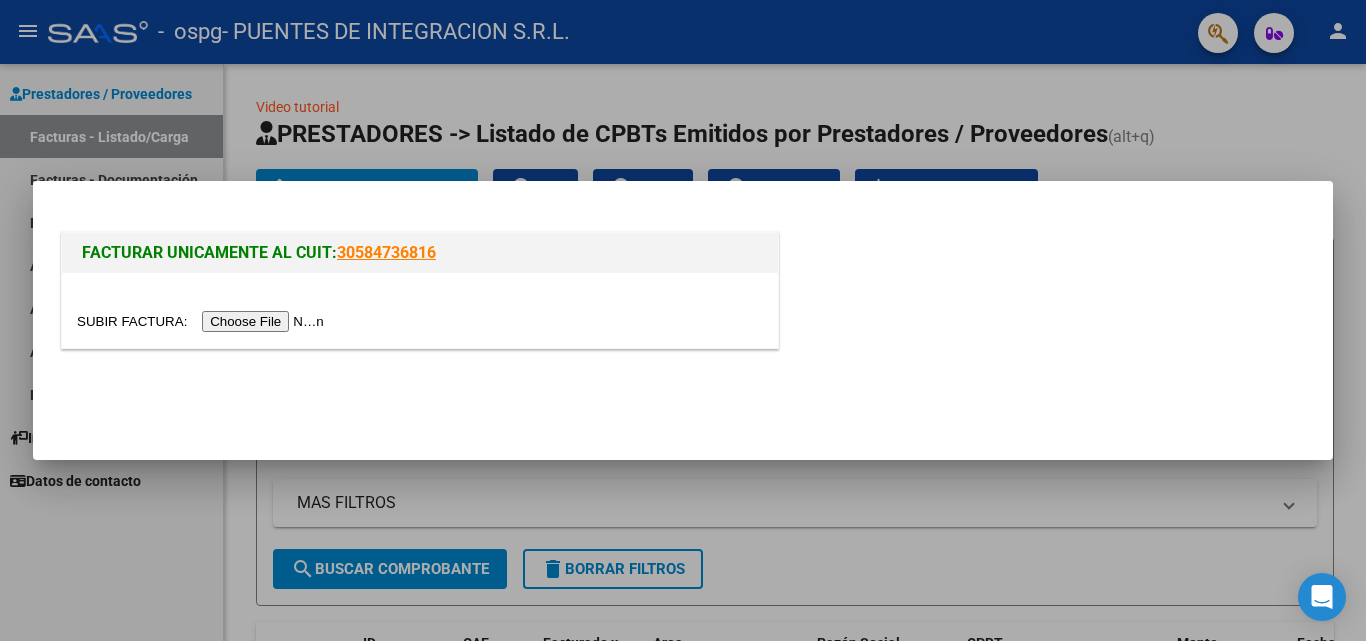 click at bounding box center (203, 321) 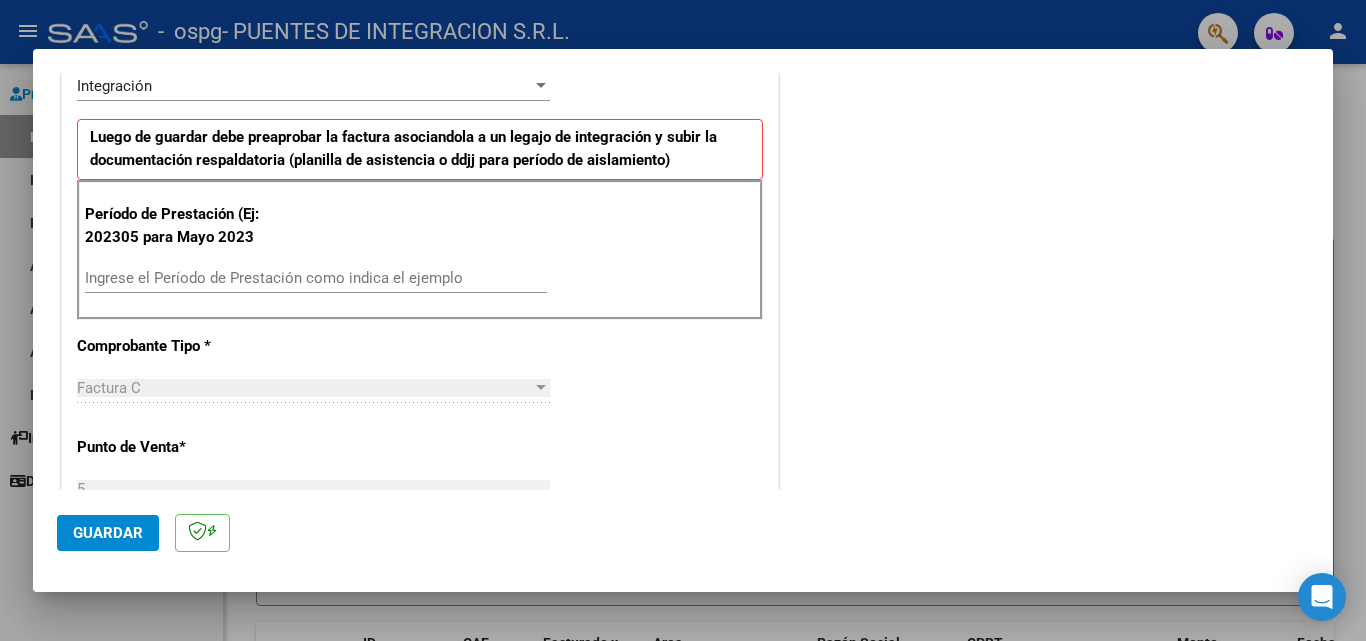 scroll, scrollTop: 500, scrollLeft: 0, axis: vertical 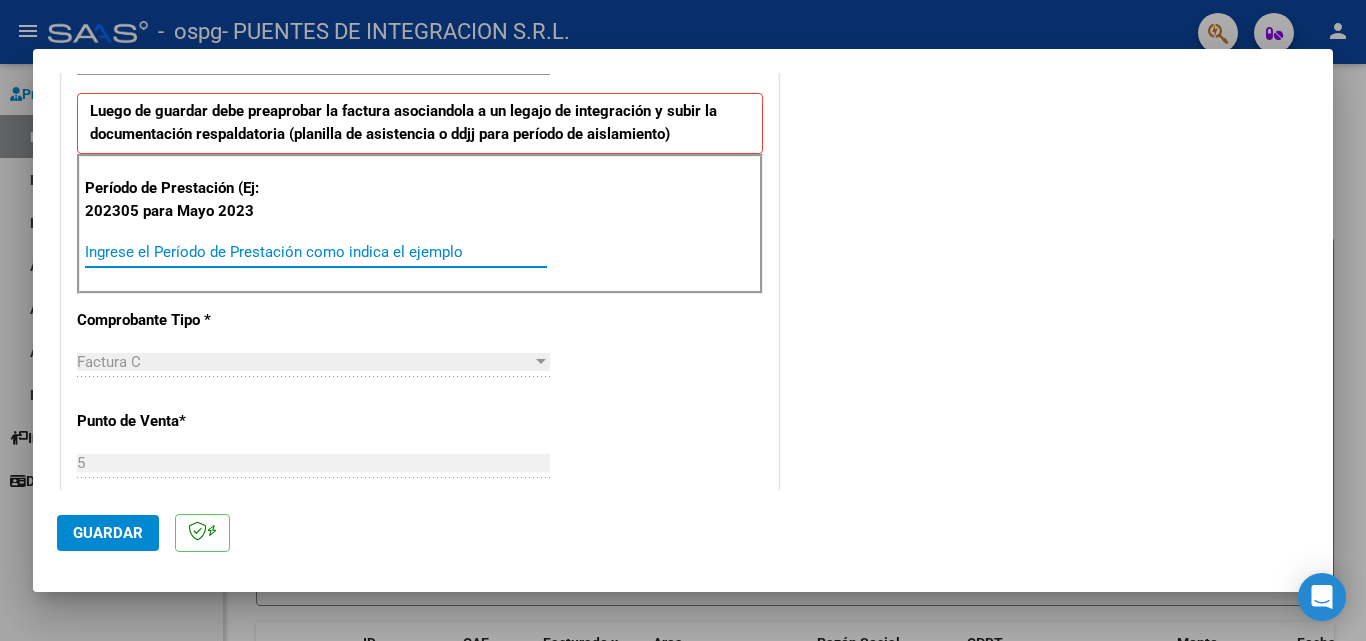click on "Ingrese el Período de Prestación como indica el ejemplo" at bounding box center (316, 252) 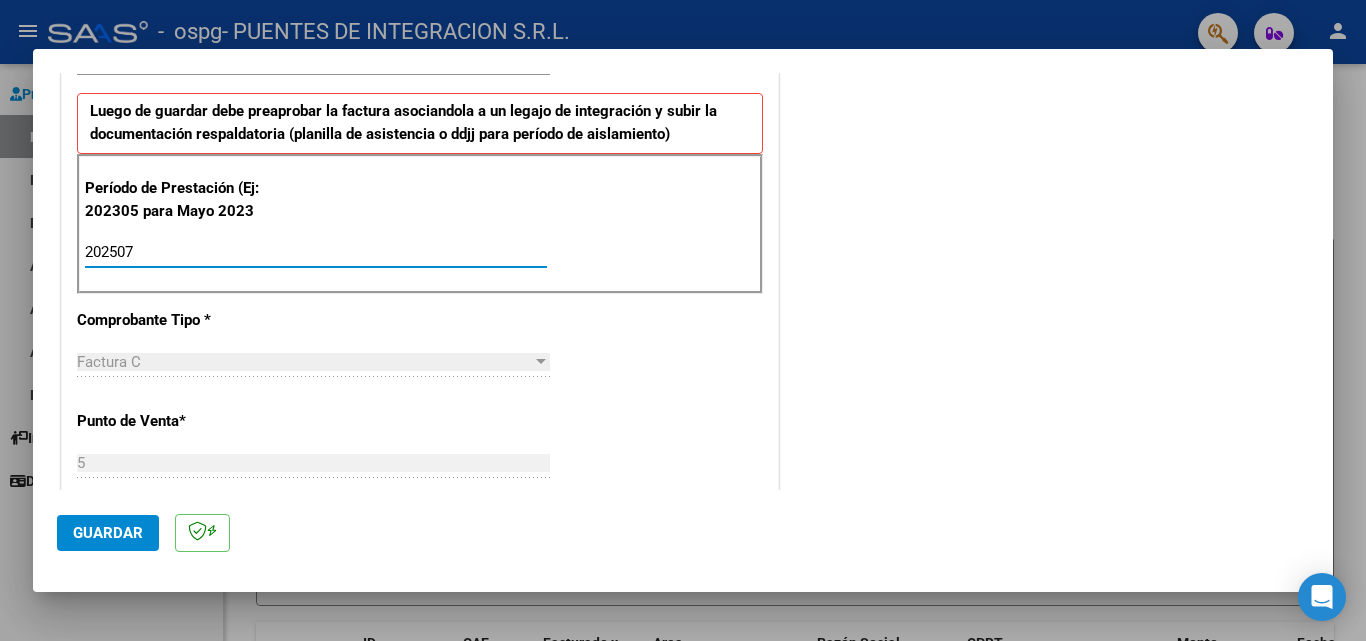 type on "202507" 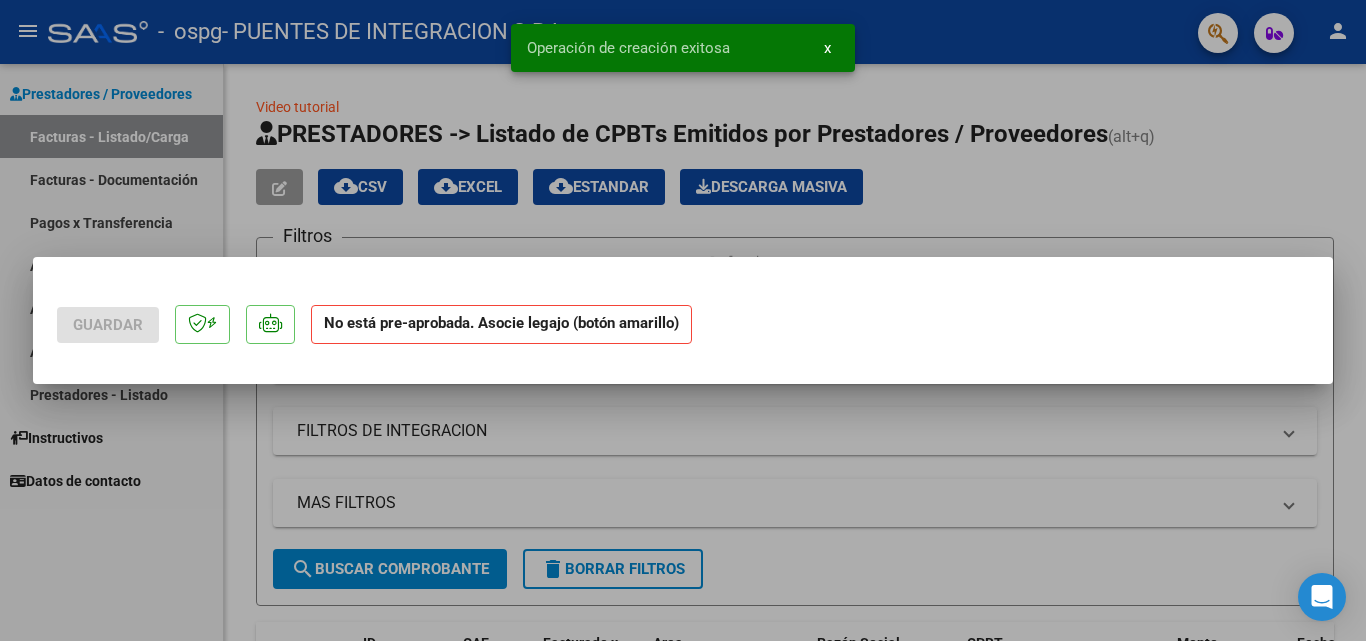 scroll, scrollTop: 0, scrollLeft: 0, axis: both 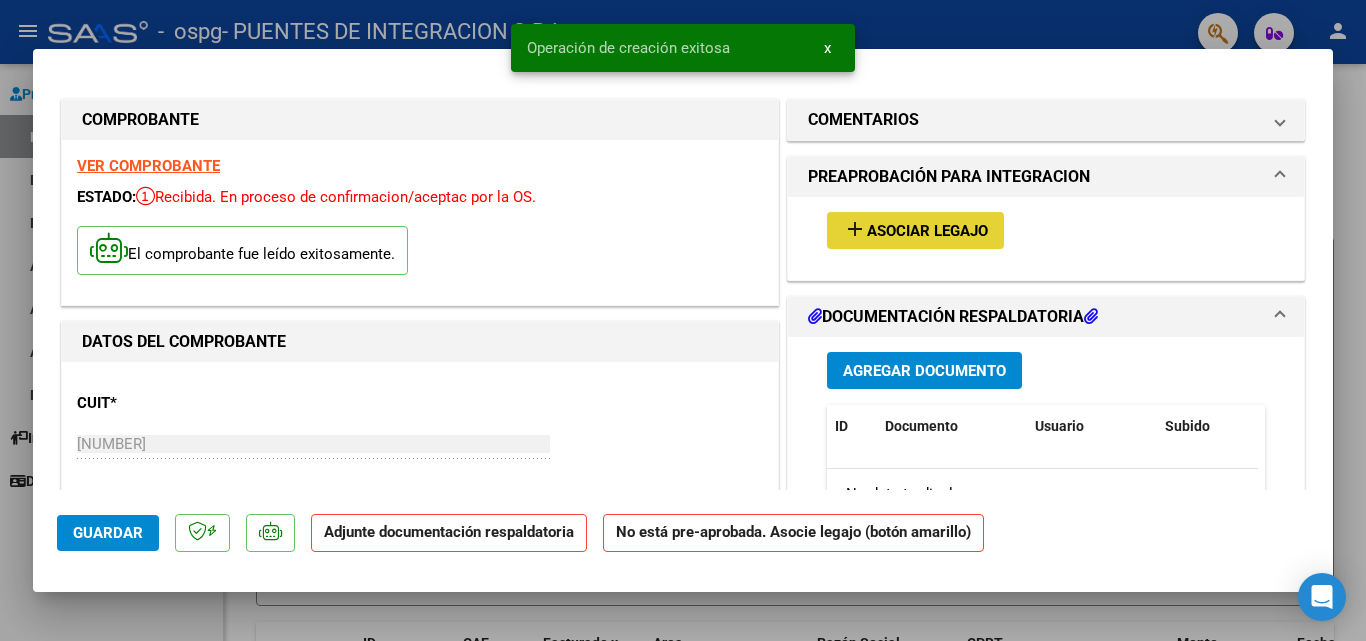 click on "add" at bounding box center (855, 229) 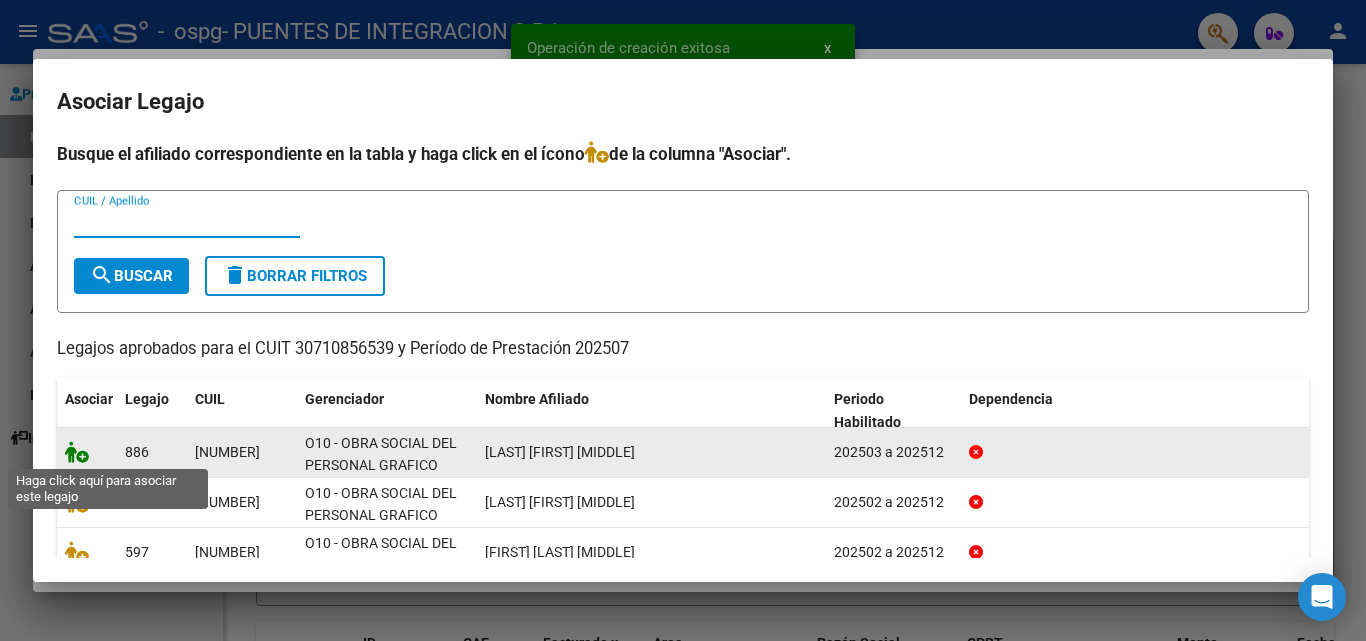 click 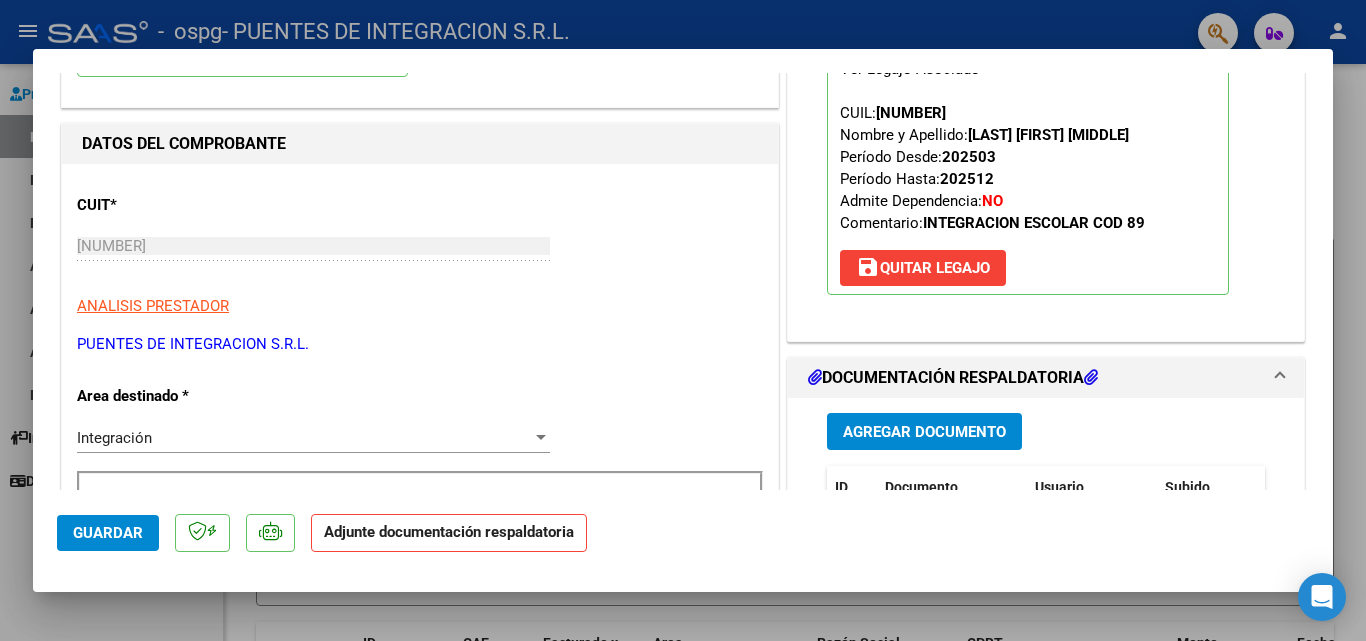 scroll, scrollTop: 200, scrollLeft: 0, axis: vertical 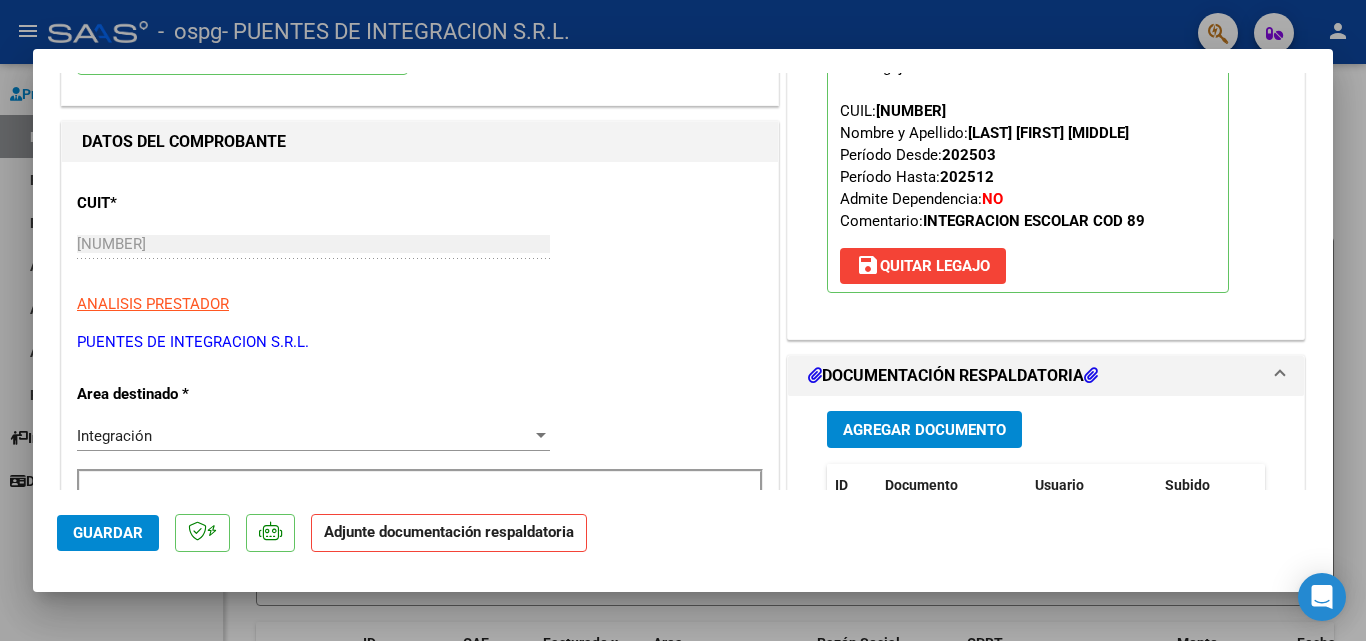 click on "Agregar Documento" at bounding box center [924, 430] 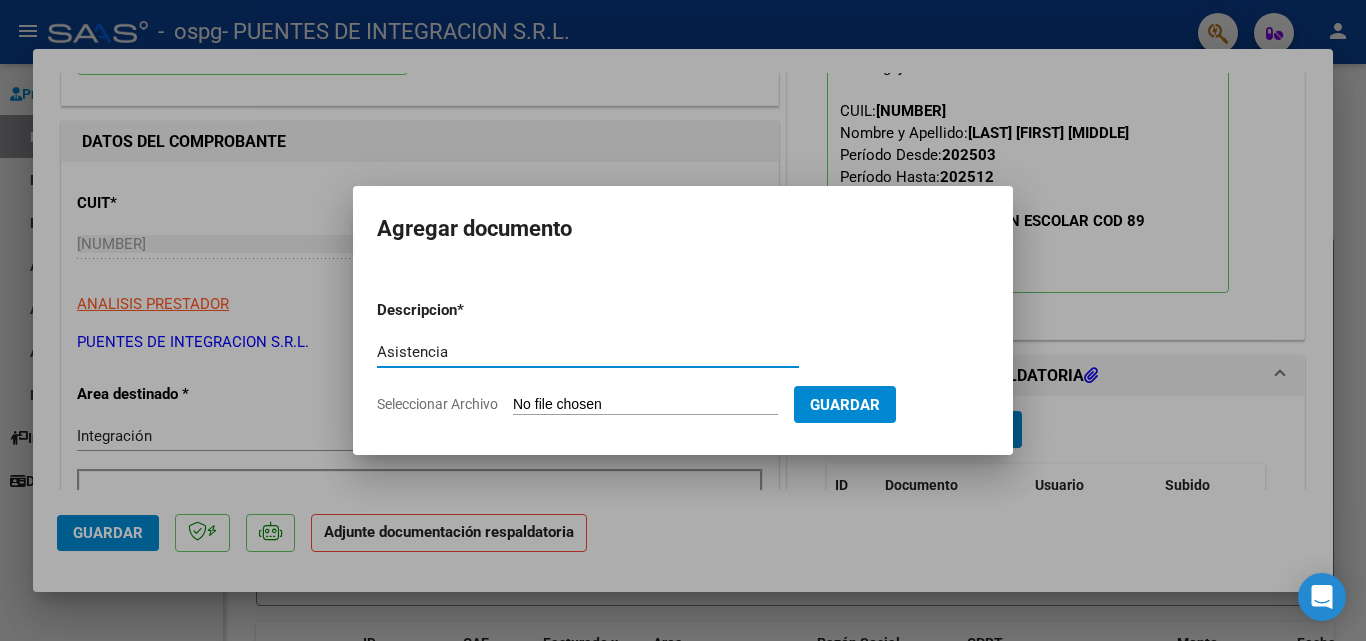 type on "Asistencia" 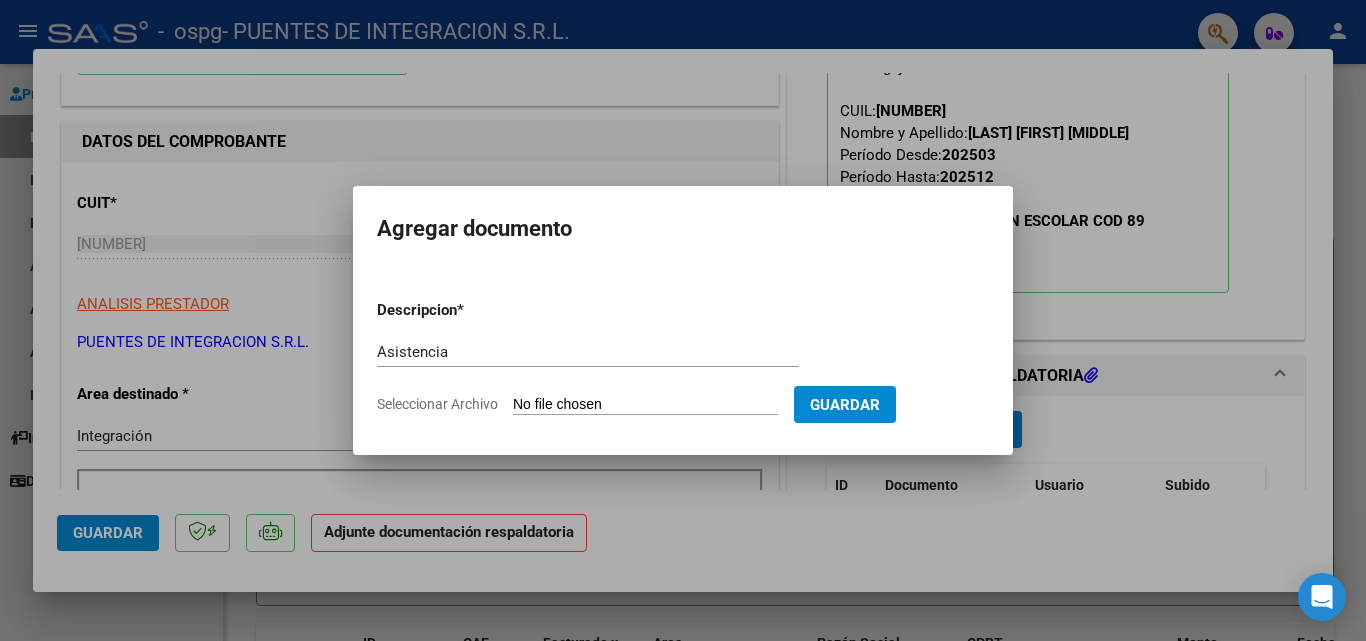 type on "C:\fakepath\[FIRST].[LAST].pdf" 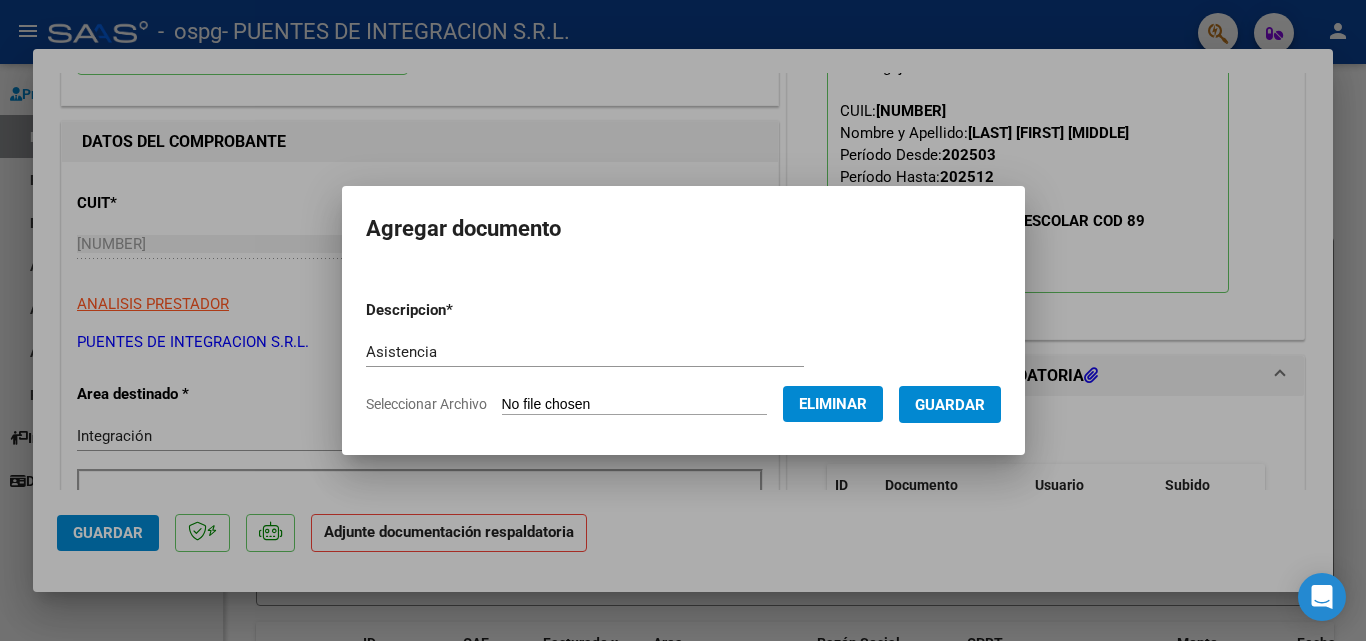 click on "Guardar" at bounding box center [950, 404] 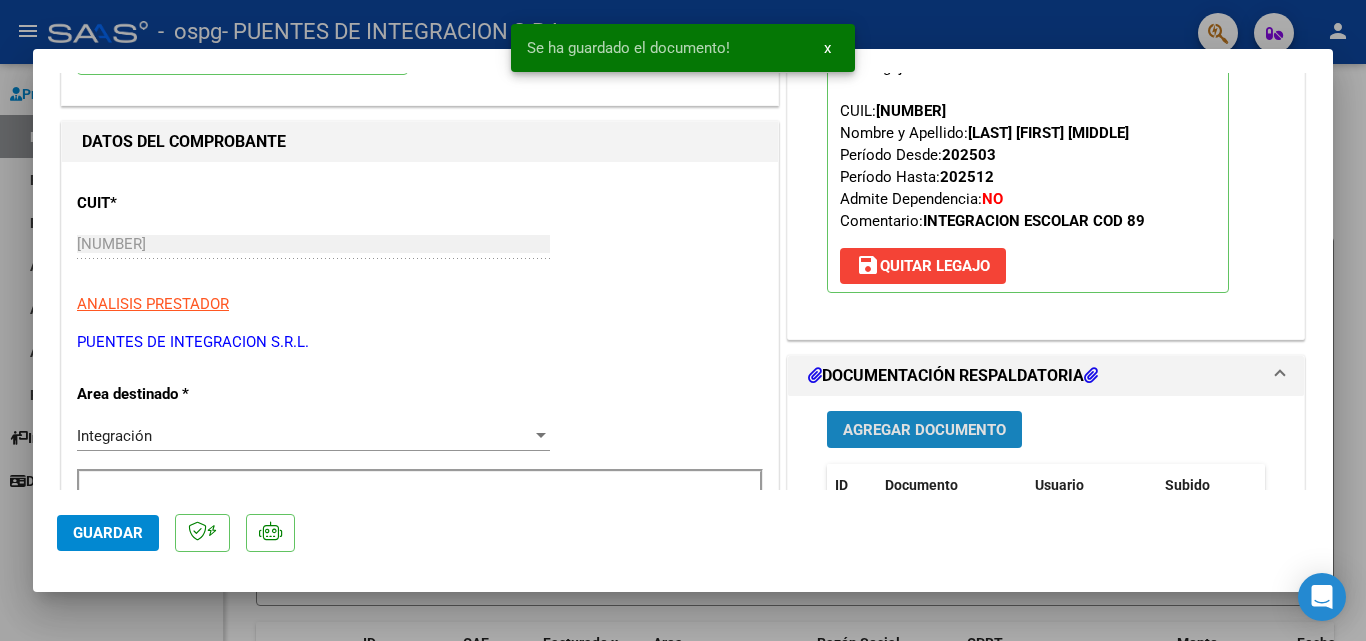click on "Agregar Documento" at bounding box center (924, 430) 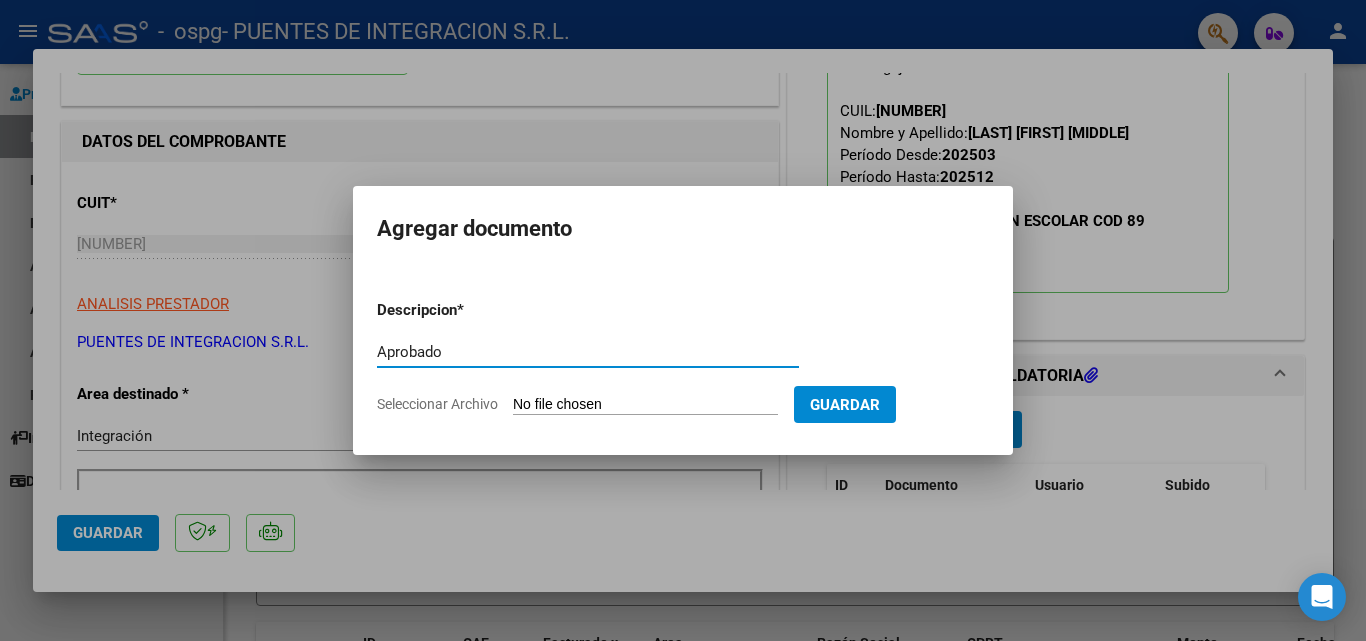 type on "Aprobado" 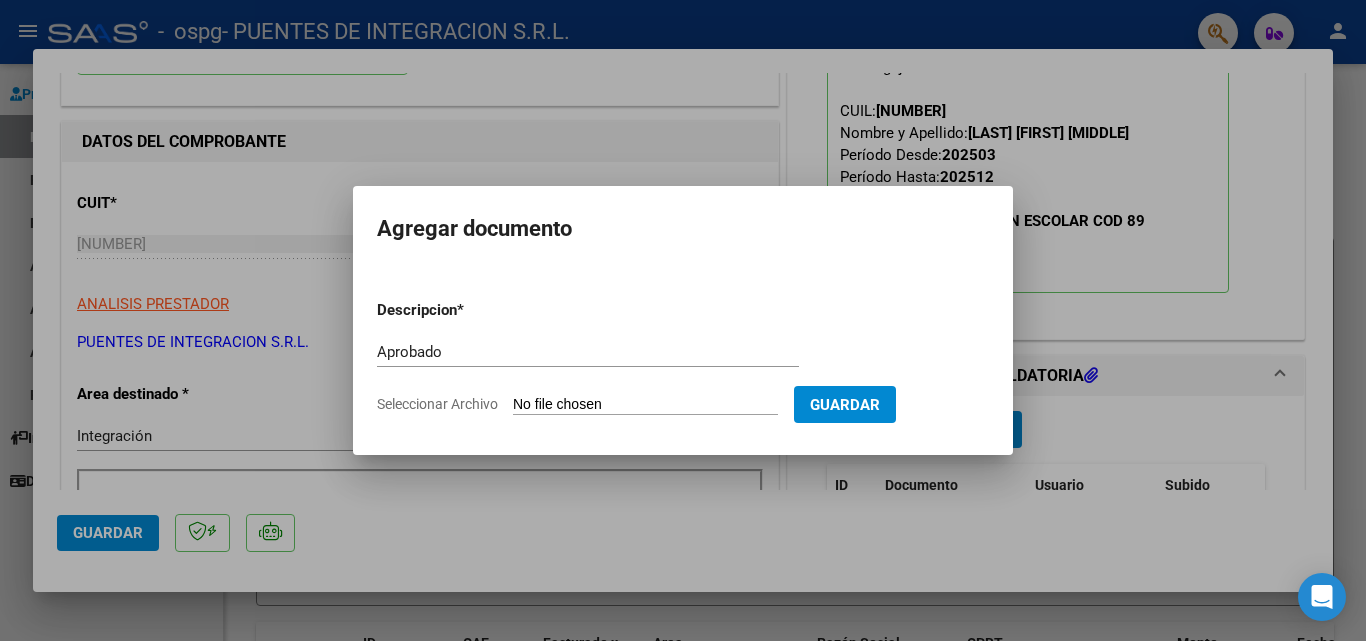 click on "Seleccionar Archivo" at bounding box center [645, 405] 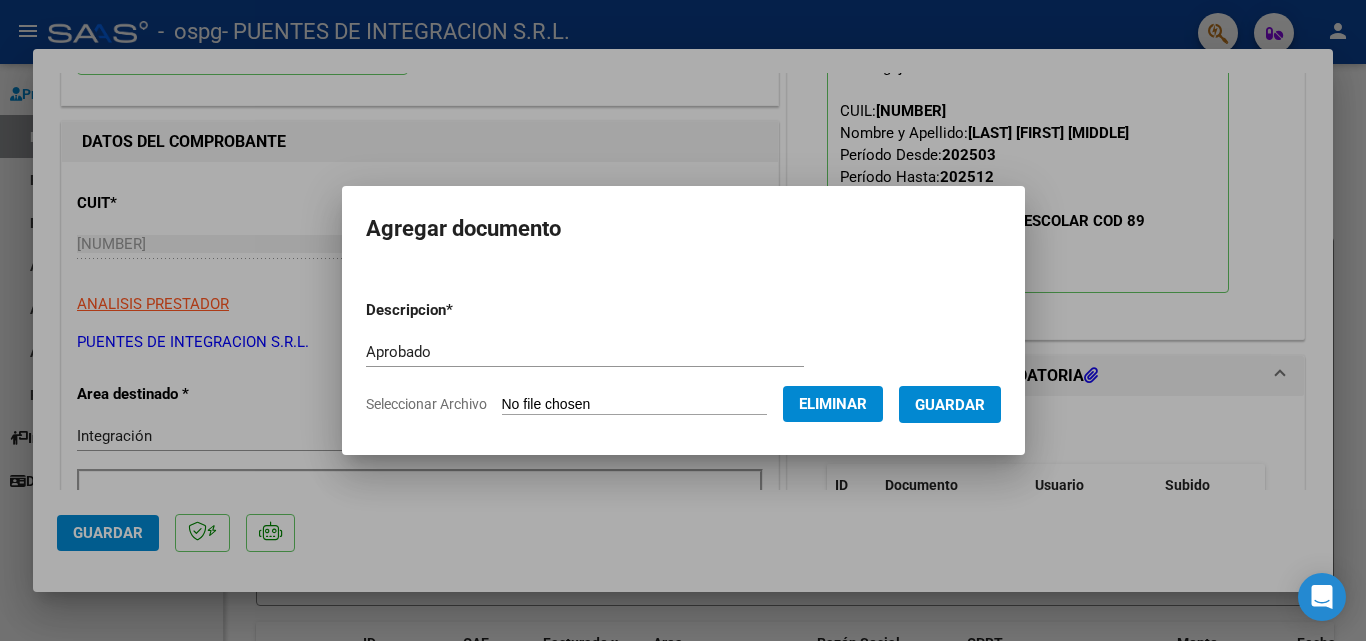 click on "Guardar" at bounding box center [950, 405] 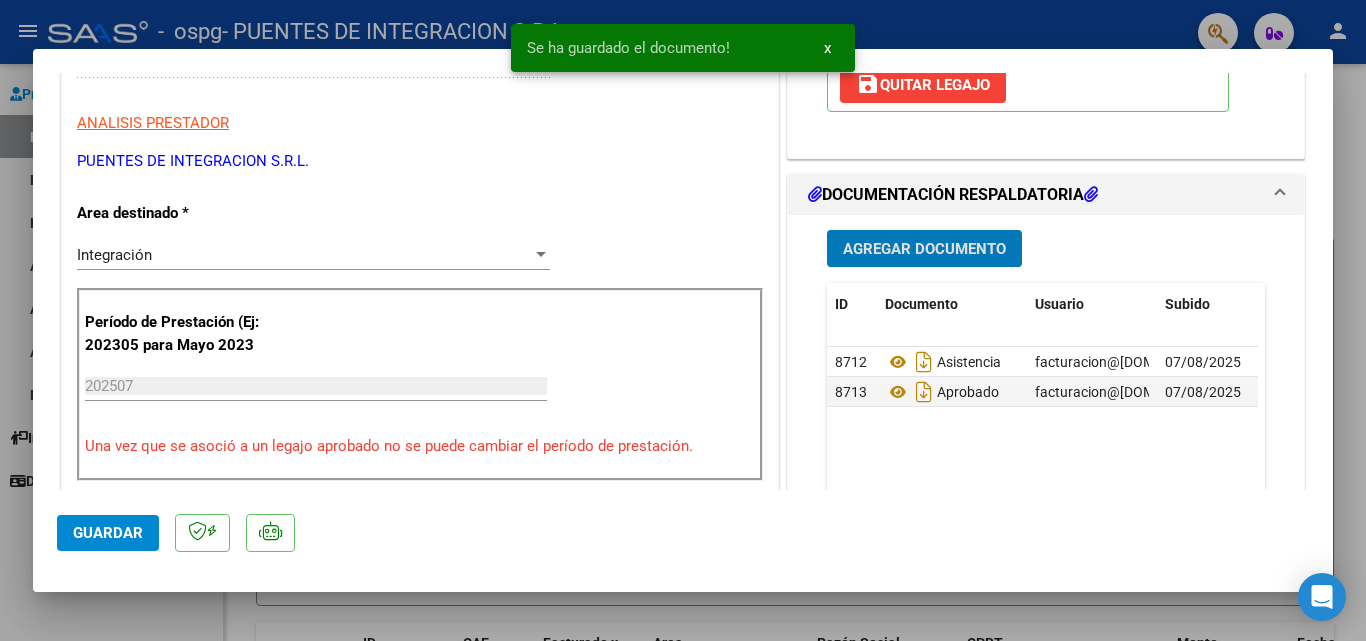 scroll, scrollTop: 400, scrollLeft: 0, axis: vertical 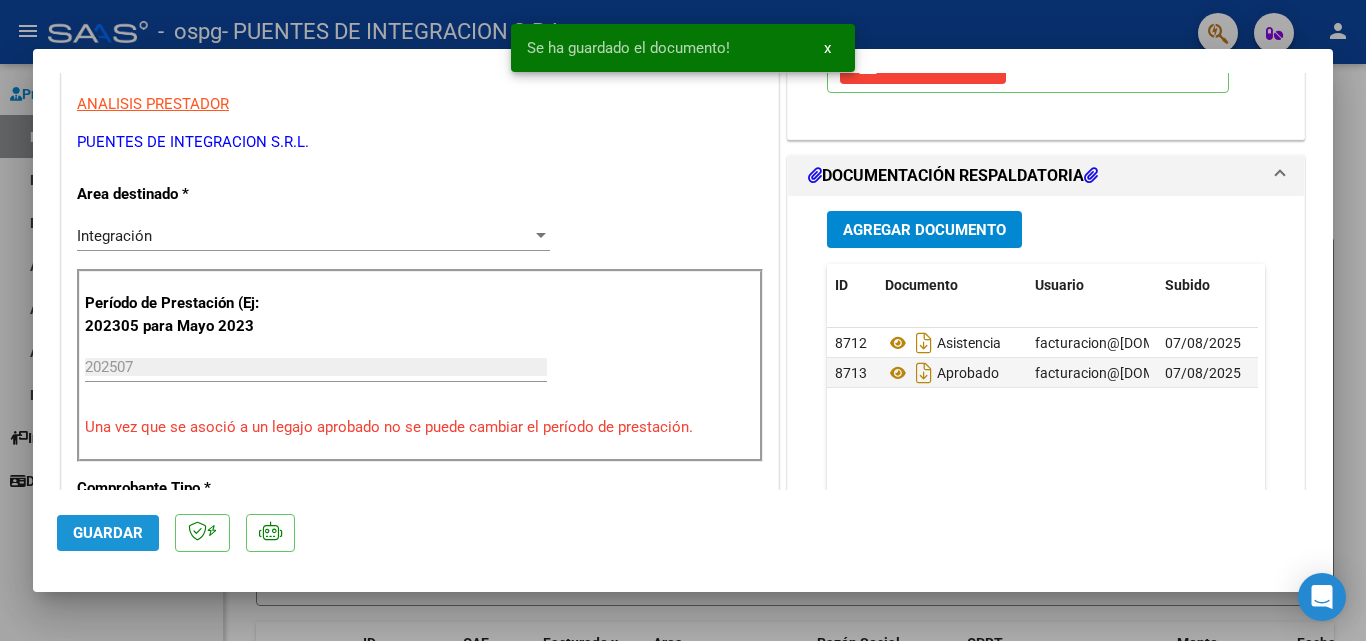 click on "Guardar" 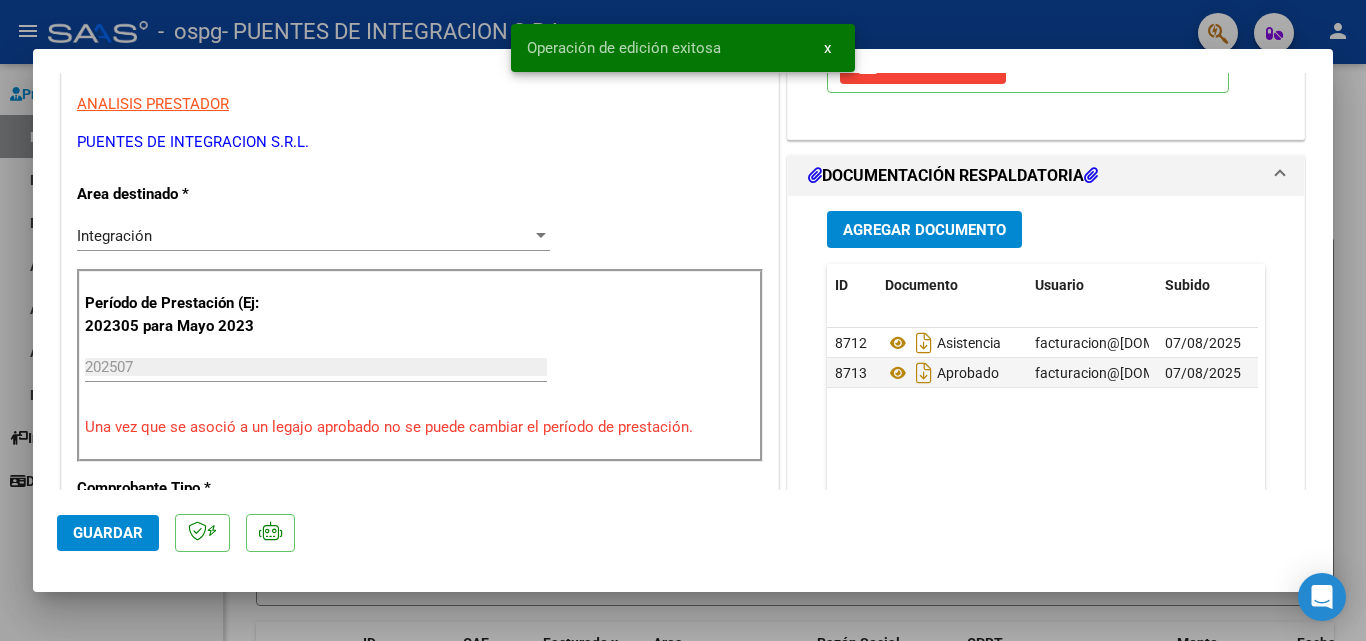 click at bounding box center (683, 320) 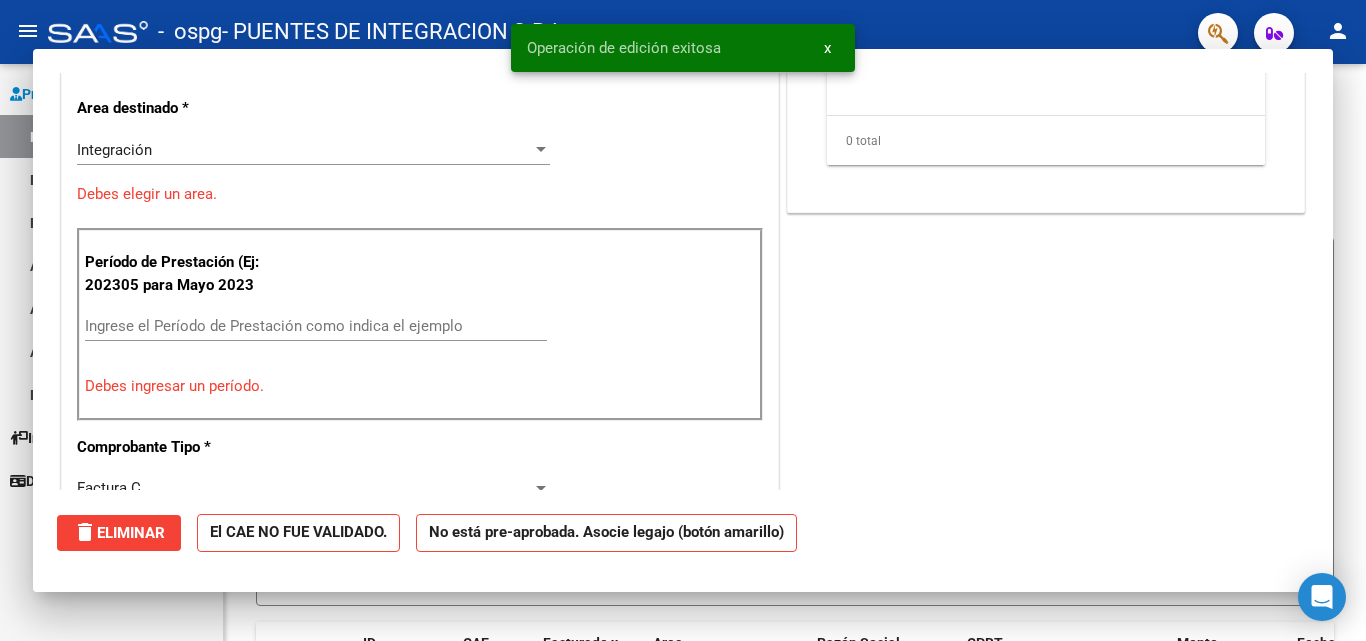 scroll, scrollTop: 339, scrollLeft: 0, axis: vertical 